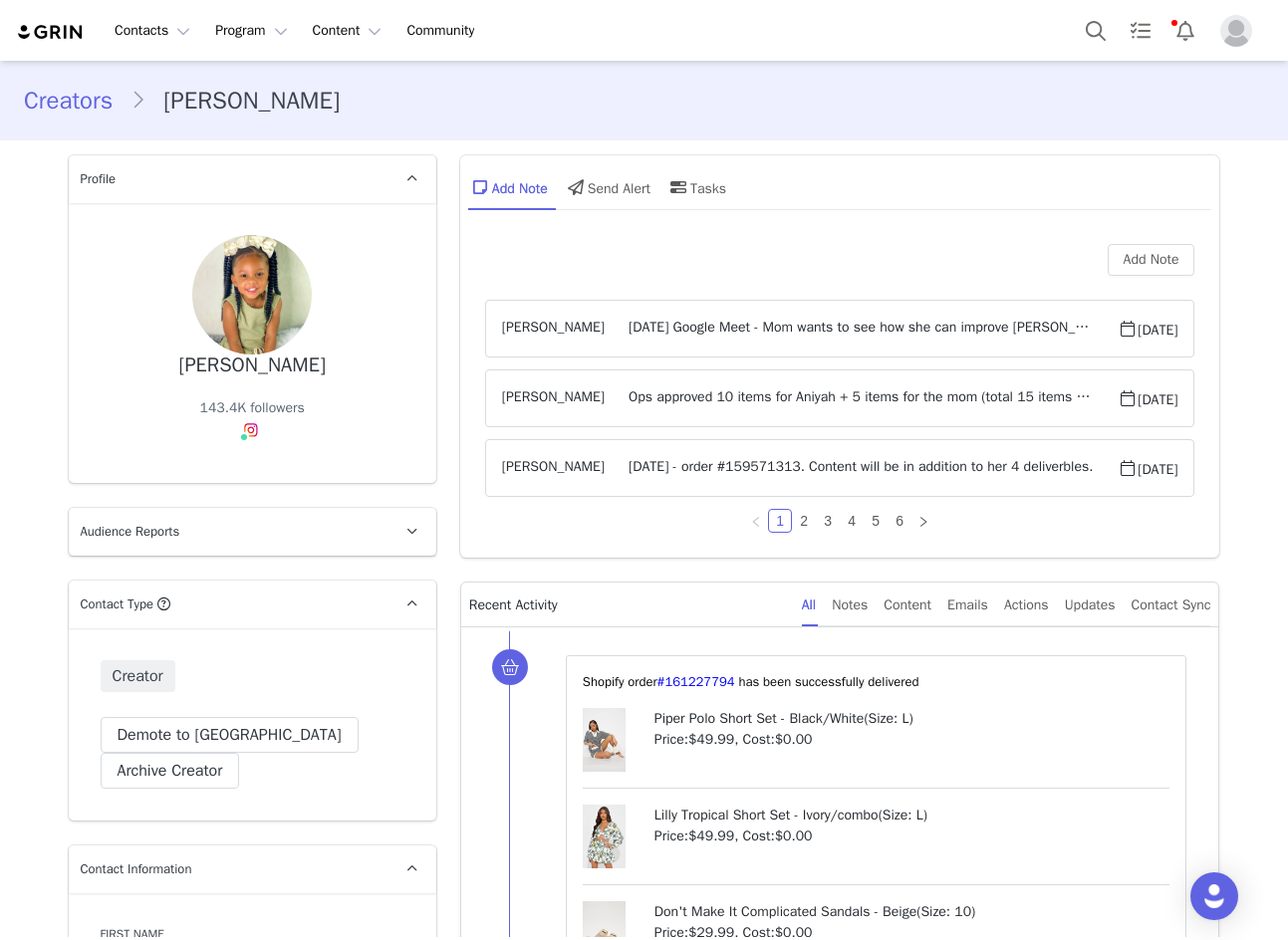 scroll, scrollTop: 0, scrollLeft: 0, axis: both 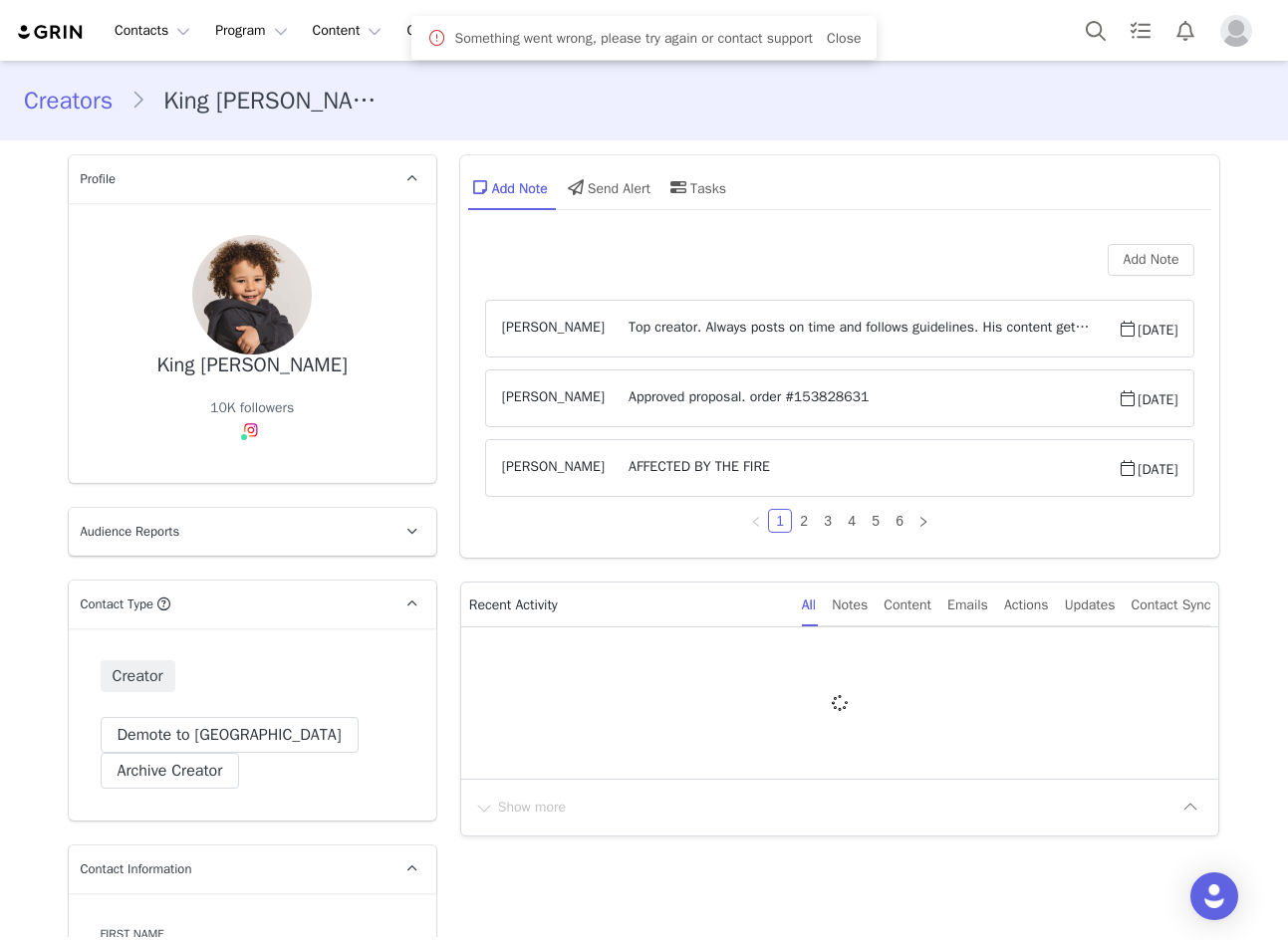 type on "+1 ([GEOGRAPHIC_DATA])" 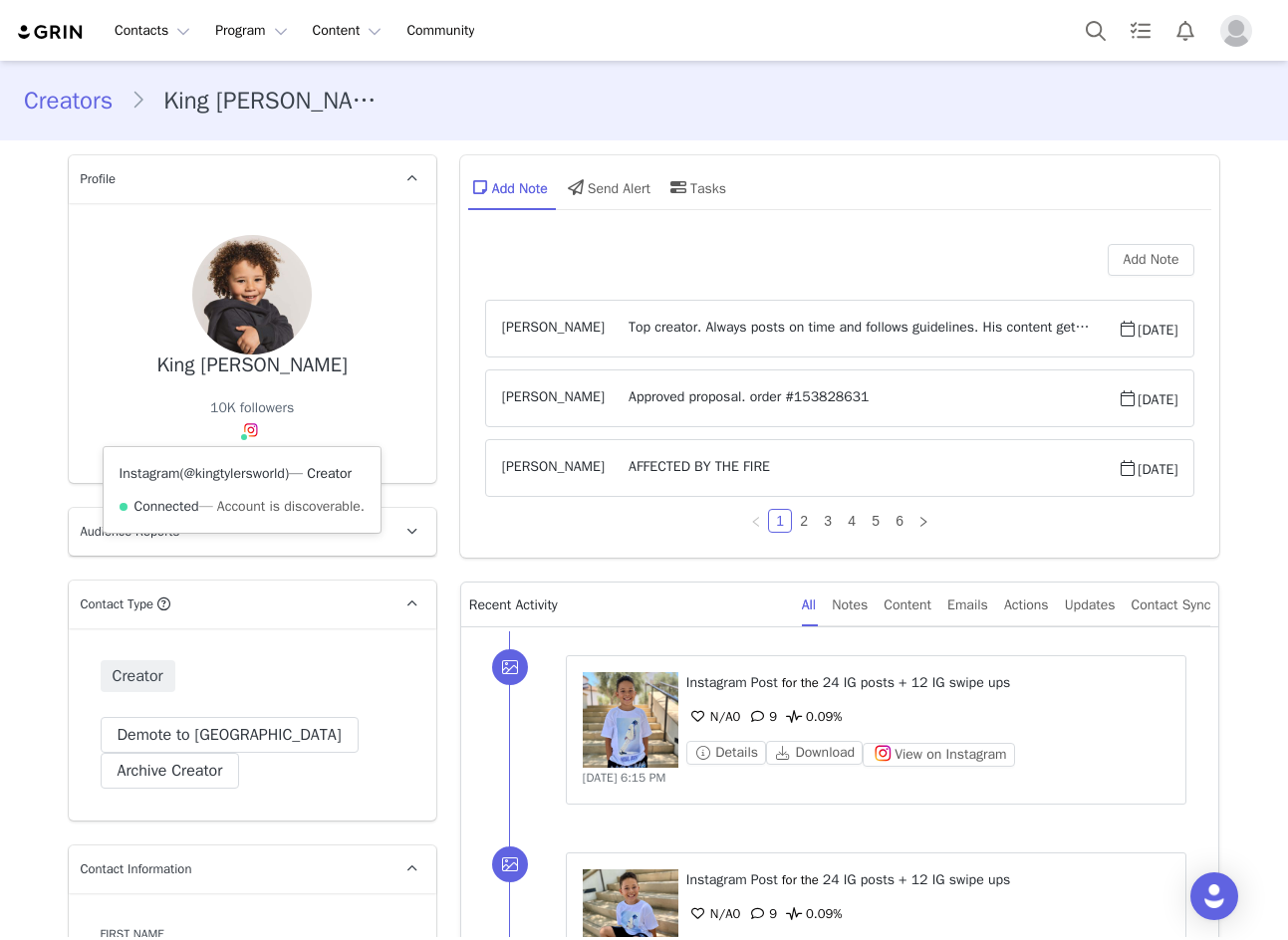 click on "@kingtylersworld" at bounding box center (234, 473) 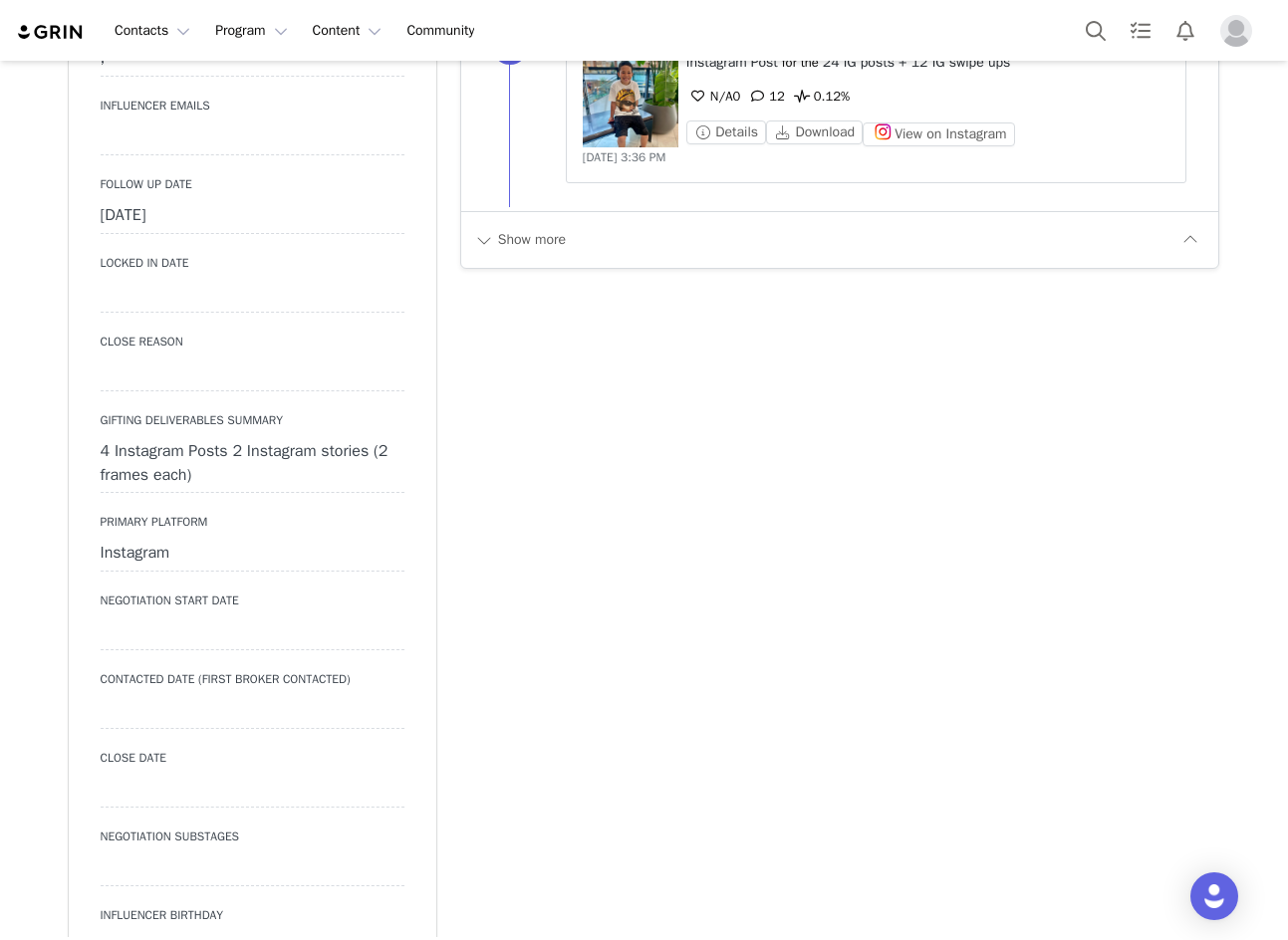 scroll, scrollTop: 2390, scrollLeft: 0, axis: vertical 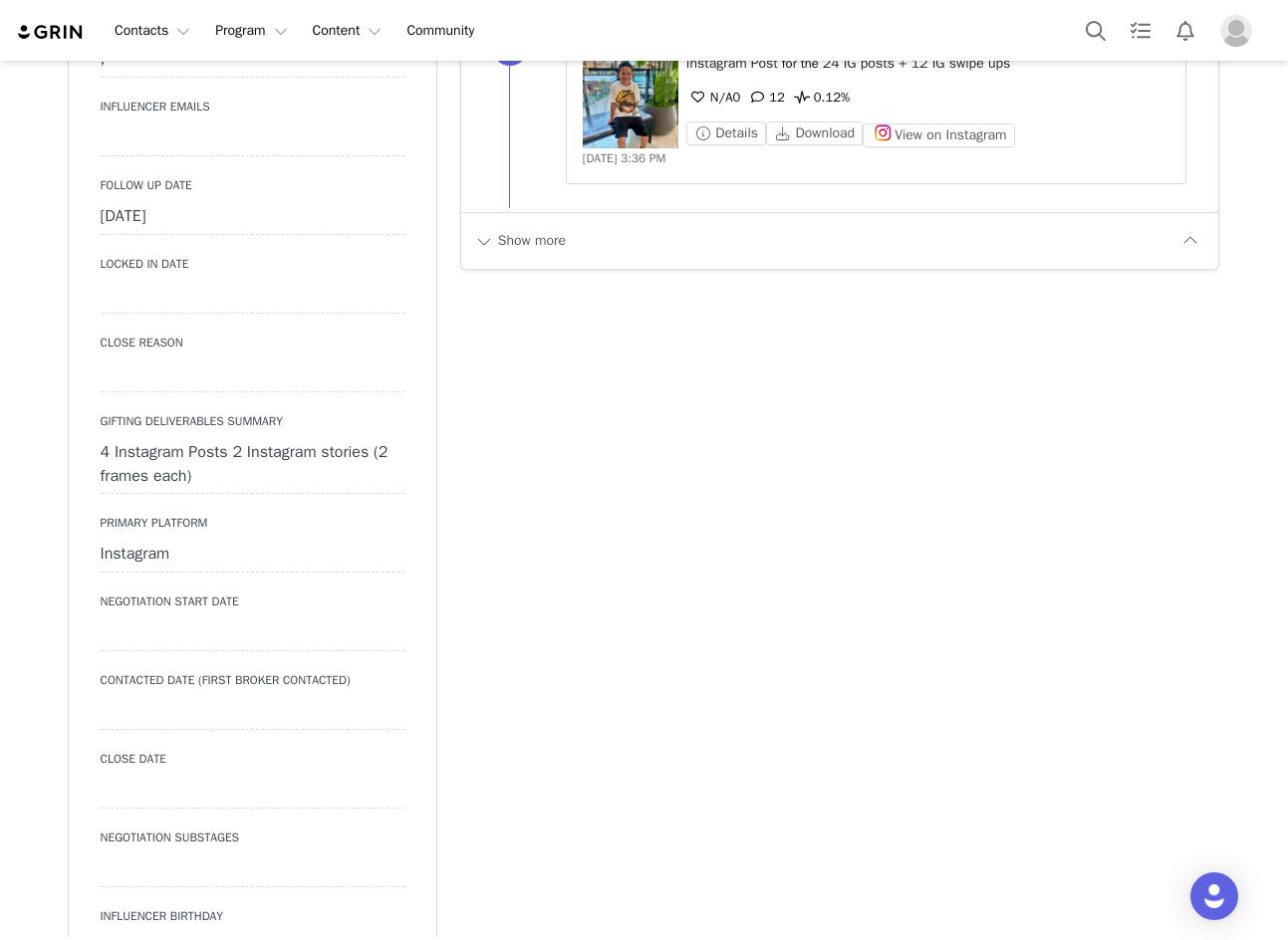 click on "[DATE]" at bounding box center (252, 217) 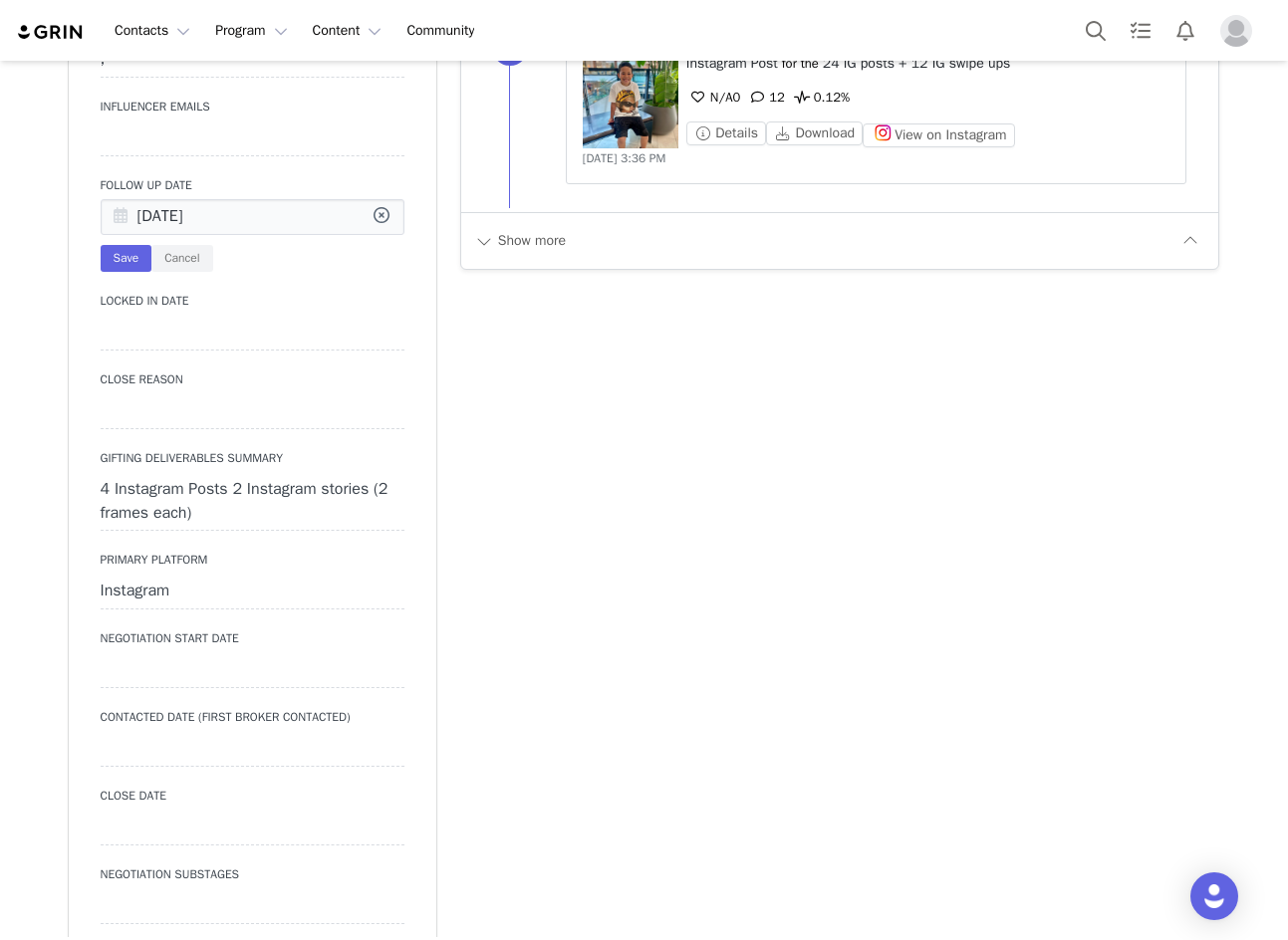 click at bounding box center [121, 218] 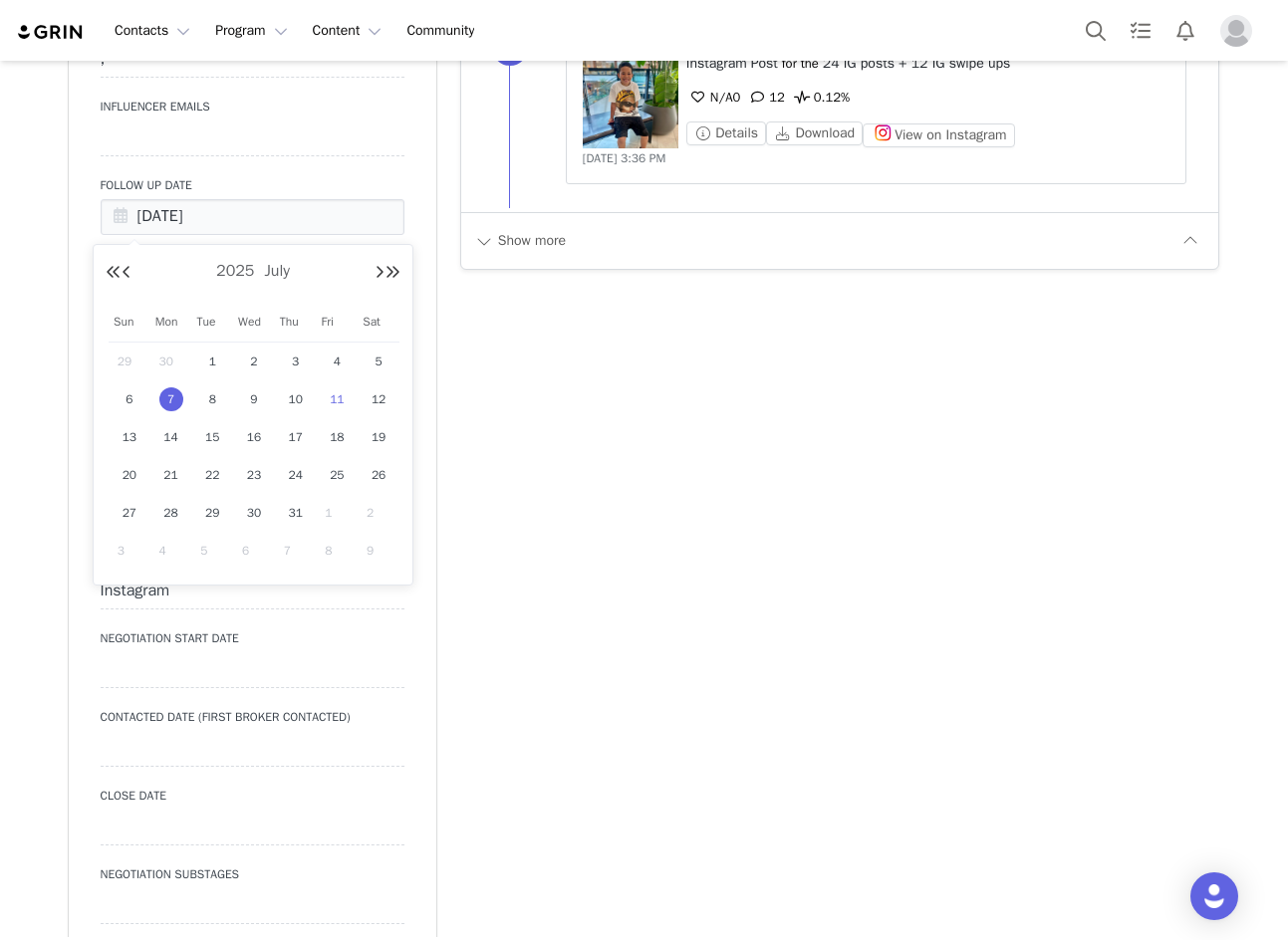 click on "11" at bounding box center [337, 399] 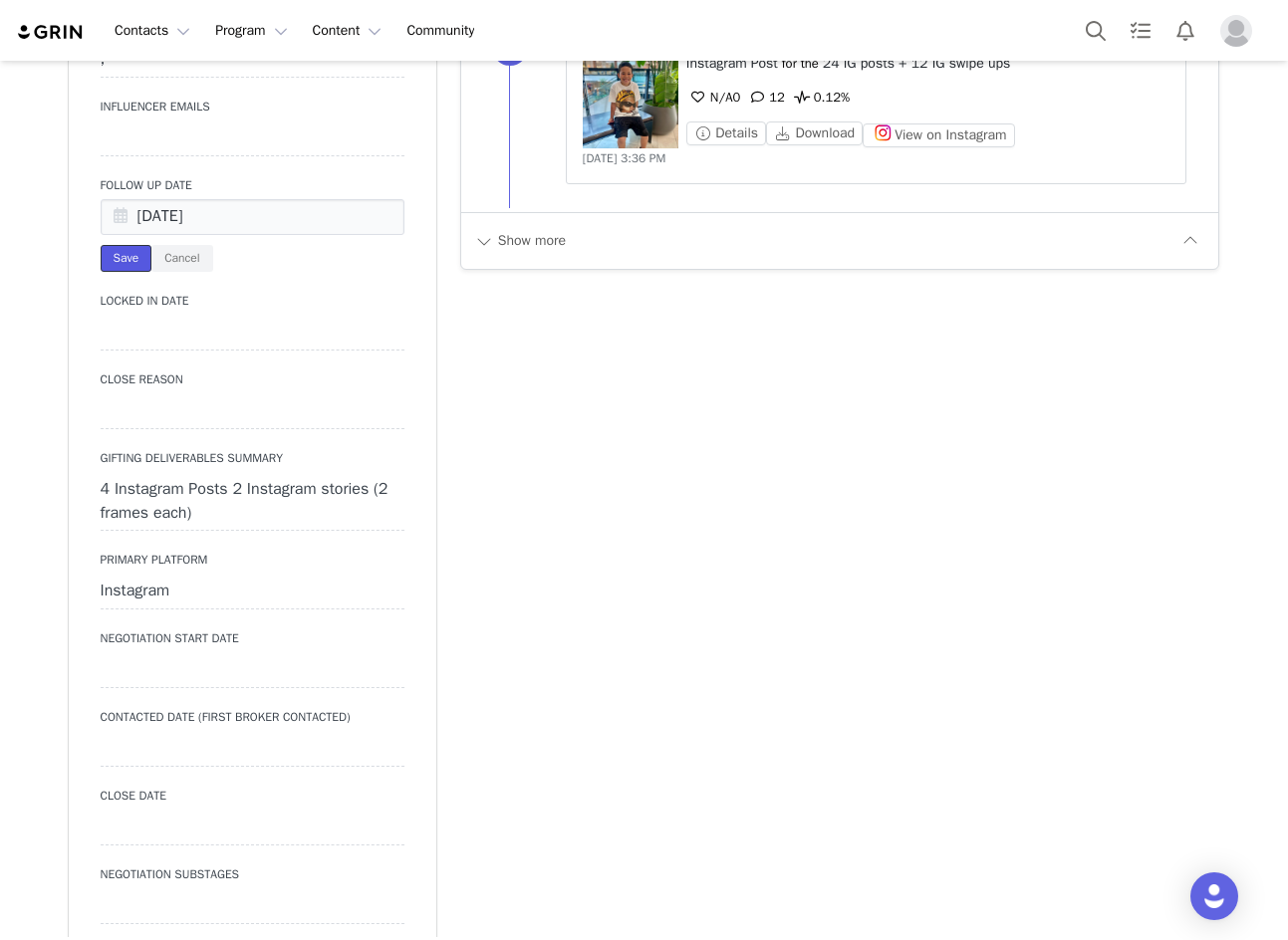click on "Save" at bounding box center (127, 258) 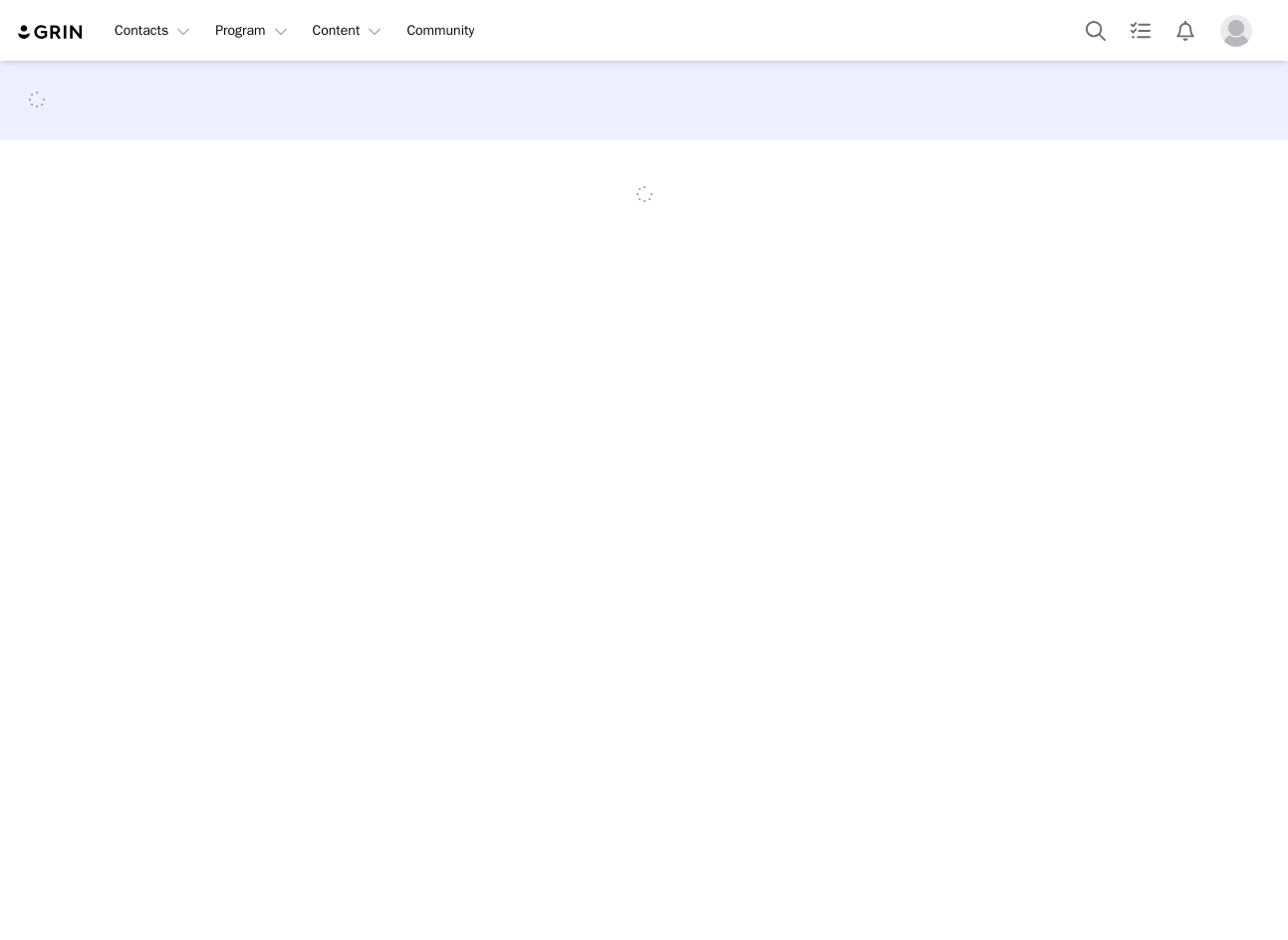scroll, scrollTop: 0, scrollLeft: 0, axis: both 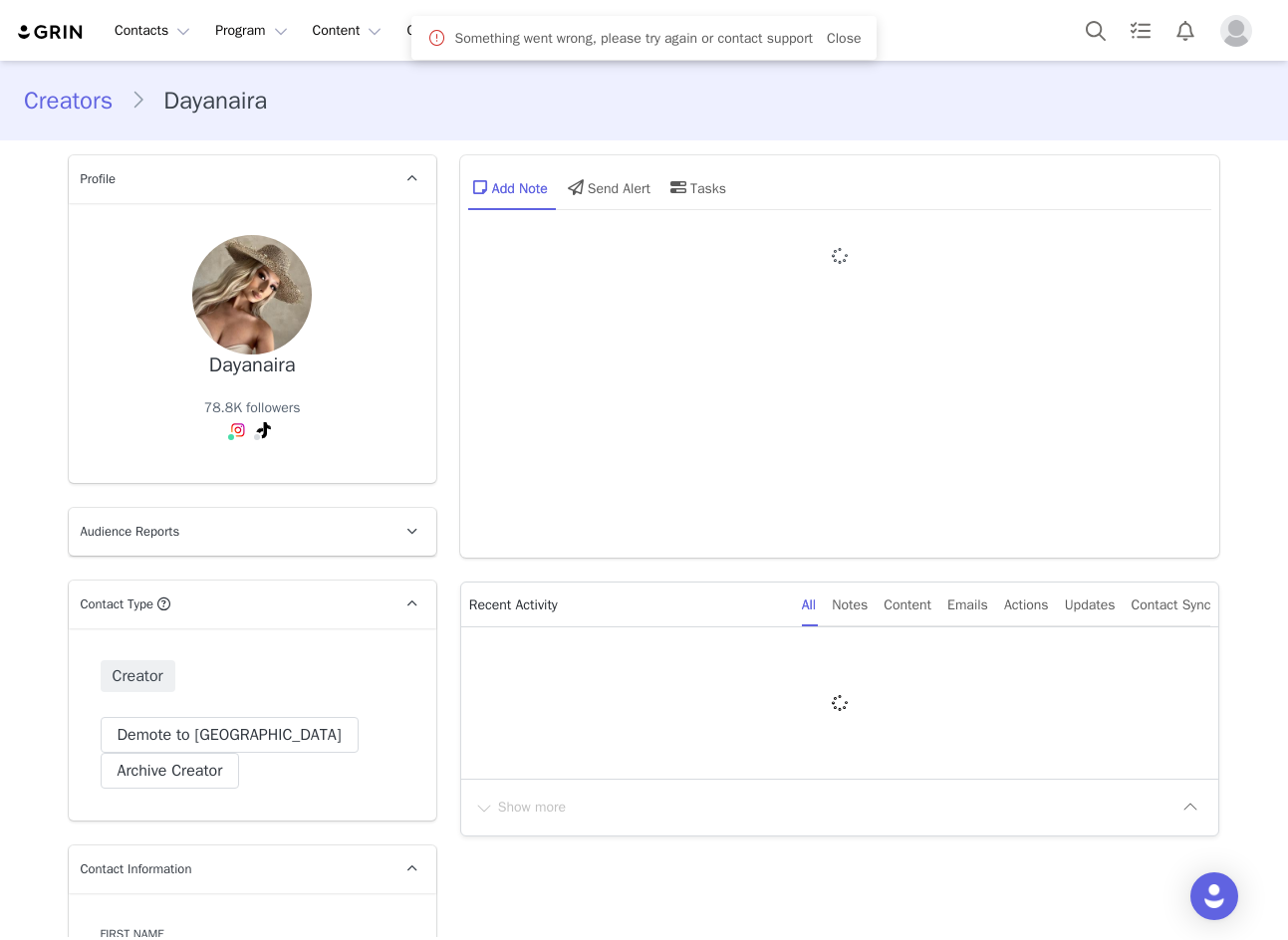 type on "+1 ([GEOGRAPHIC_DATA])" 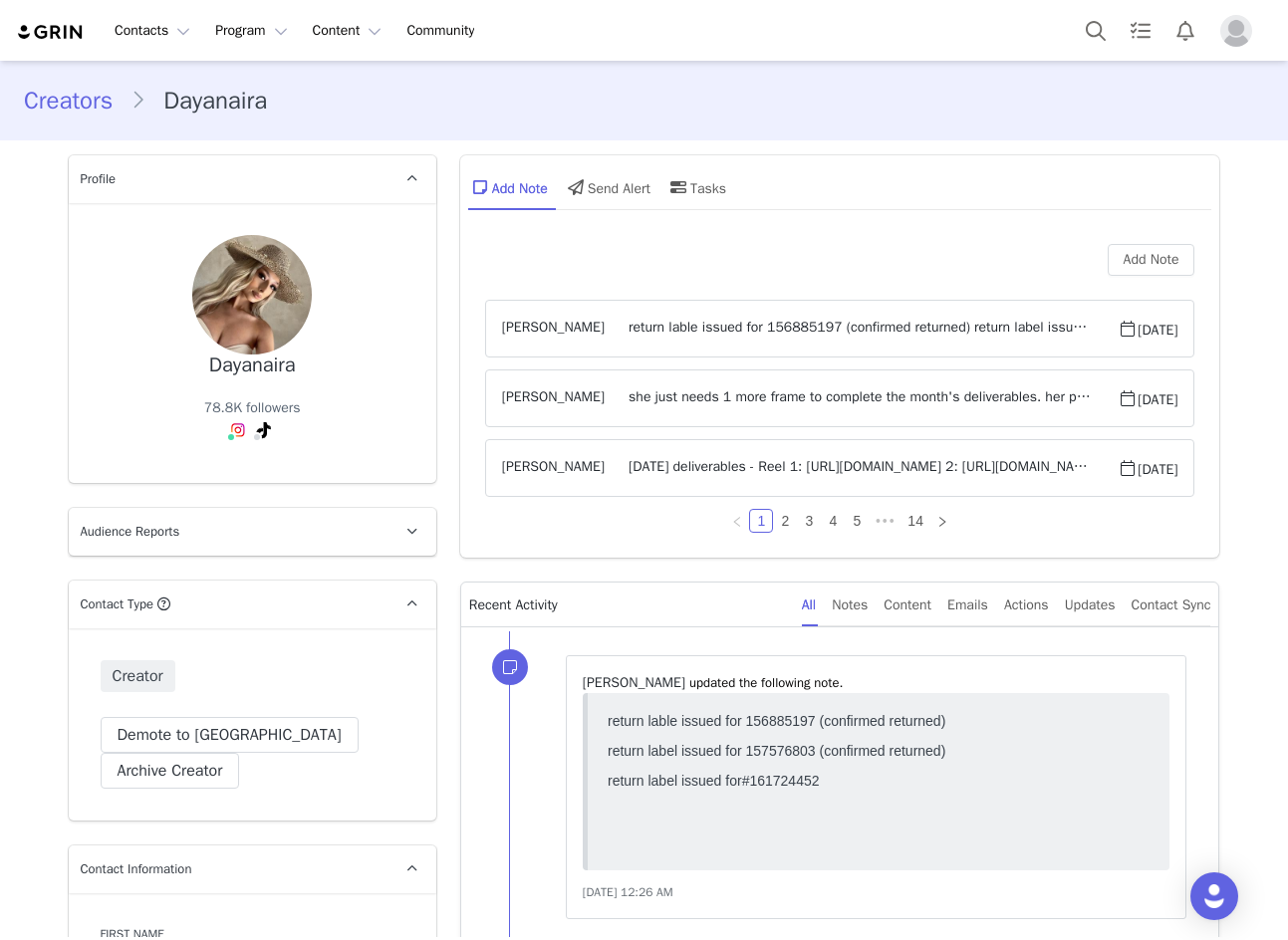 scroll, scrollTop: 0, scrollLeft: 0, axis: both 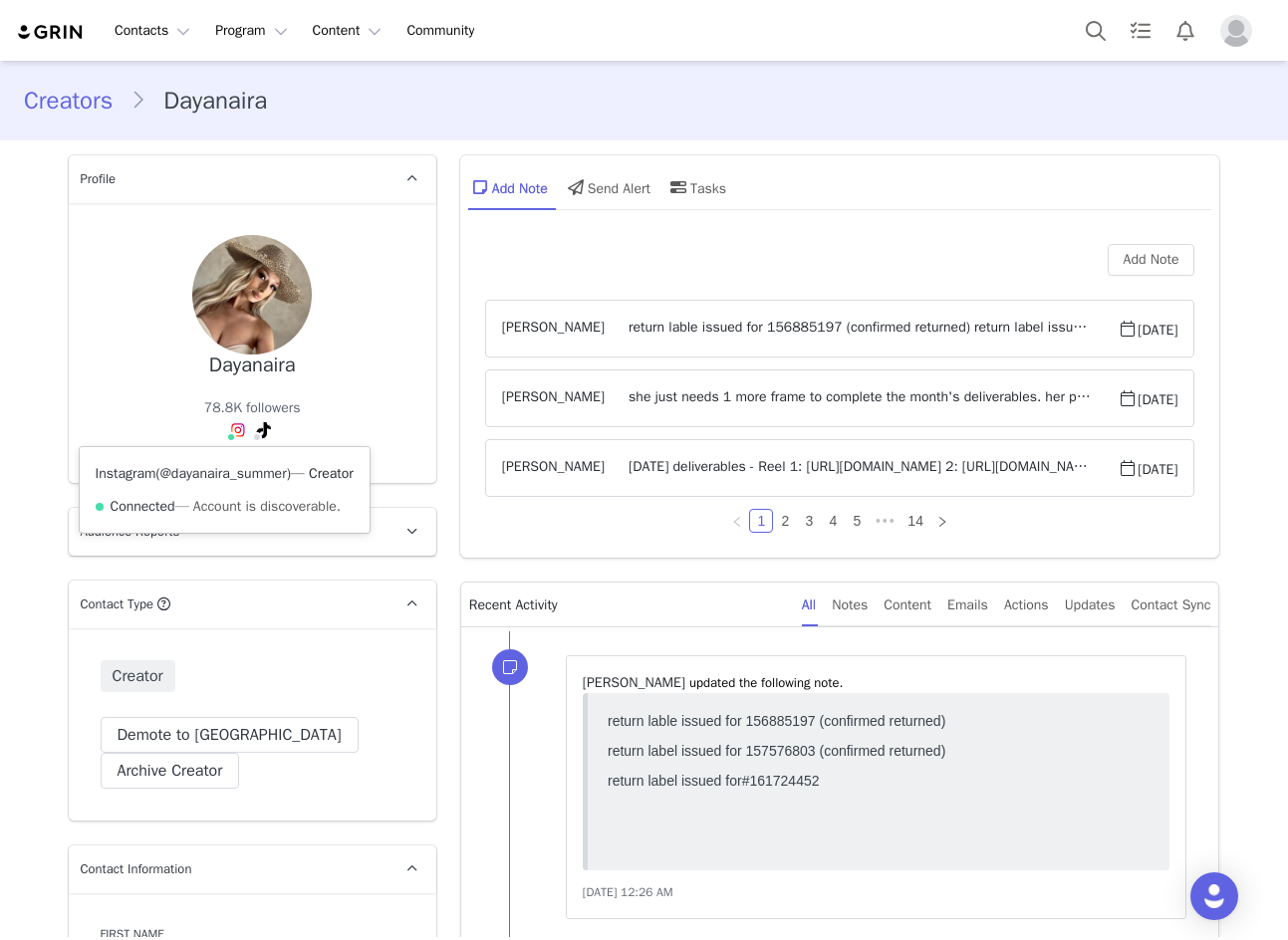 click on "@dayanaira_summer" at bounding box center (223, 473) 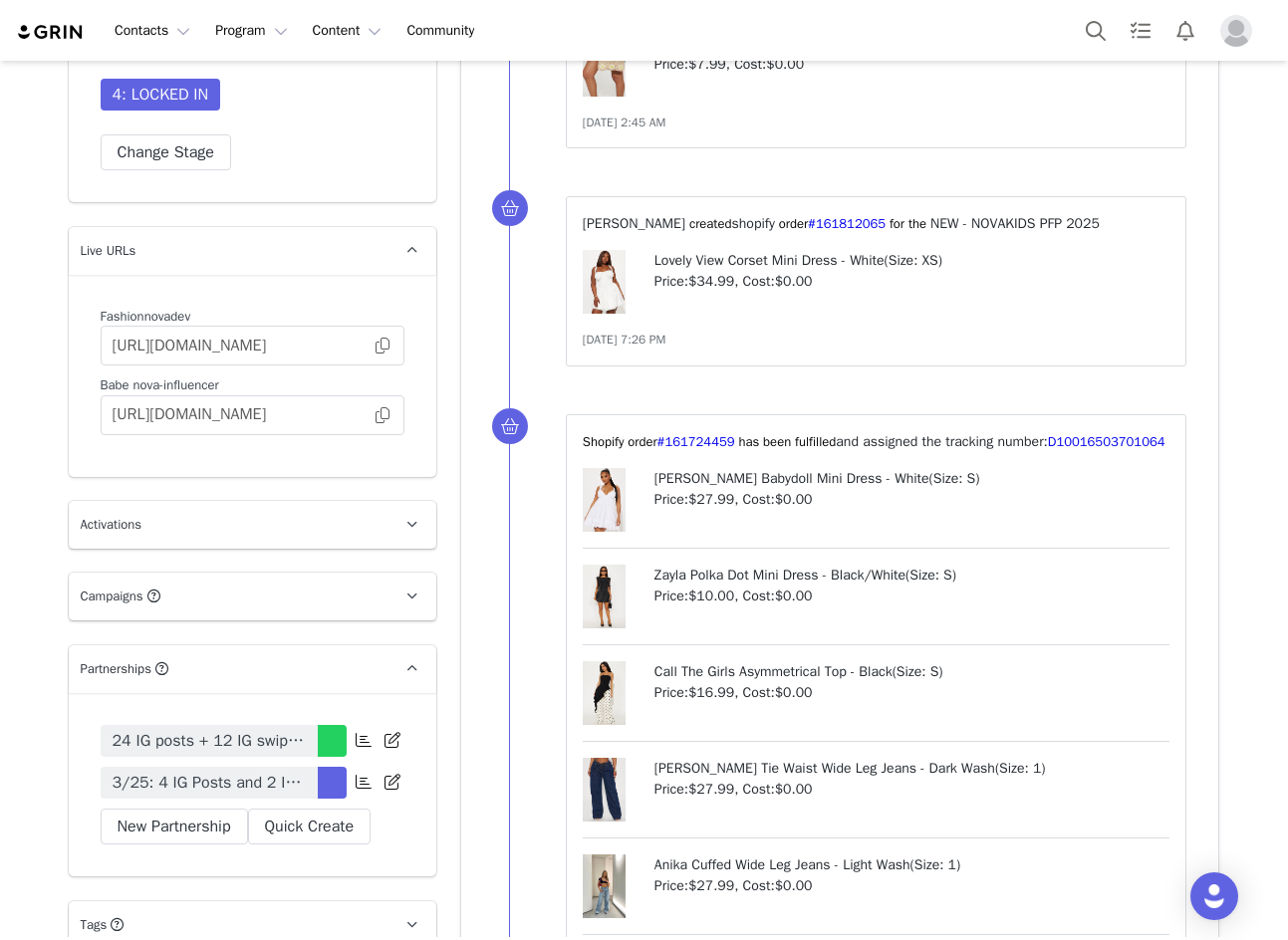 scroll, scrollTop: 4481, scrollLeft: 0, axis: vertical 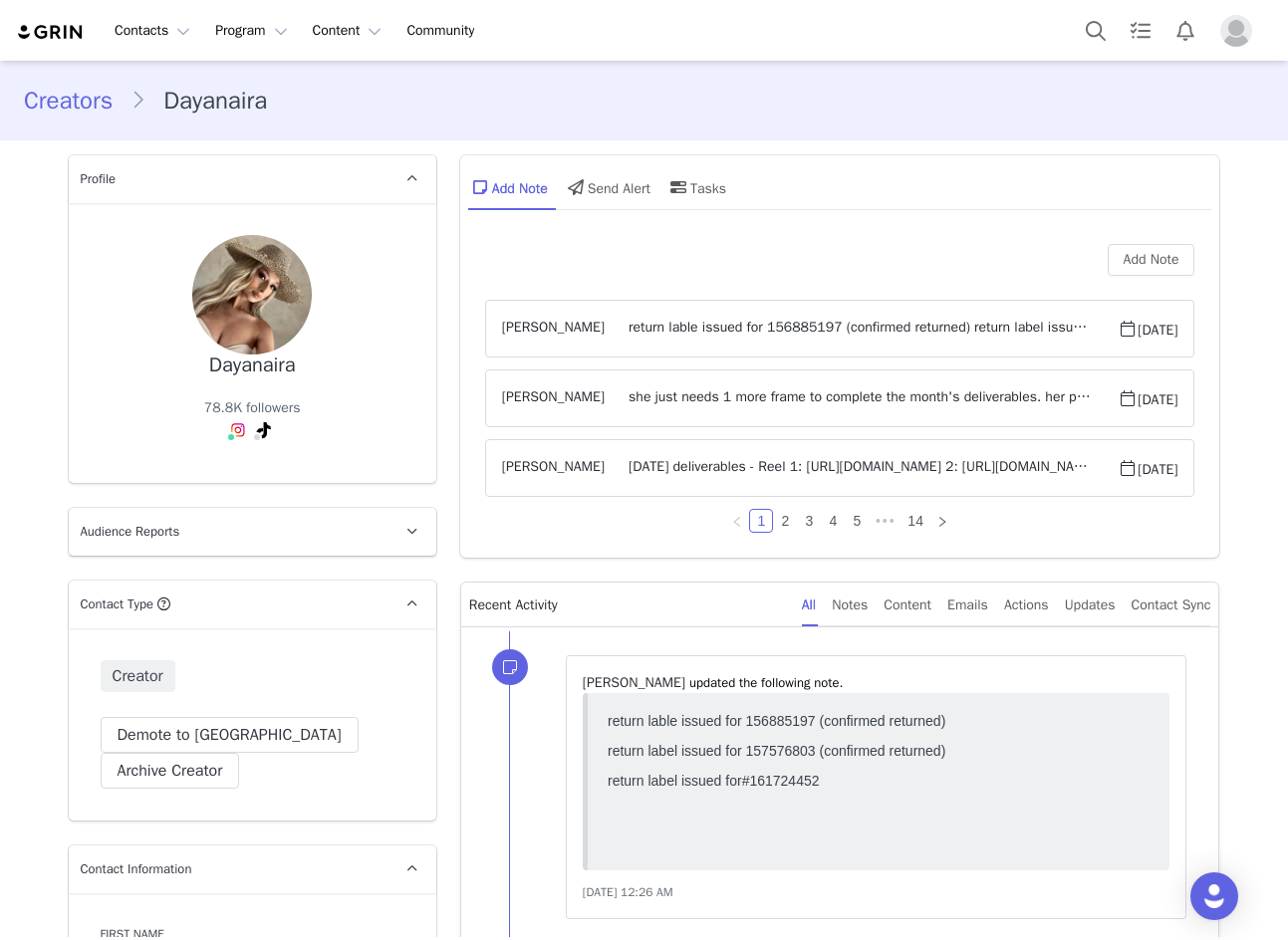 click on "return lable issued for 156885197 (confirmed returned)
return label issued for 157576803 (confirmed returned)
return label issued for #161724452⁩" at bounding box center (861, 329) 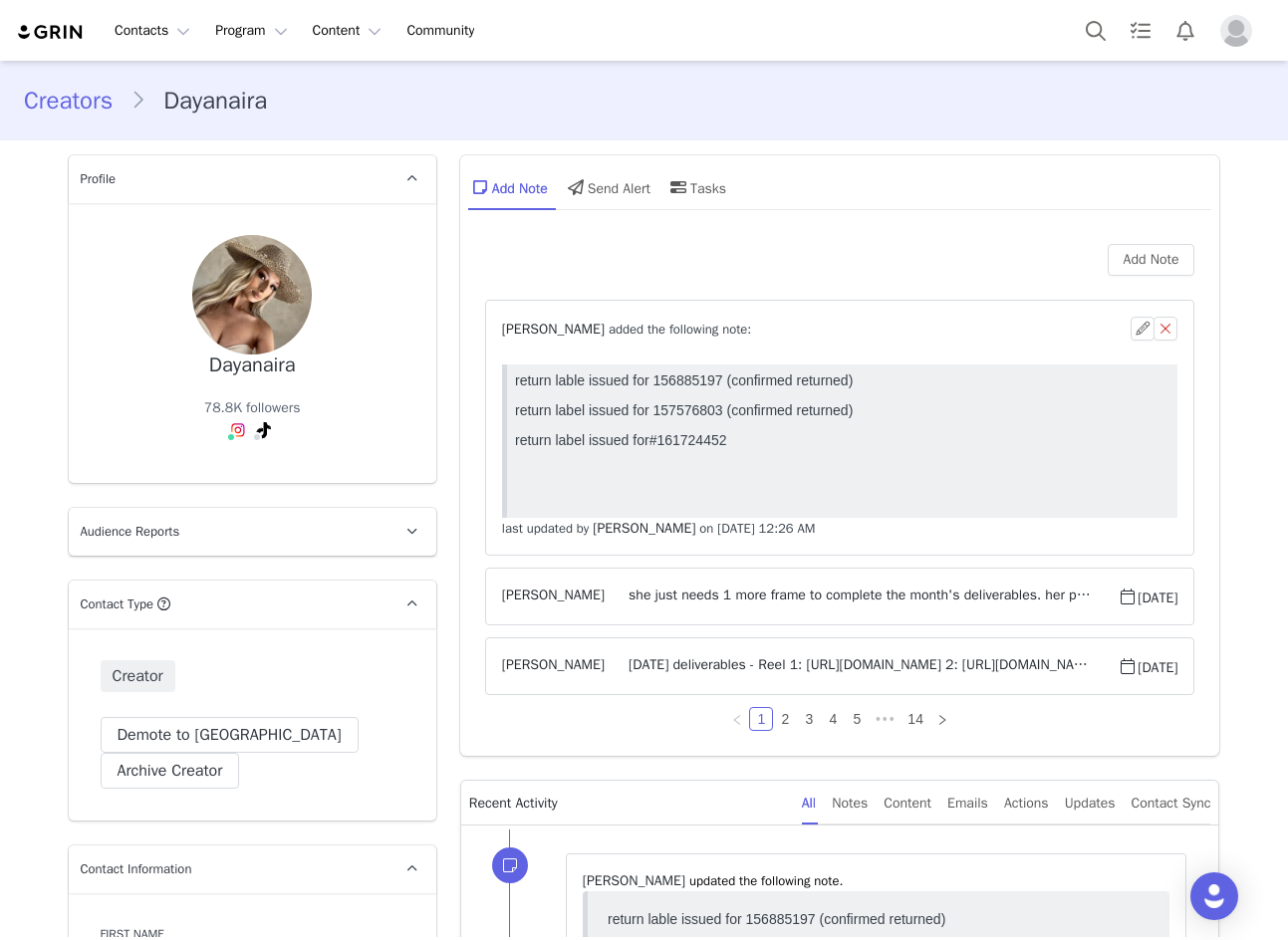 scroll, scrollTop: 0, scrollLeft: 0, axis: both 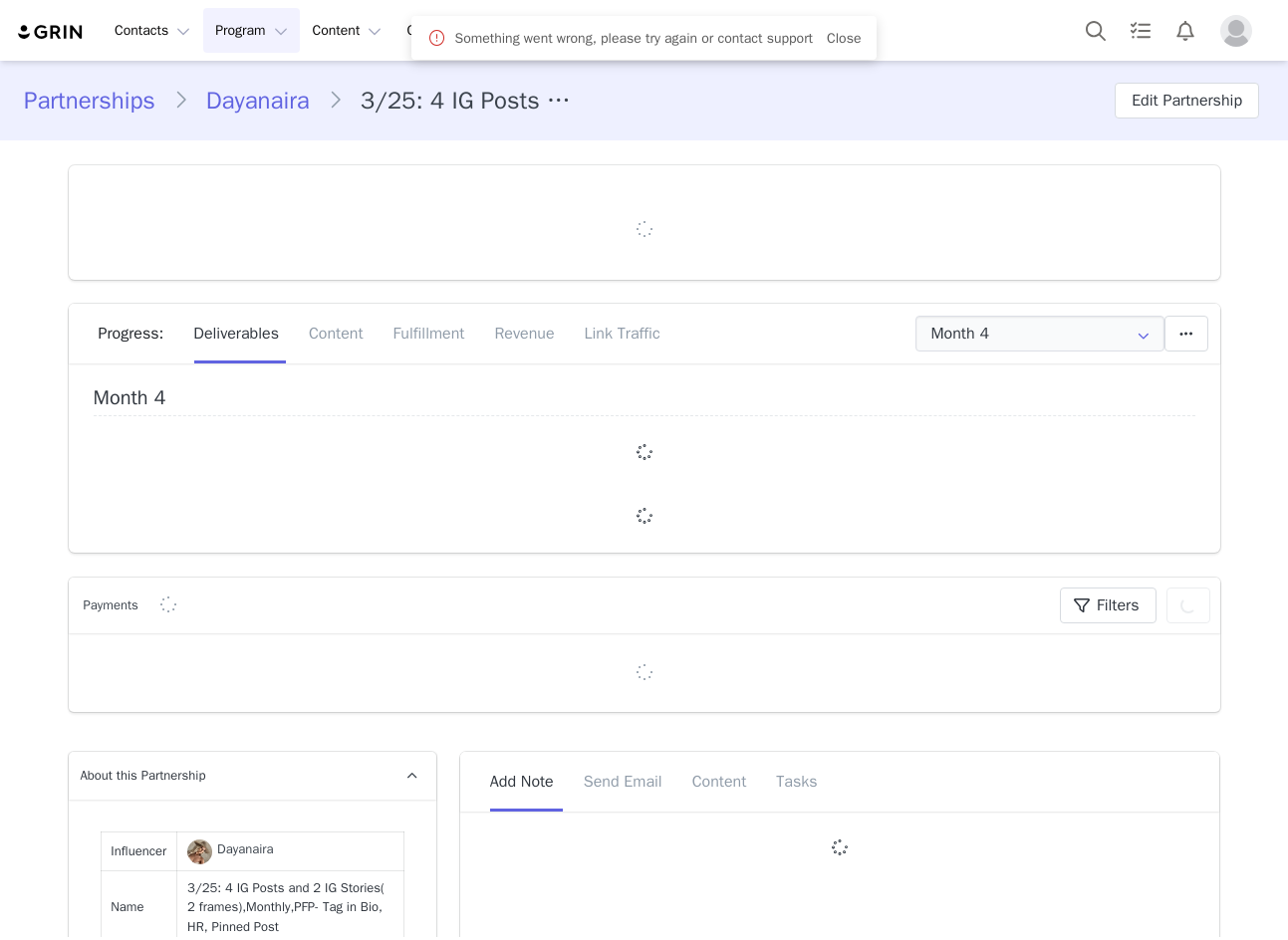 type on "+1 ([GEOGRAPHIC_DATA])" 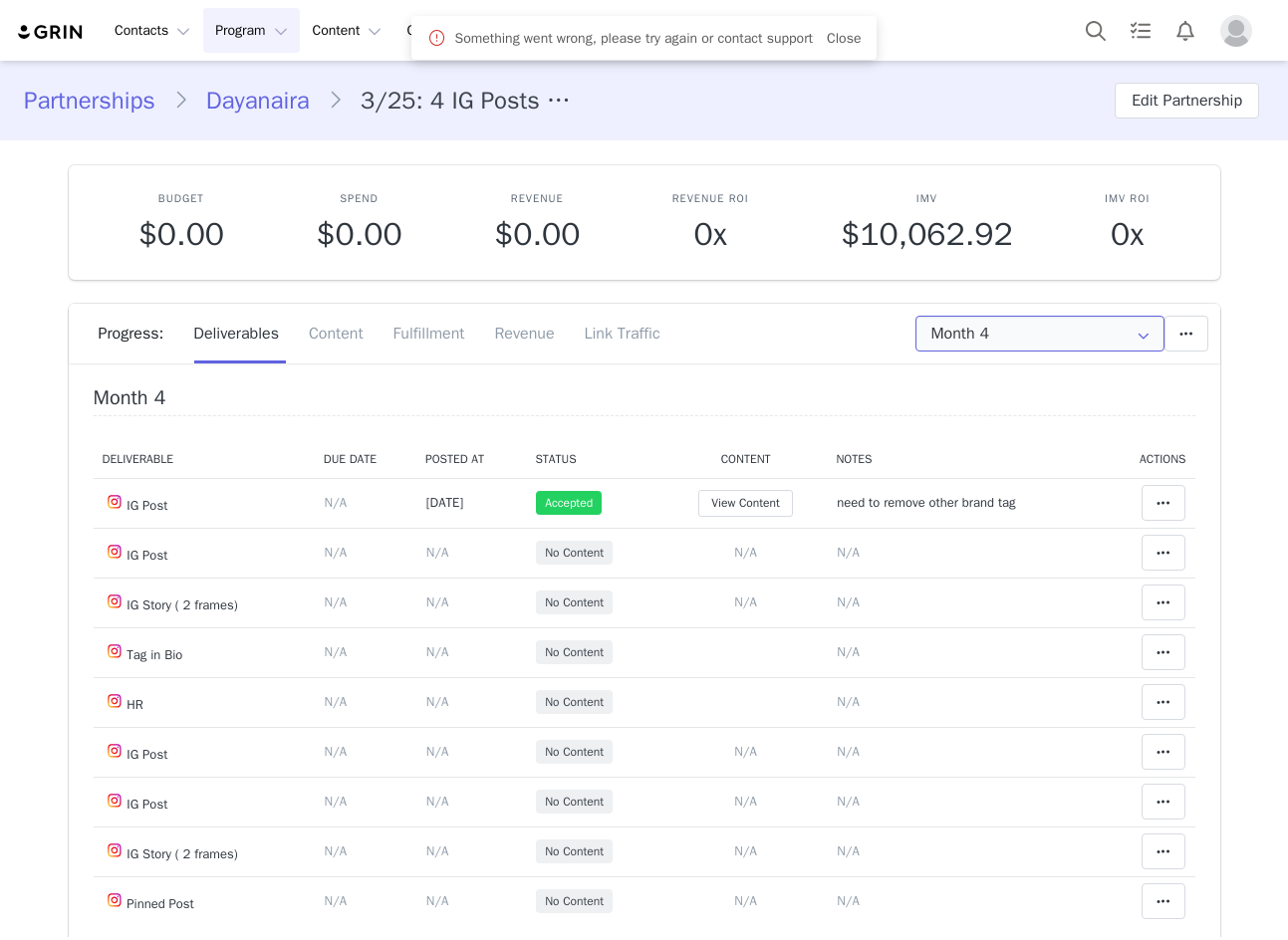 scroll, scrollTop: 0, scrollLeft: 0, axis: both 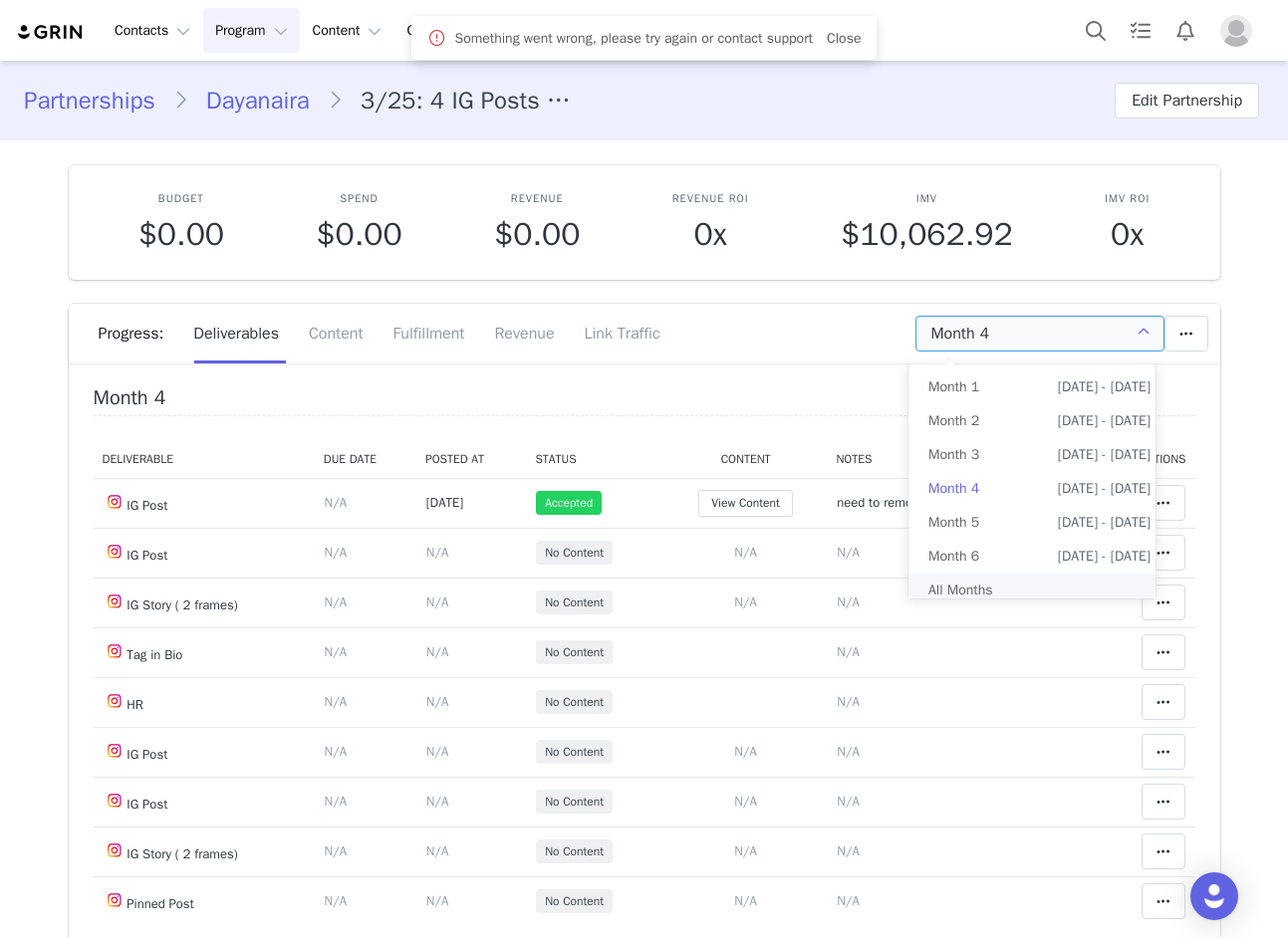 click on "All Months" at bounding box center [1039, 590] 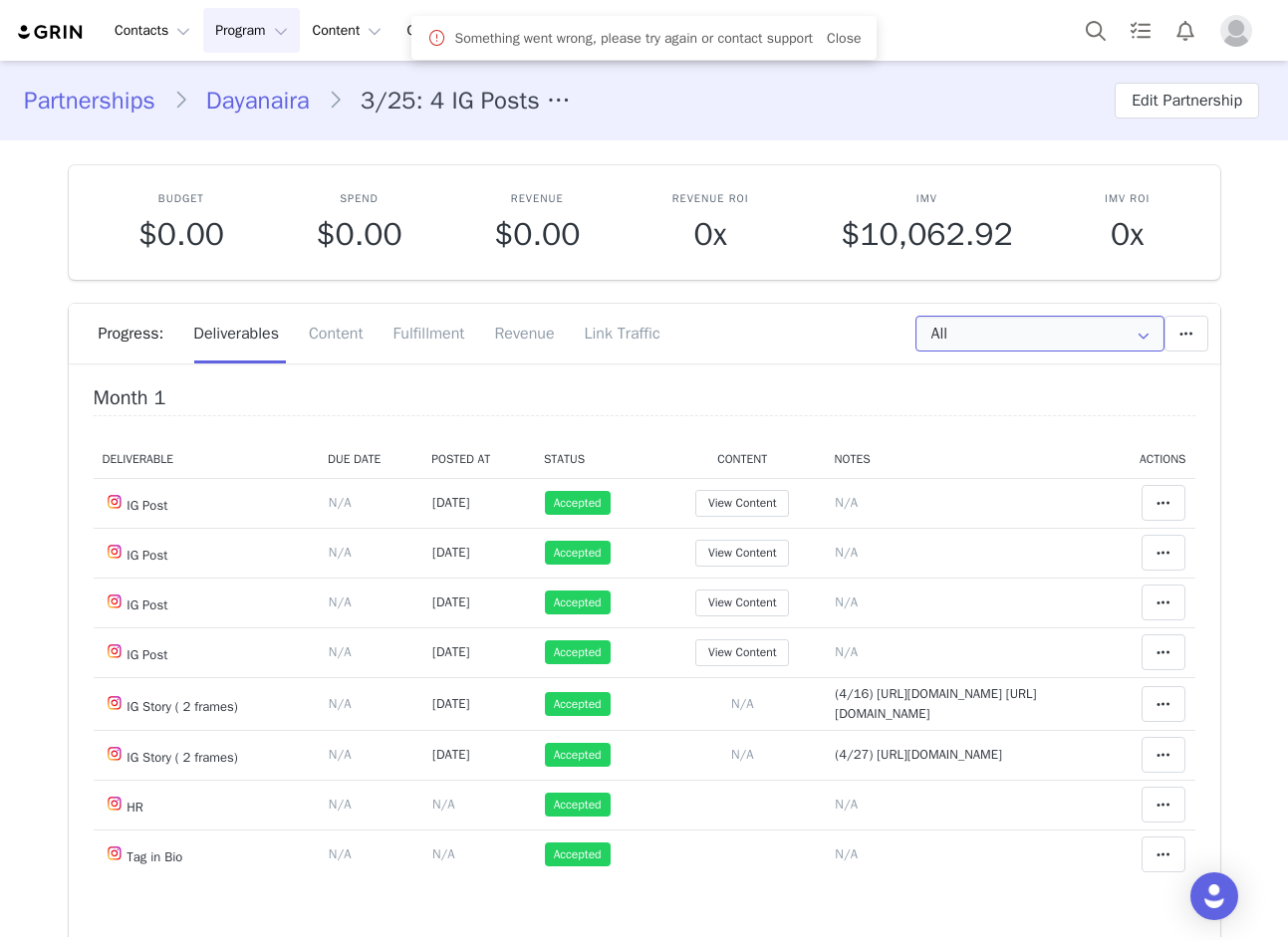 scroll, scrollTop: 100, scrollLeft: 0, axis: vertical 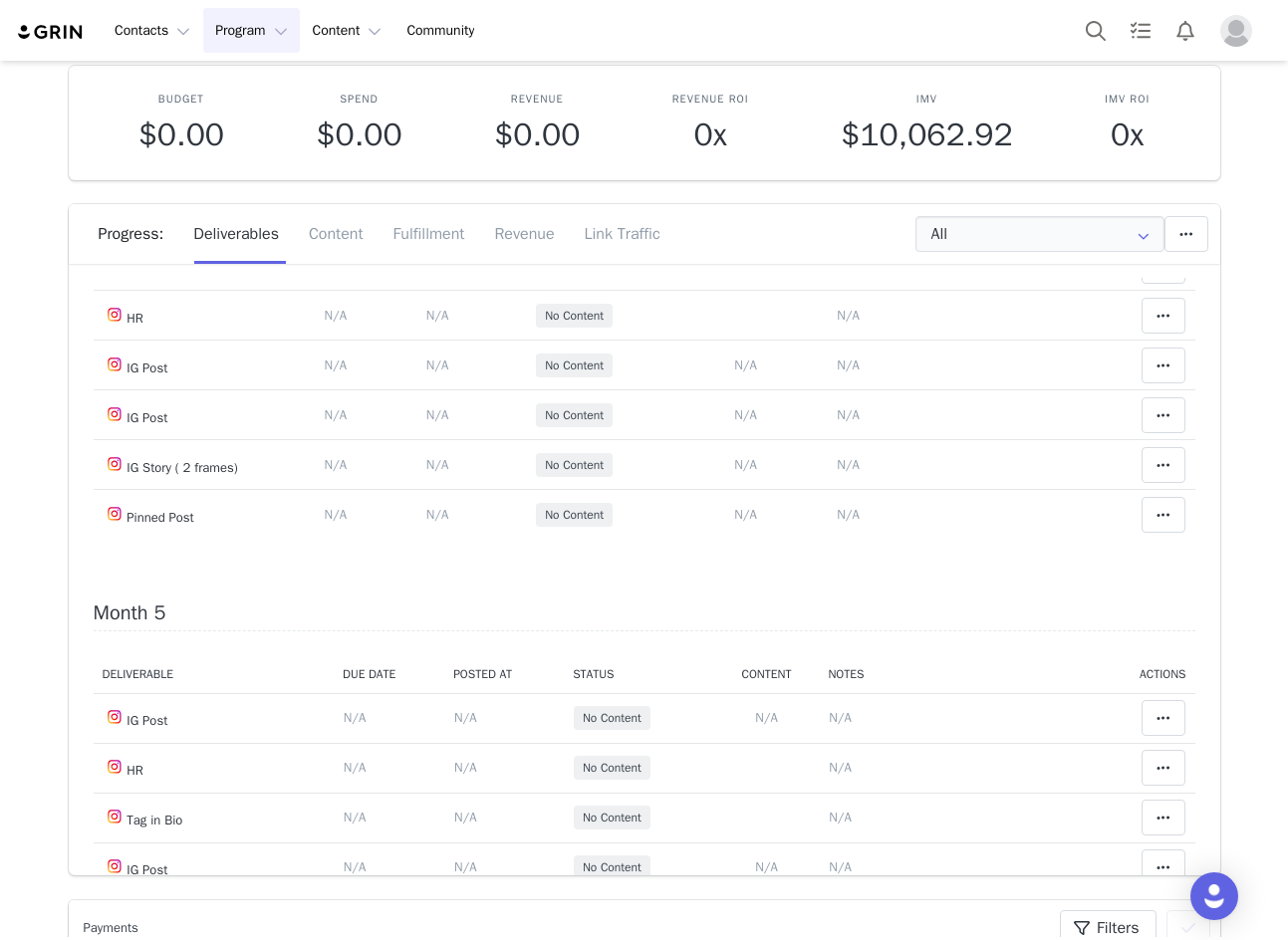 click on "View Content" at bounding box center [745, 116] 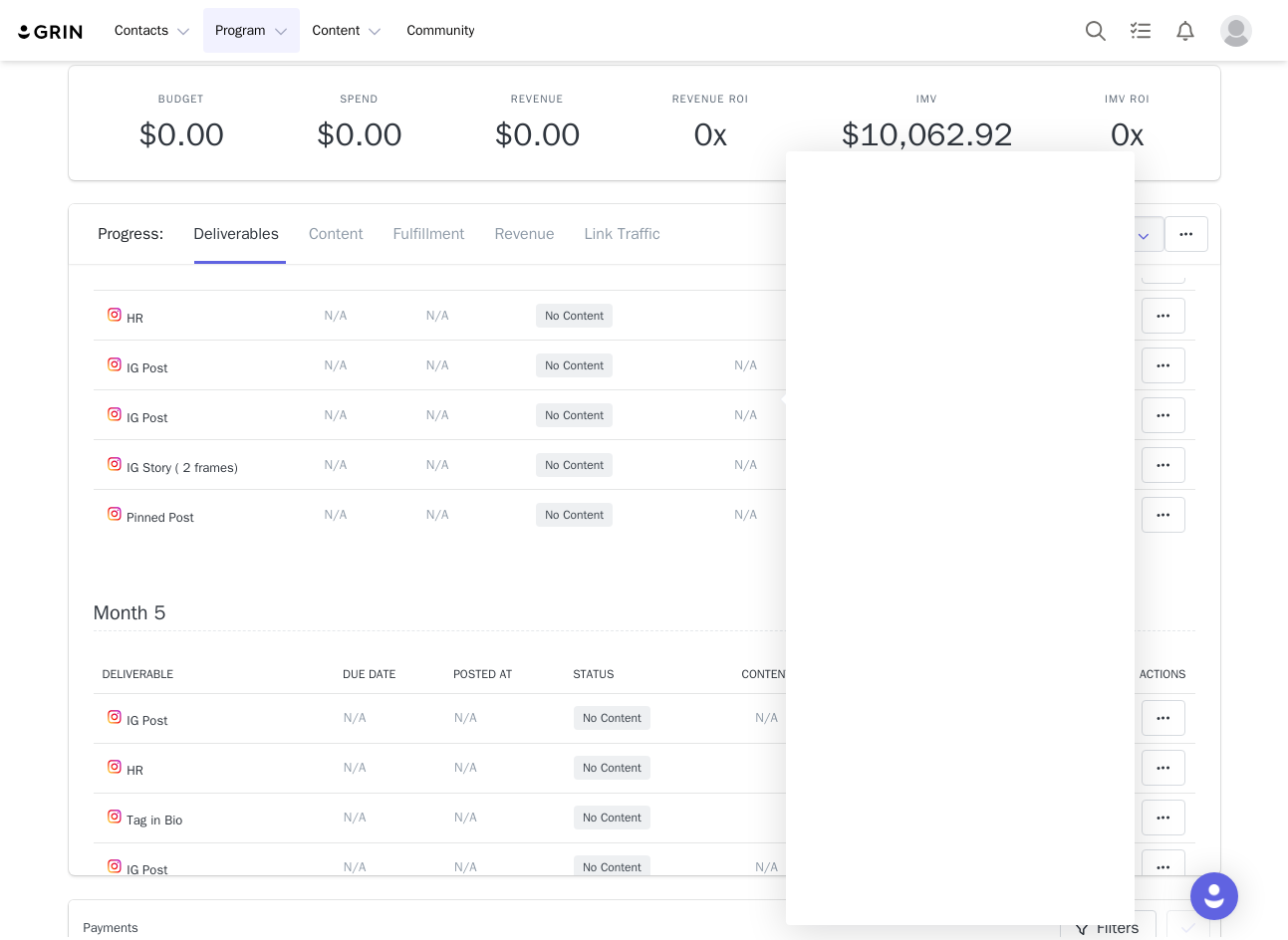click on "Partnerships  Dayanaira   3/25: 4 IG Posts and 2 IG Stories( 2 frames),Monthly,PFP- Tag in Bio, HR, Pinned Post  Edit Partnership  Budget $0.00 Spend $0.00 Revenue $0.00 Revenue ROI 0x IMV $10,062.92 IMV ROI 0x Progress: Deliverables Content Fulfillment Revenue Link Traffic All Add a new deliverable  What type of deliverable?   Pinned Post   Tag in Bio   HR   IG Post   IG Story ( 2 frames)   Where should it be added?  Throughout Partnership  Month 1   Month 2   Month 3   Month 4   Month 5   Month 6   Throughout Partnership   Save  Cancel  Add Deliverable  Reset Content Do you want to reorder all of the content for this this partnership?  Yes, reset content   Cancel   Reset Content   Allow Content Past End Date   Fetch Recent Content   Month 1  Deliverable Due Date Posted At Status Content Notes Actions  IG Post Deliverable Due Date Set the date you expect this content to go live.  Save  Cancel N/A  Apr 8, 2025   Accepted  View Content Notes  Save  Cancel N/A  Clear Status   Decline   Mark as Declined   Move" at bounding box center (644, 3902) 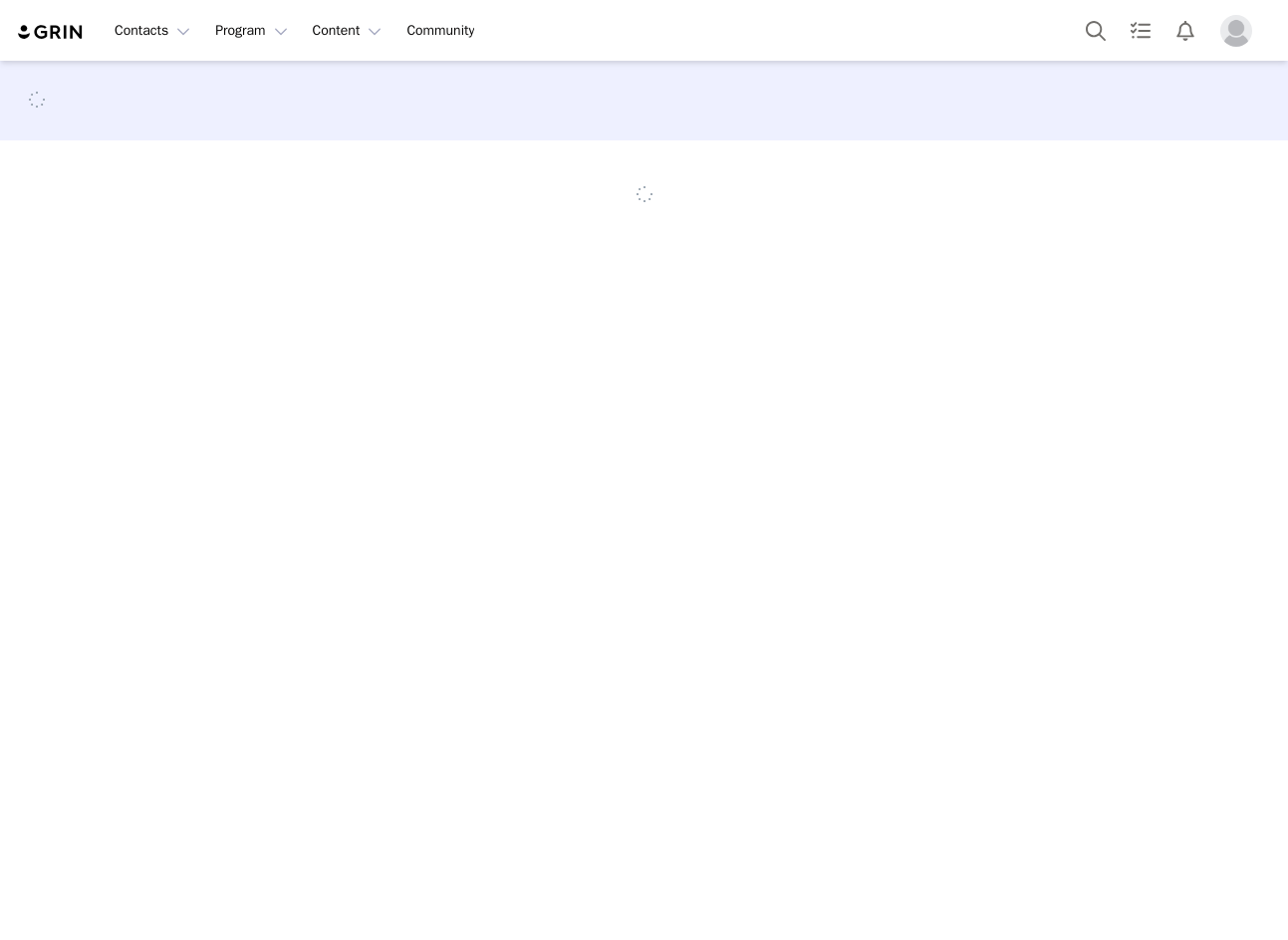 scroll, scrollTop: 0, scrollLeft: 0, axis: both 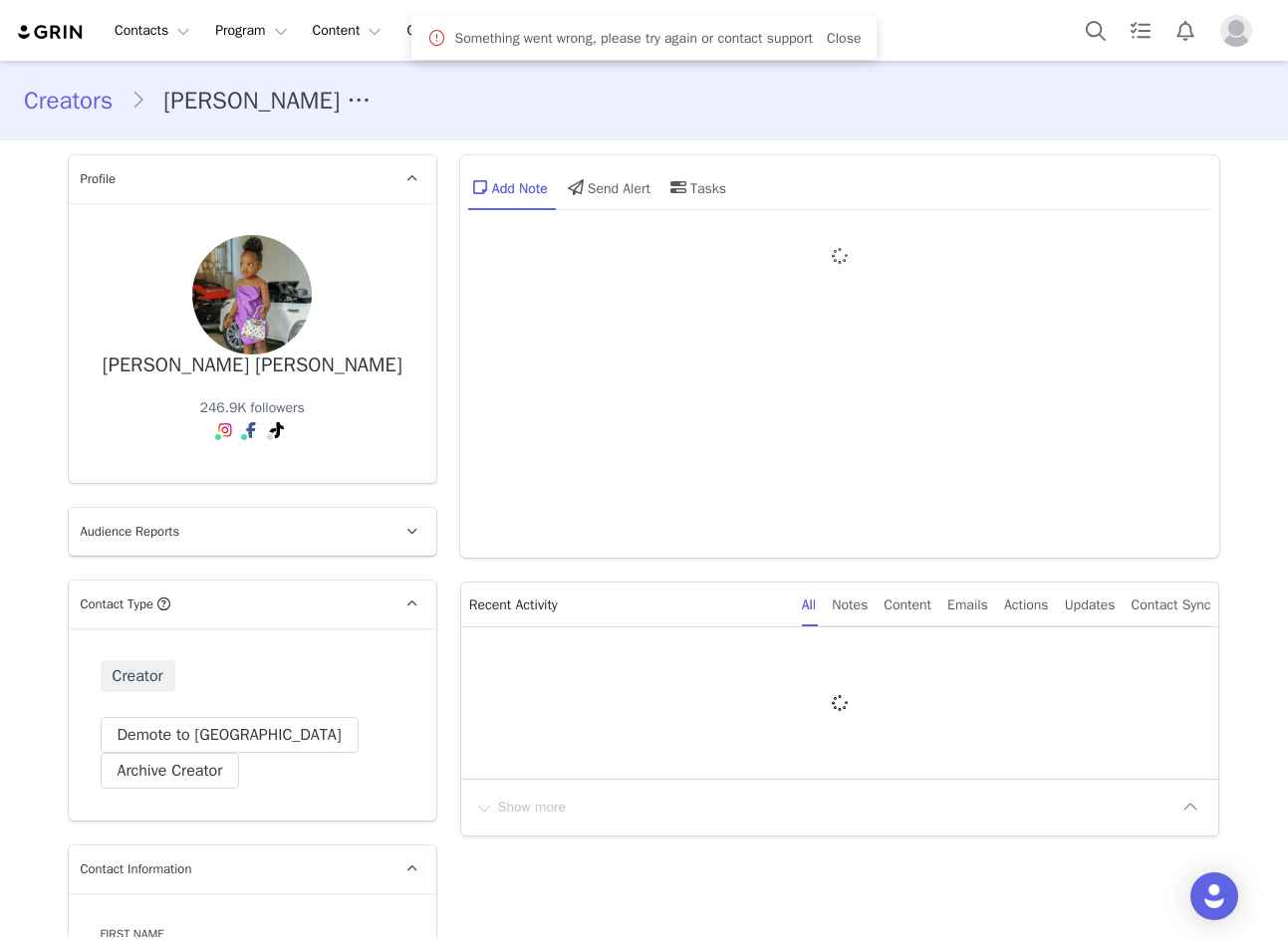 type on "+234 ([GEOGRAPHIC_DATA])" 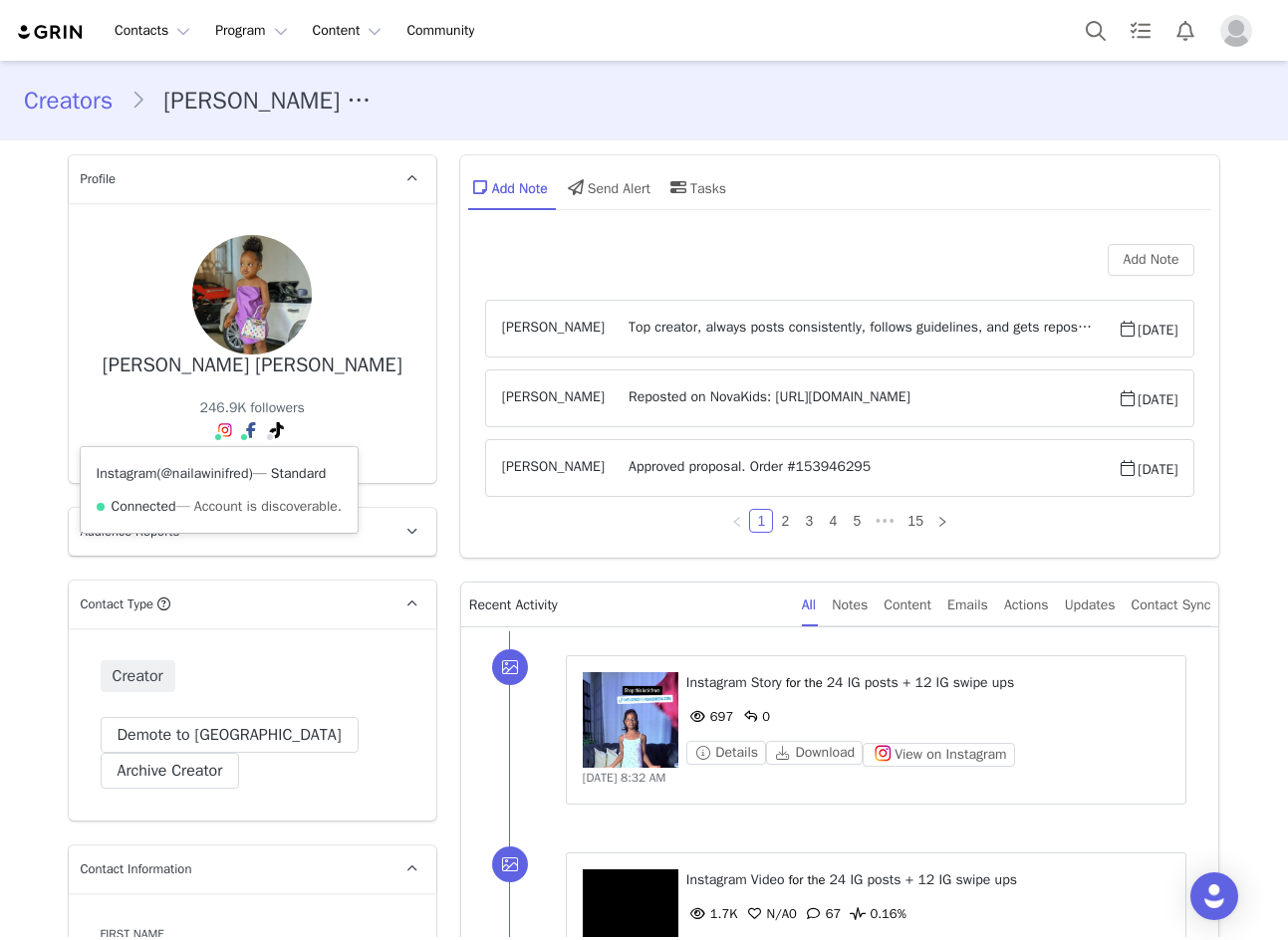 click on "@nailawinifred" at bounding box center (205, 473) 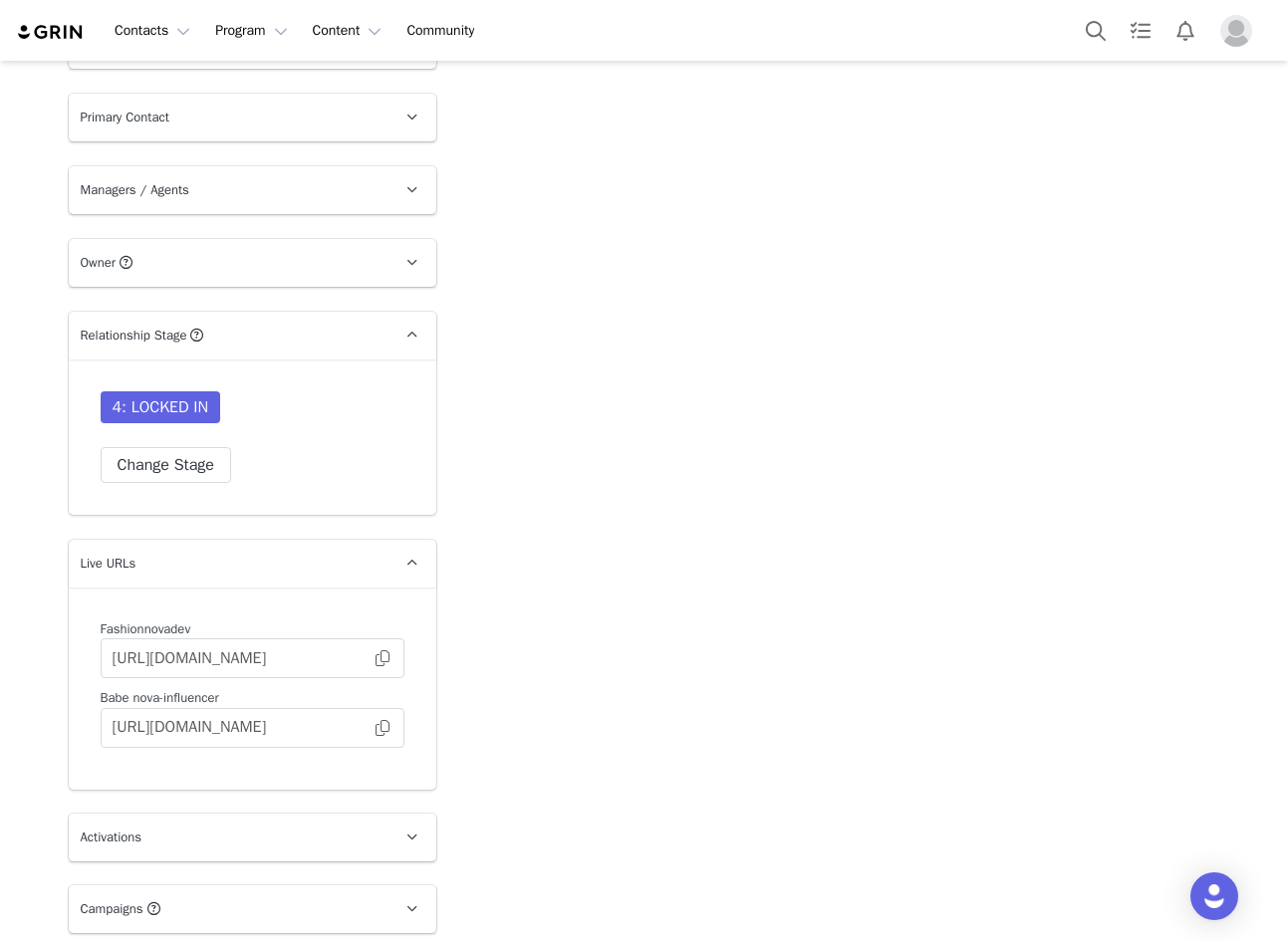 scroll, scrollTop: 4481, scrollLeft: 0, axis: vertical 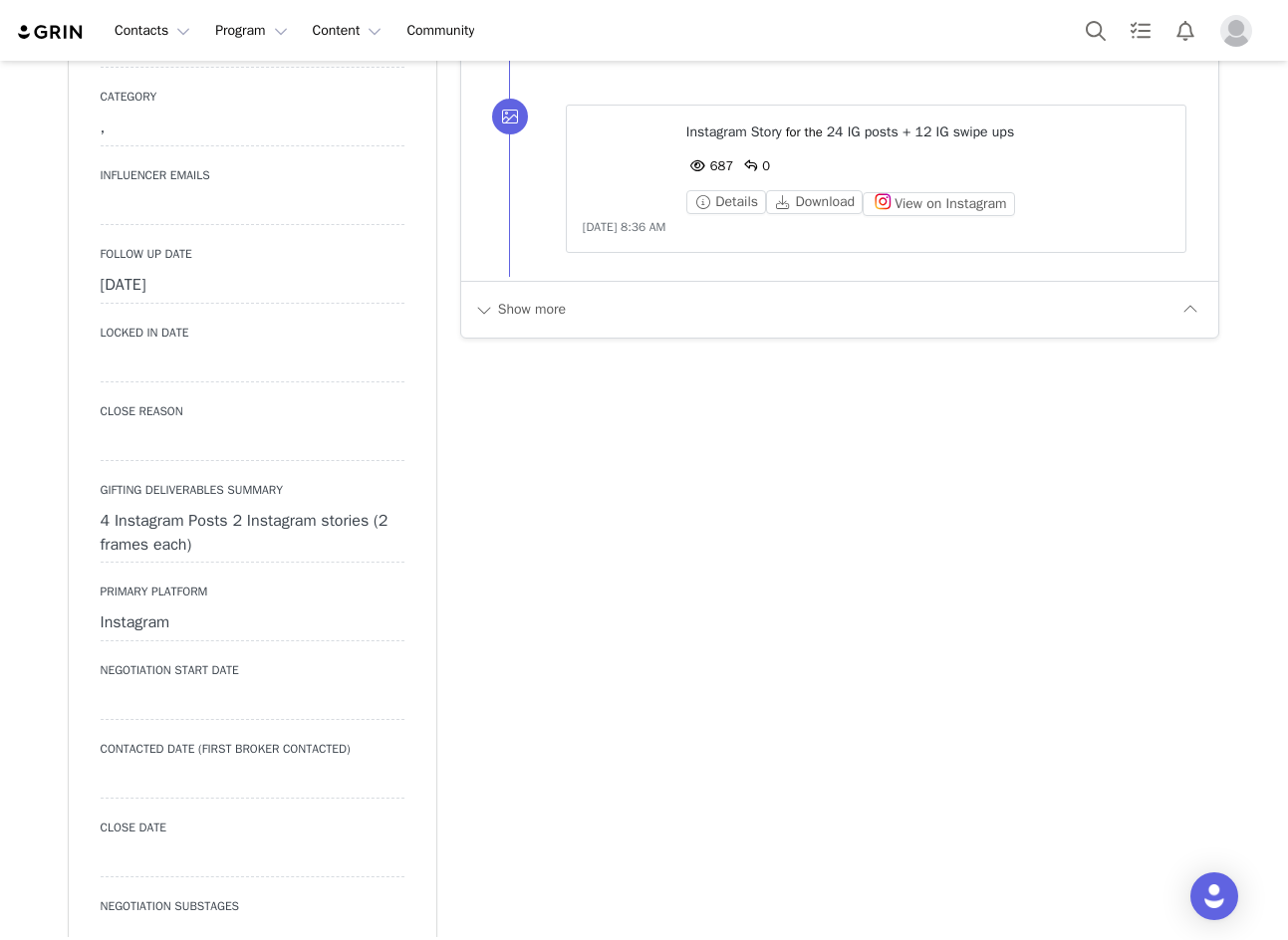 click on "[DATE]" at bounding box center (252, 286) 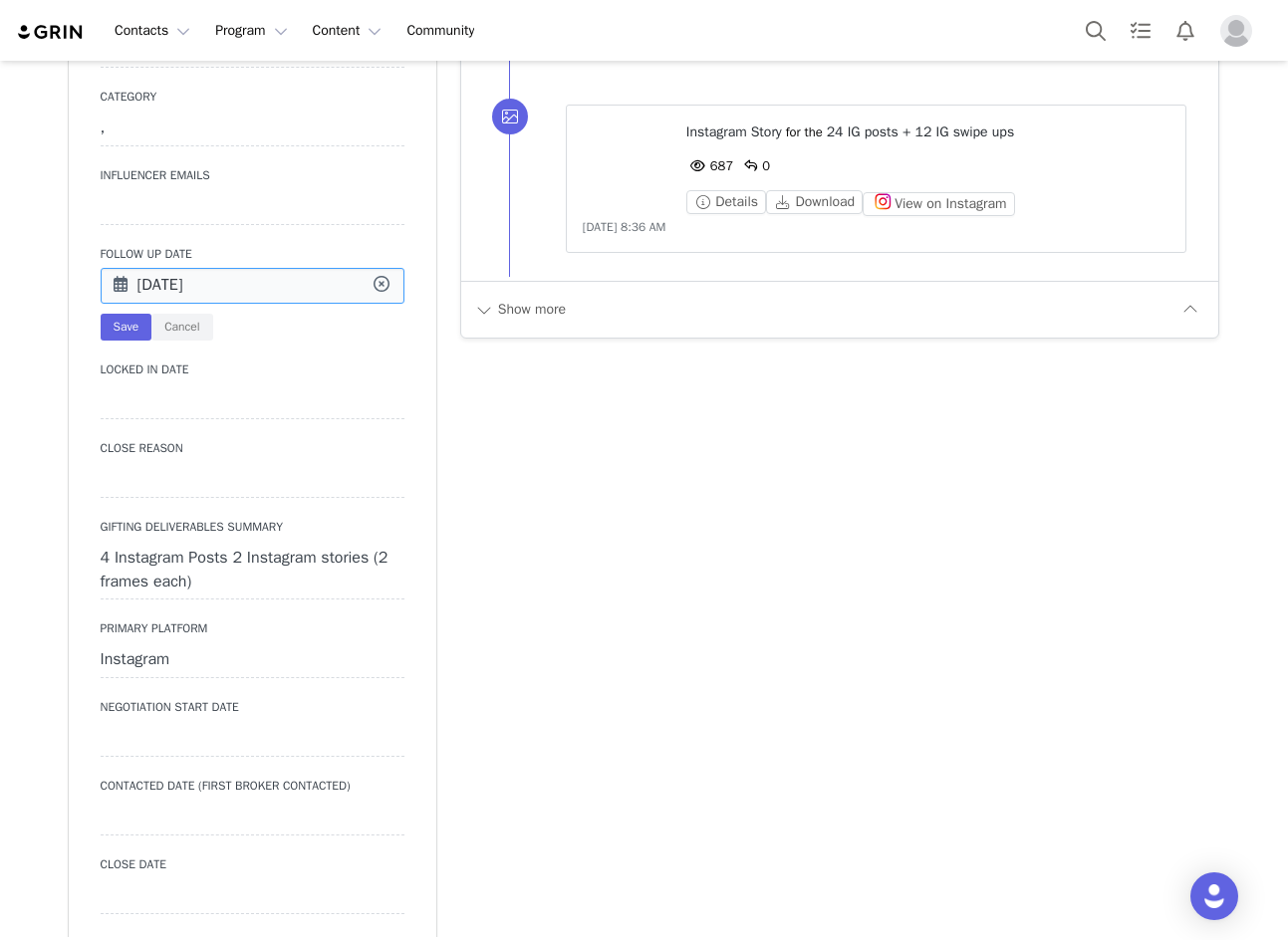 drag, startPoint x: 94, startPoint y: 283, endPoint x: 104, endPoint y: 279, distance: 10.77033 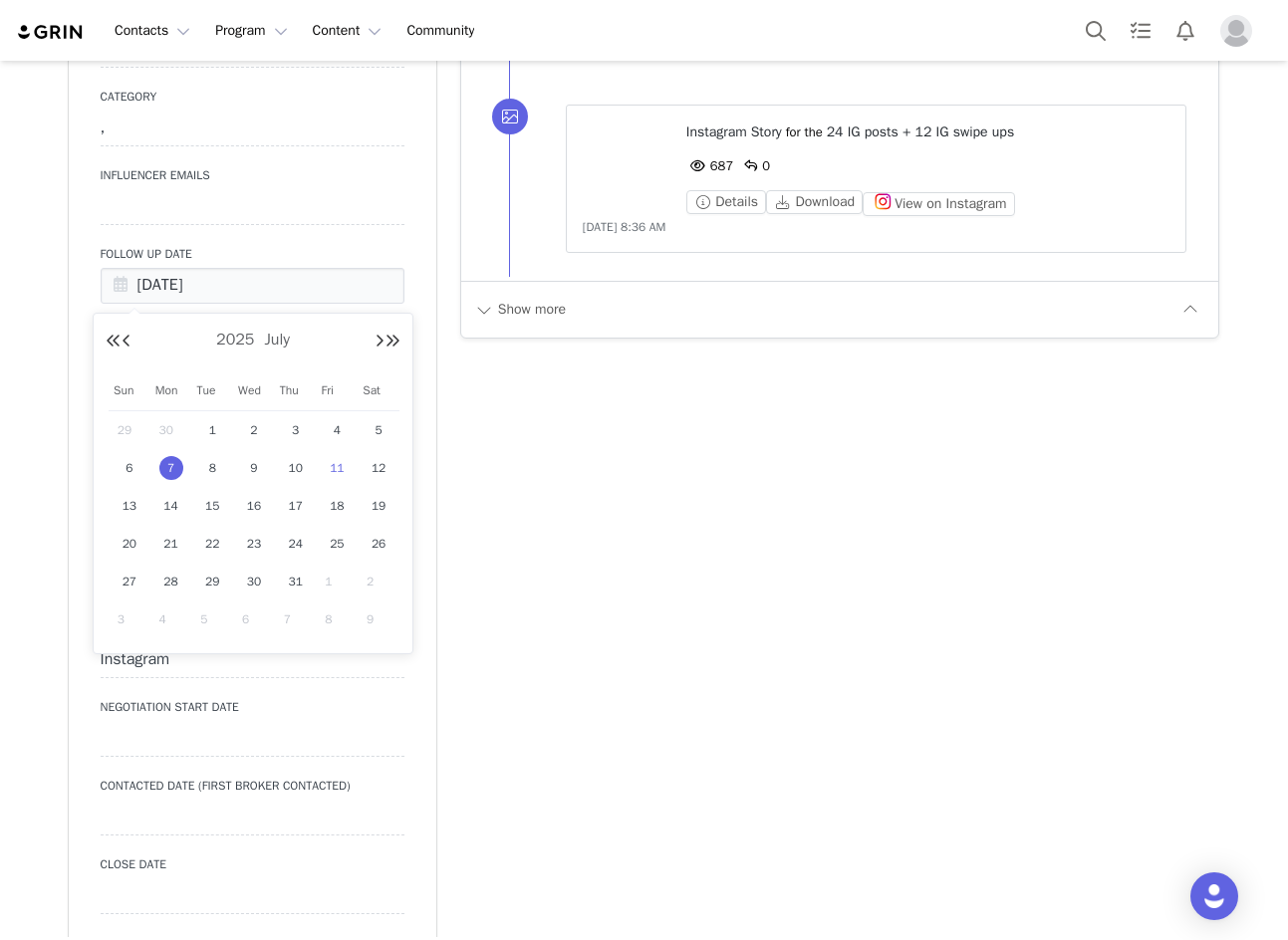 click on "11" at bounding box center (337, 468) 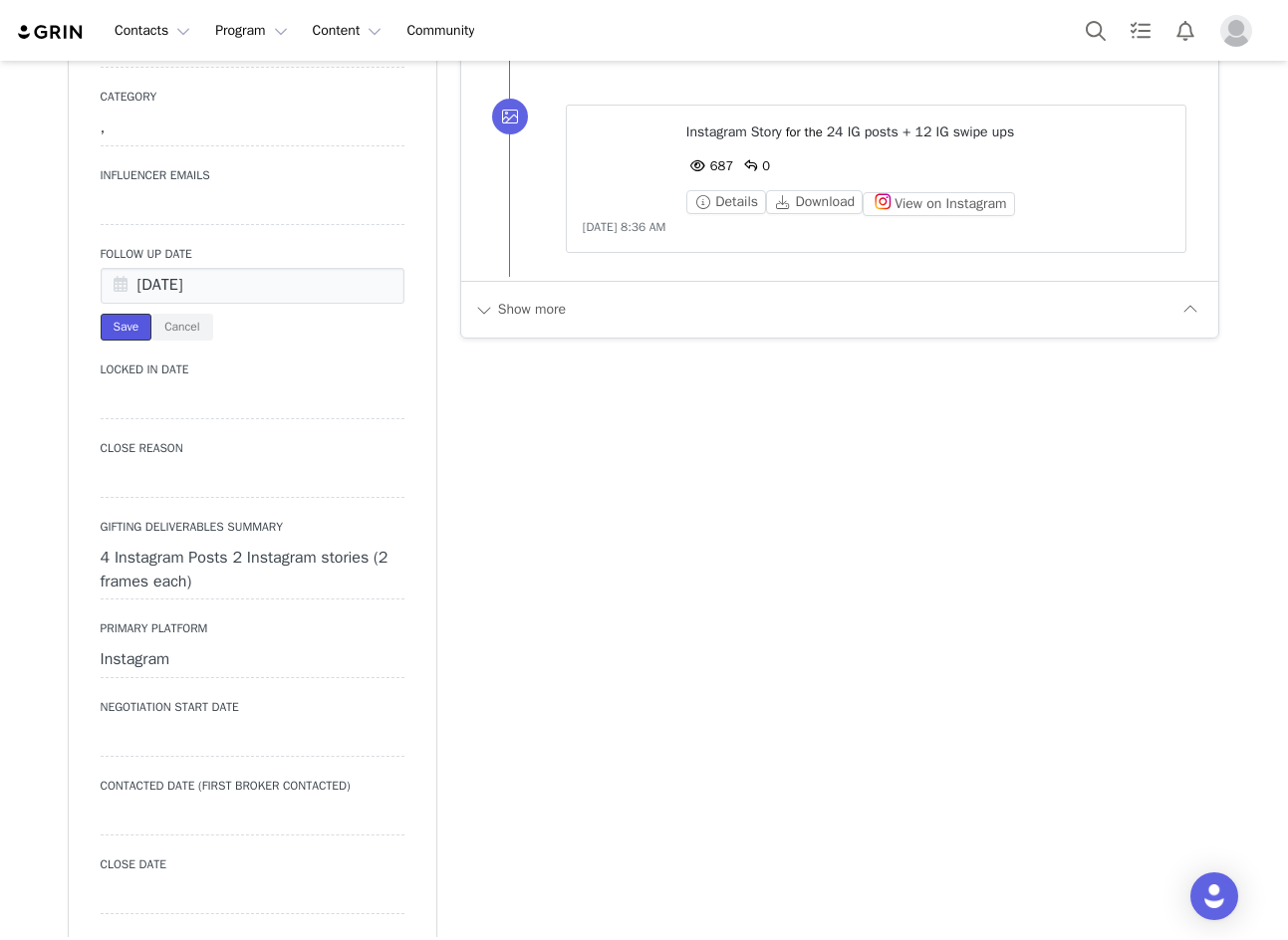 click on "Save" at bounding box center [127, 327] 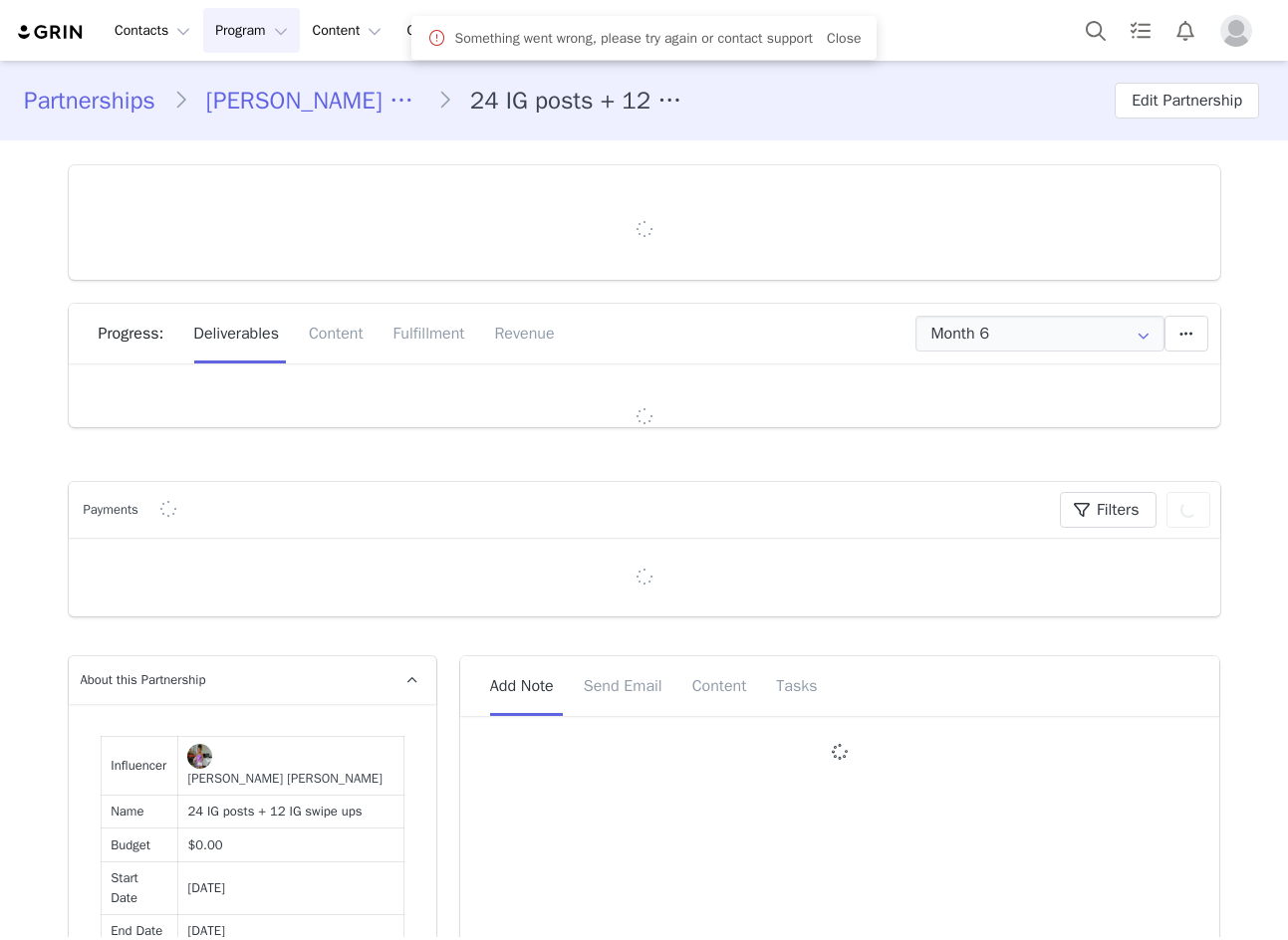 type on "+234 ([GEOGRAPHIC_DATA])" 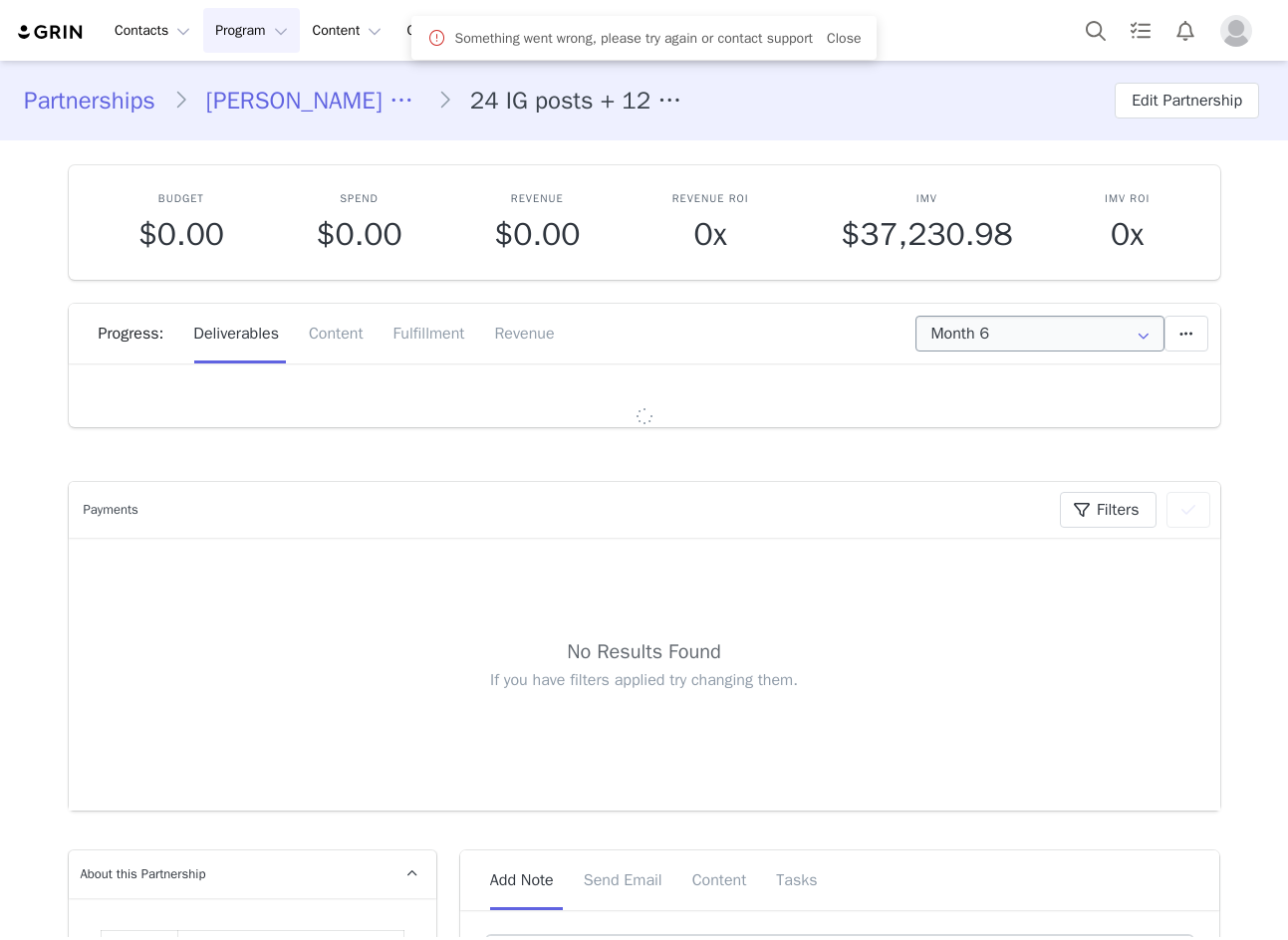 scroll, scrollTop: 0, scrollLeft: 0, axis: both 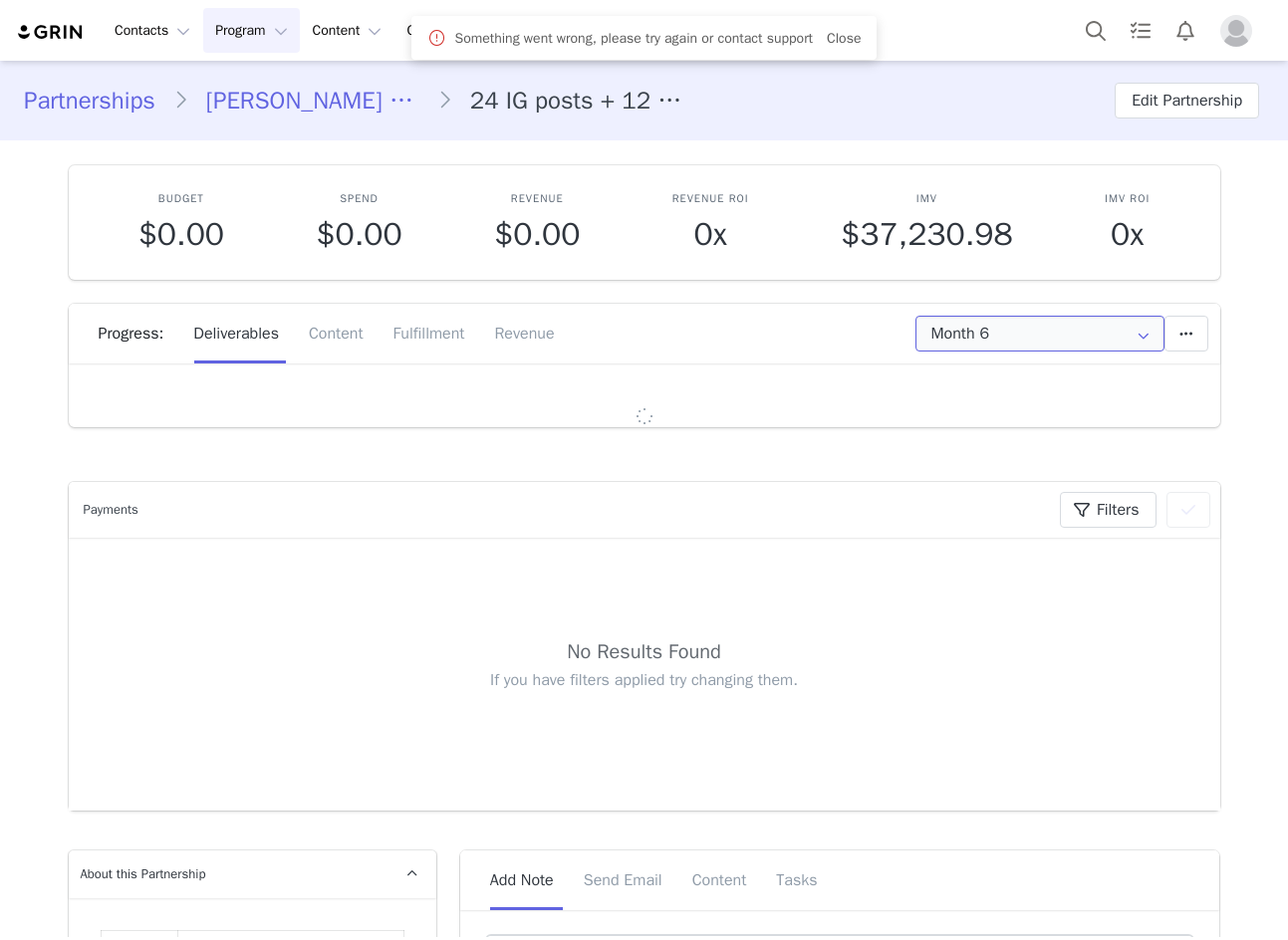click on "Month 6" at bounding box center (1040, 334) 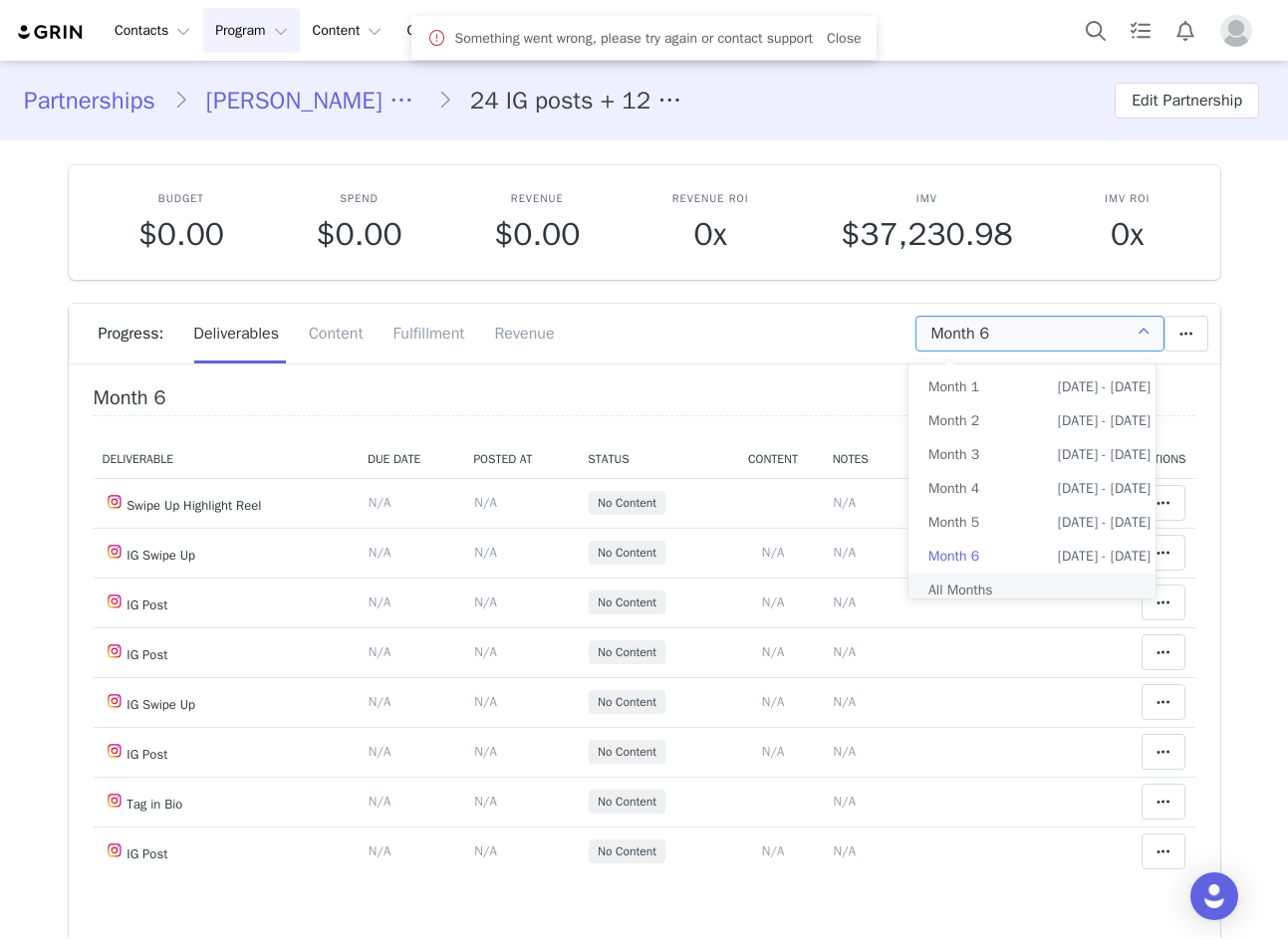 click on "All Months" at bounding box center [1039, 590] 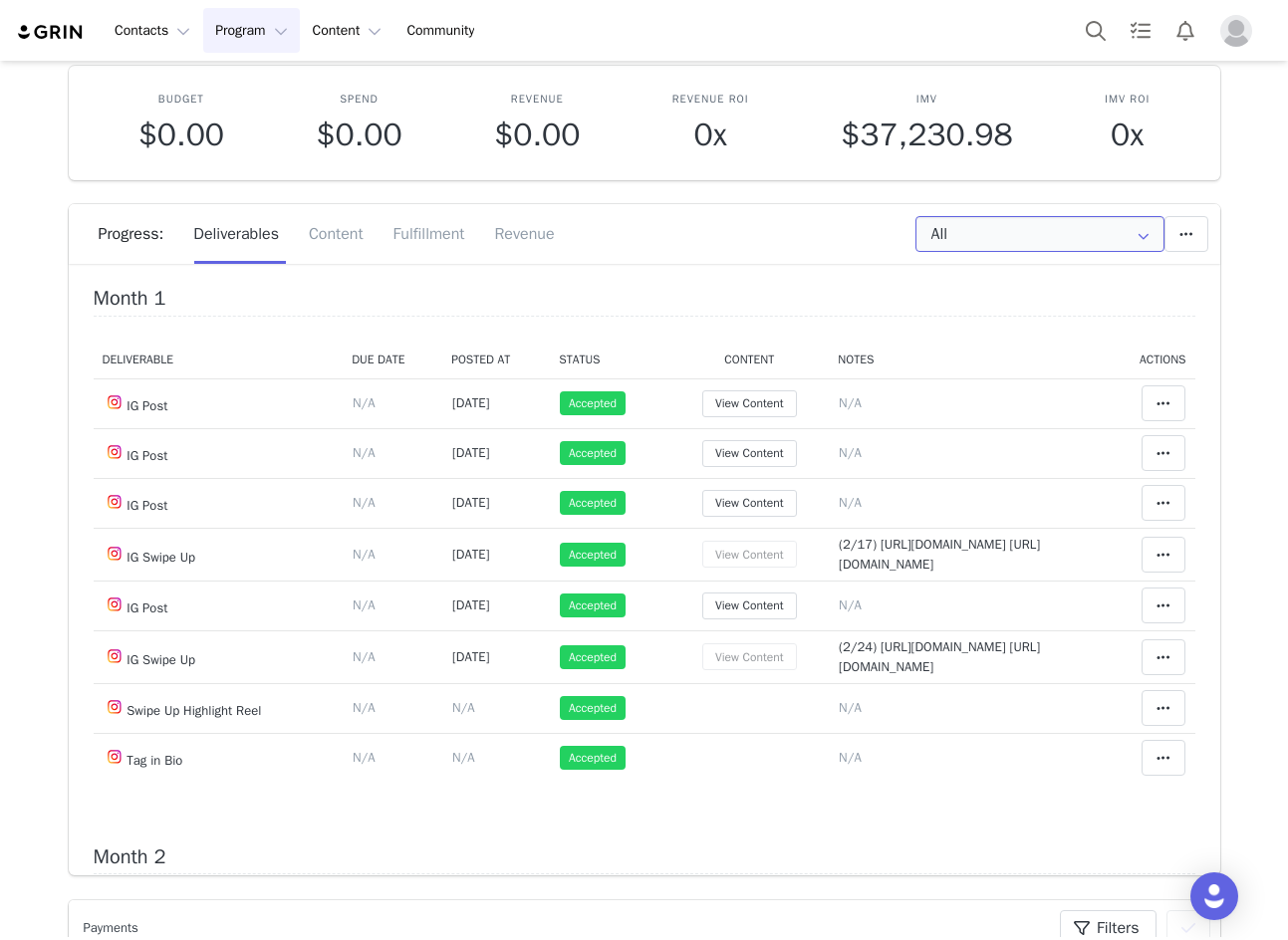 scroll, scrollTop: 199, scrollLeft: 0, axis: vertical 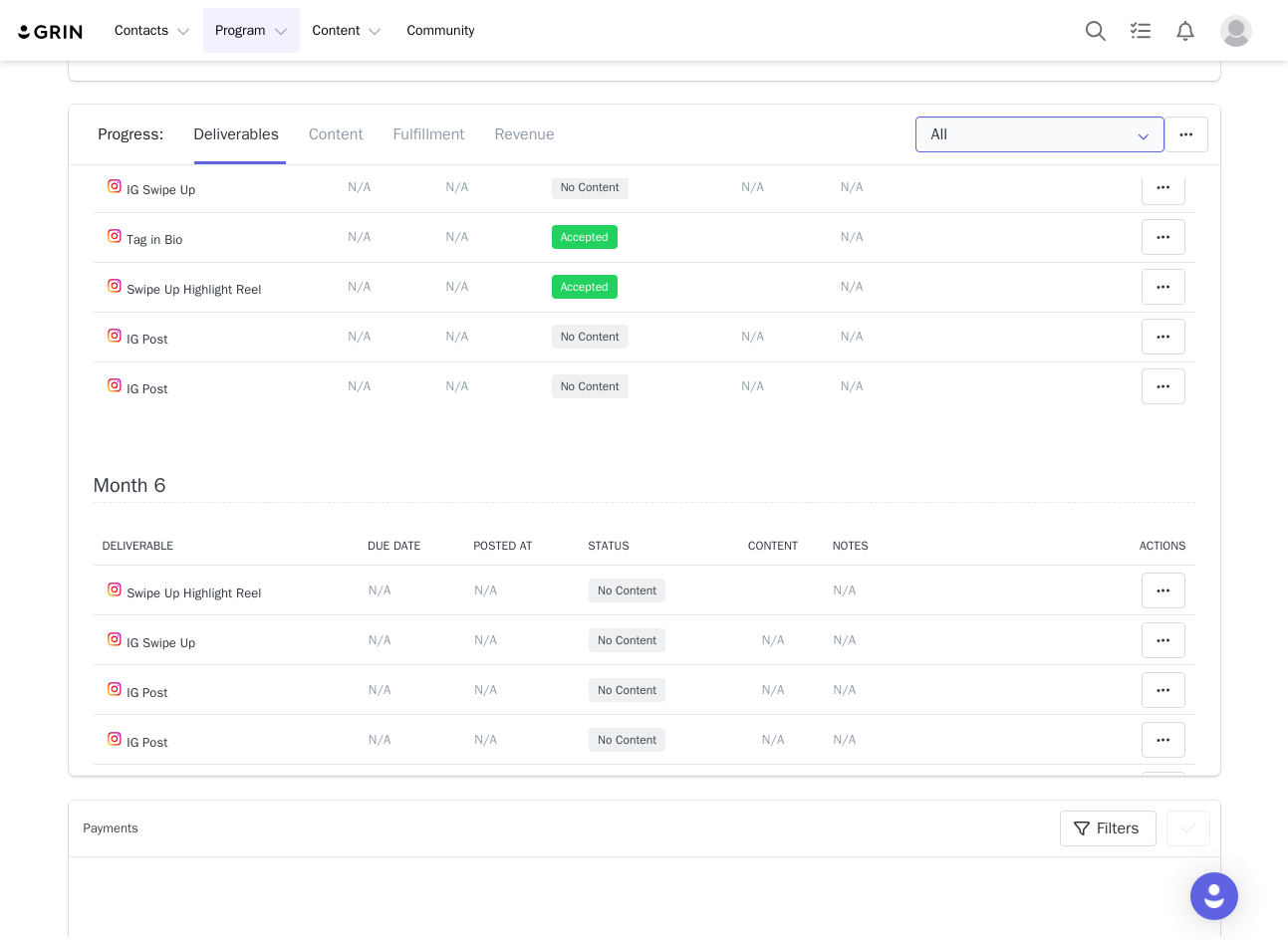 click on "All" at bounding box center [1040, 134] 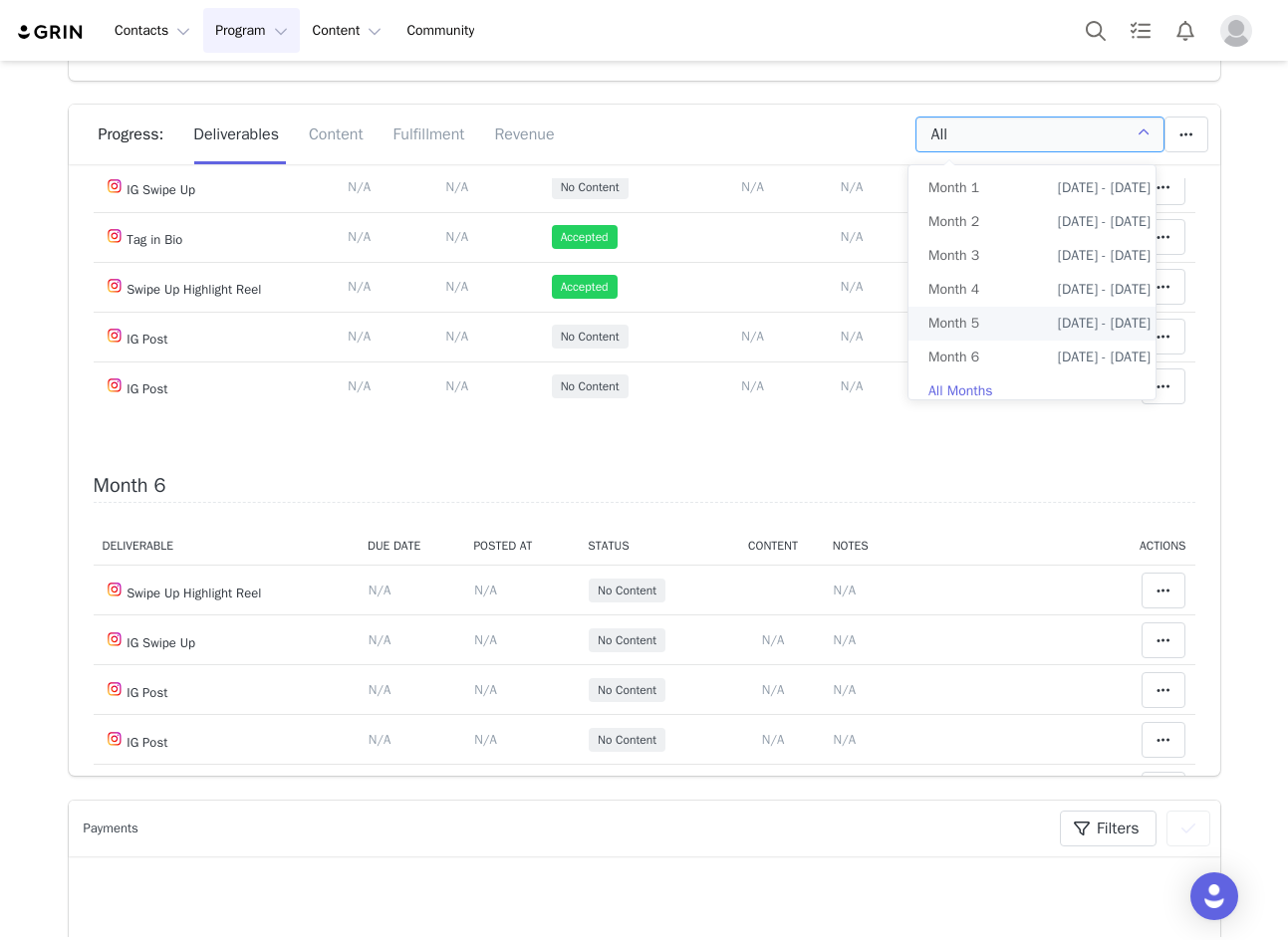 click on "Month 5  [DATE] - [DATE]" at bounding box center (1039, 324) 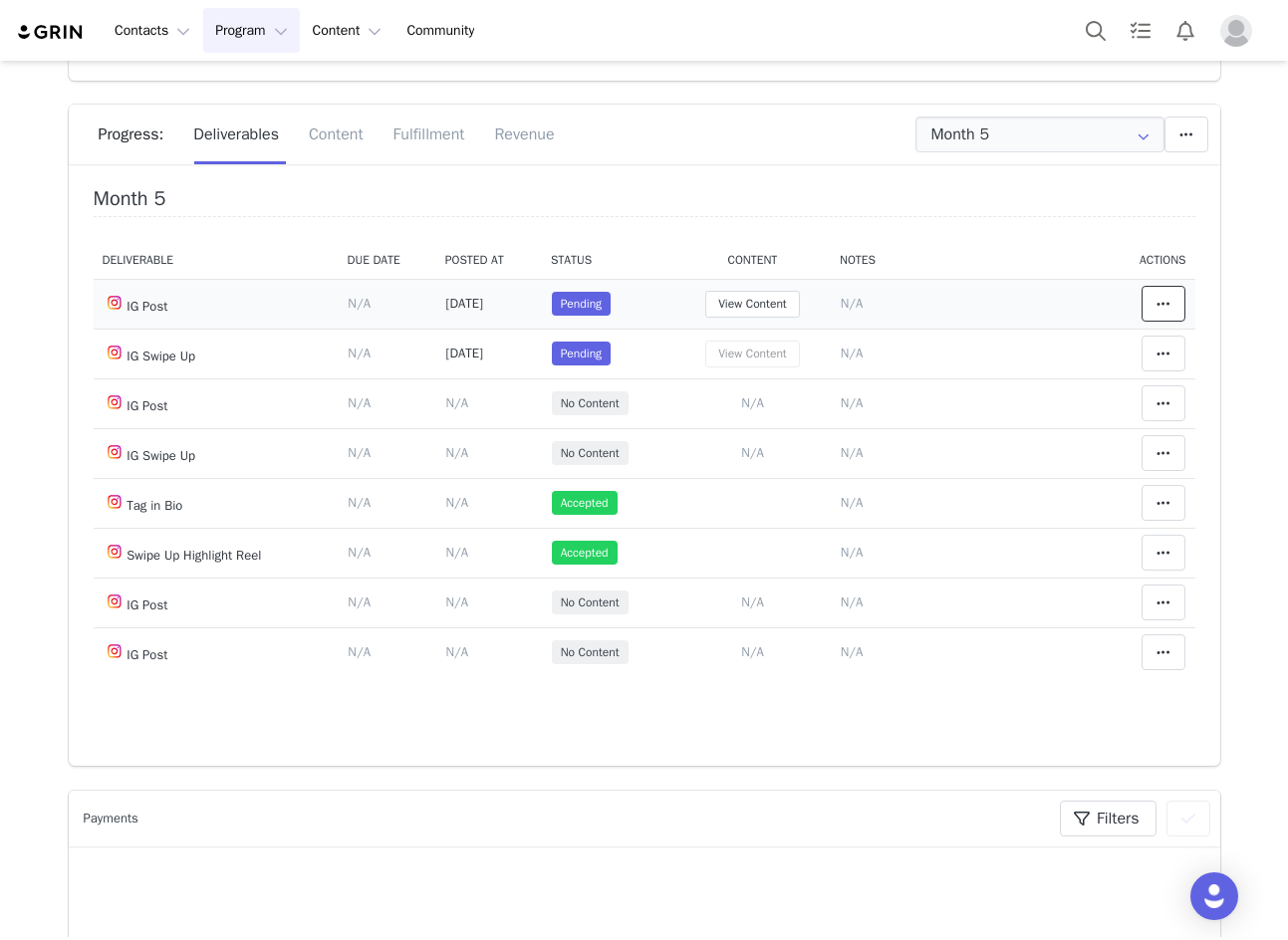 click at bounding box center (1163, 304) 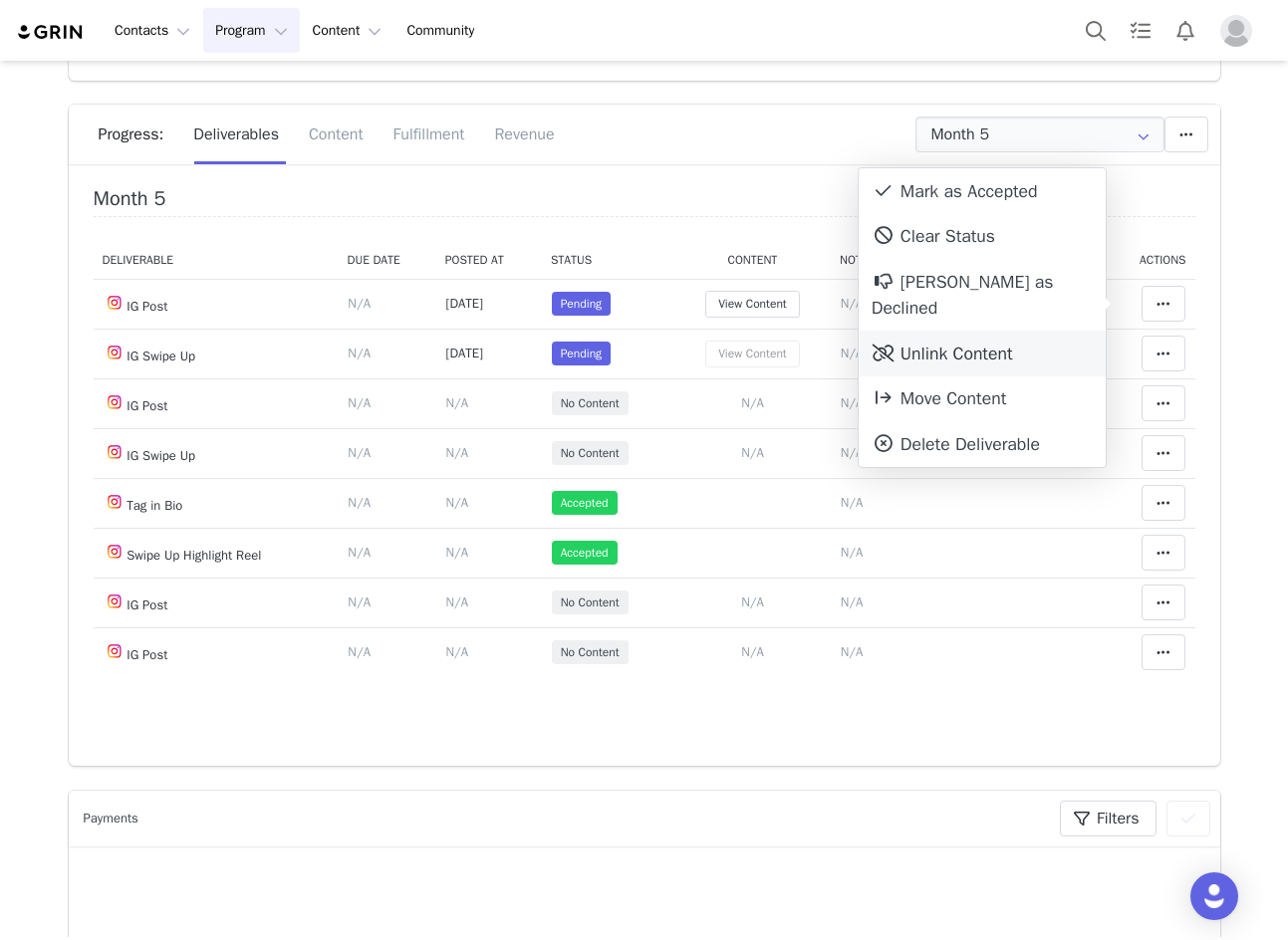click on "Unlink Content" at bounding box center (982, 353) 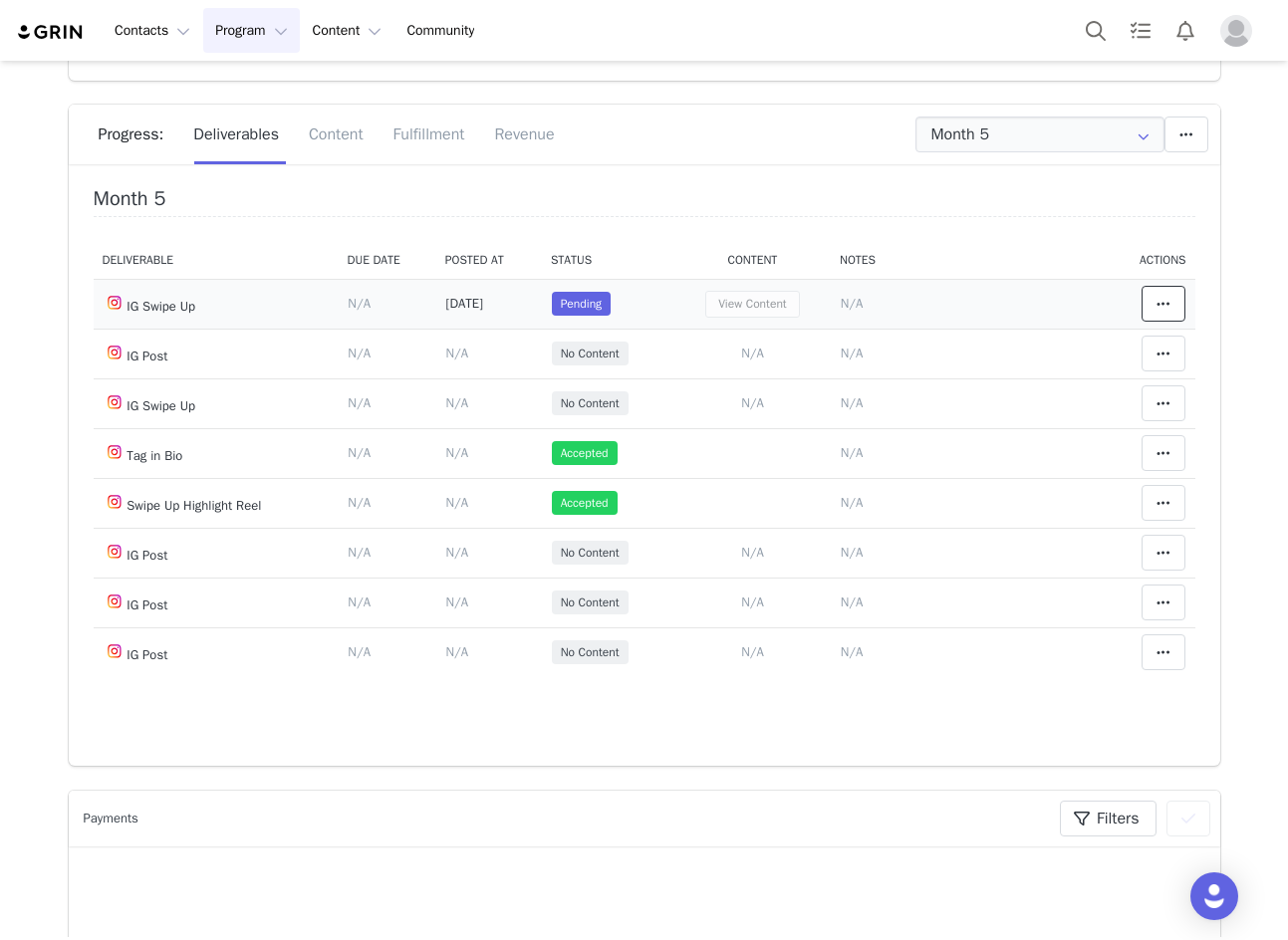click at bounding box center [1163, 304] 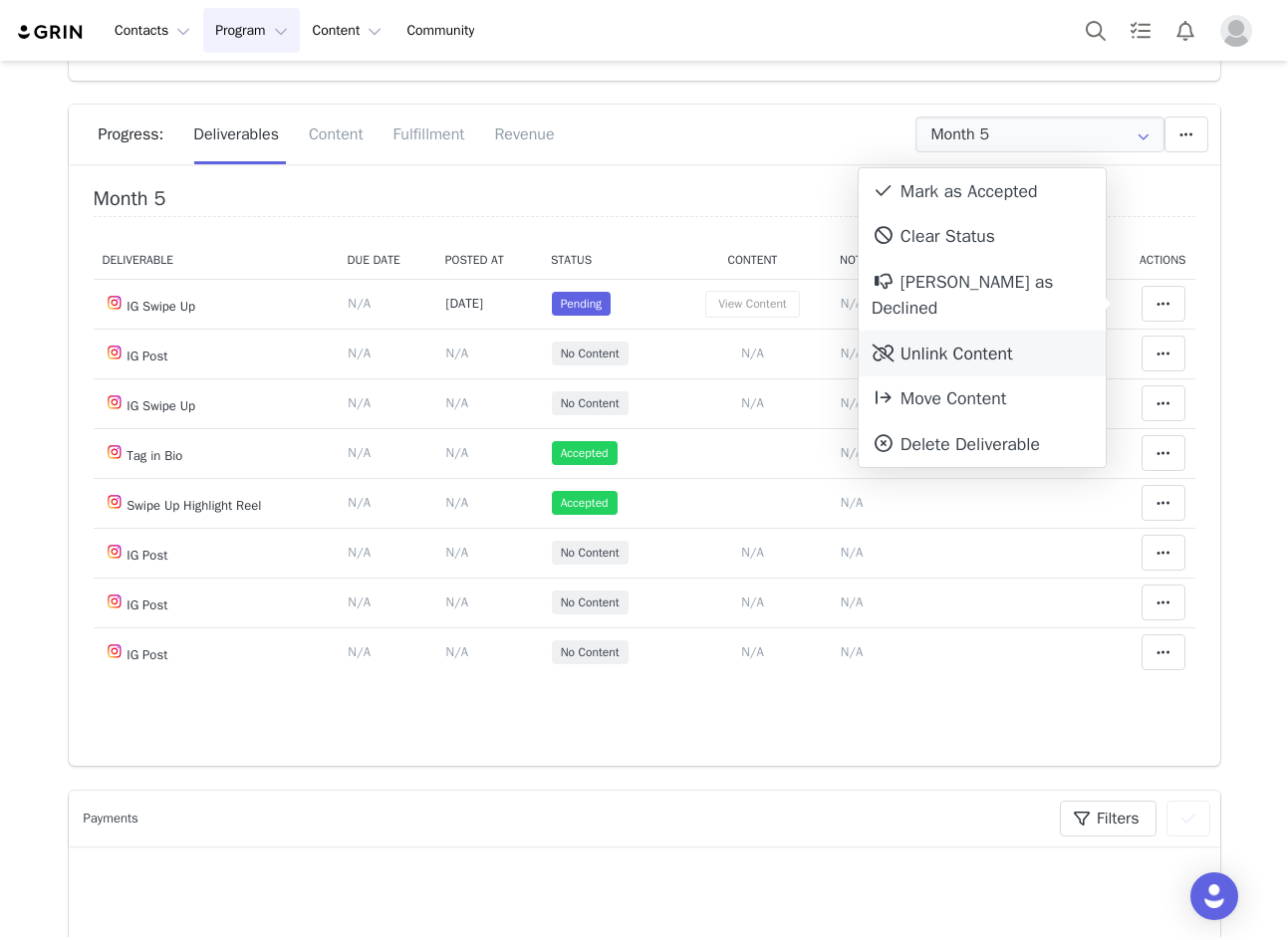 click on "Unlink Content" at bounding box center [982, 353] 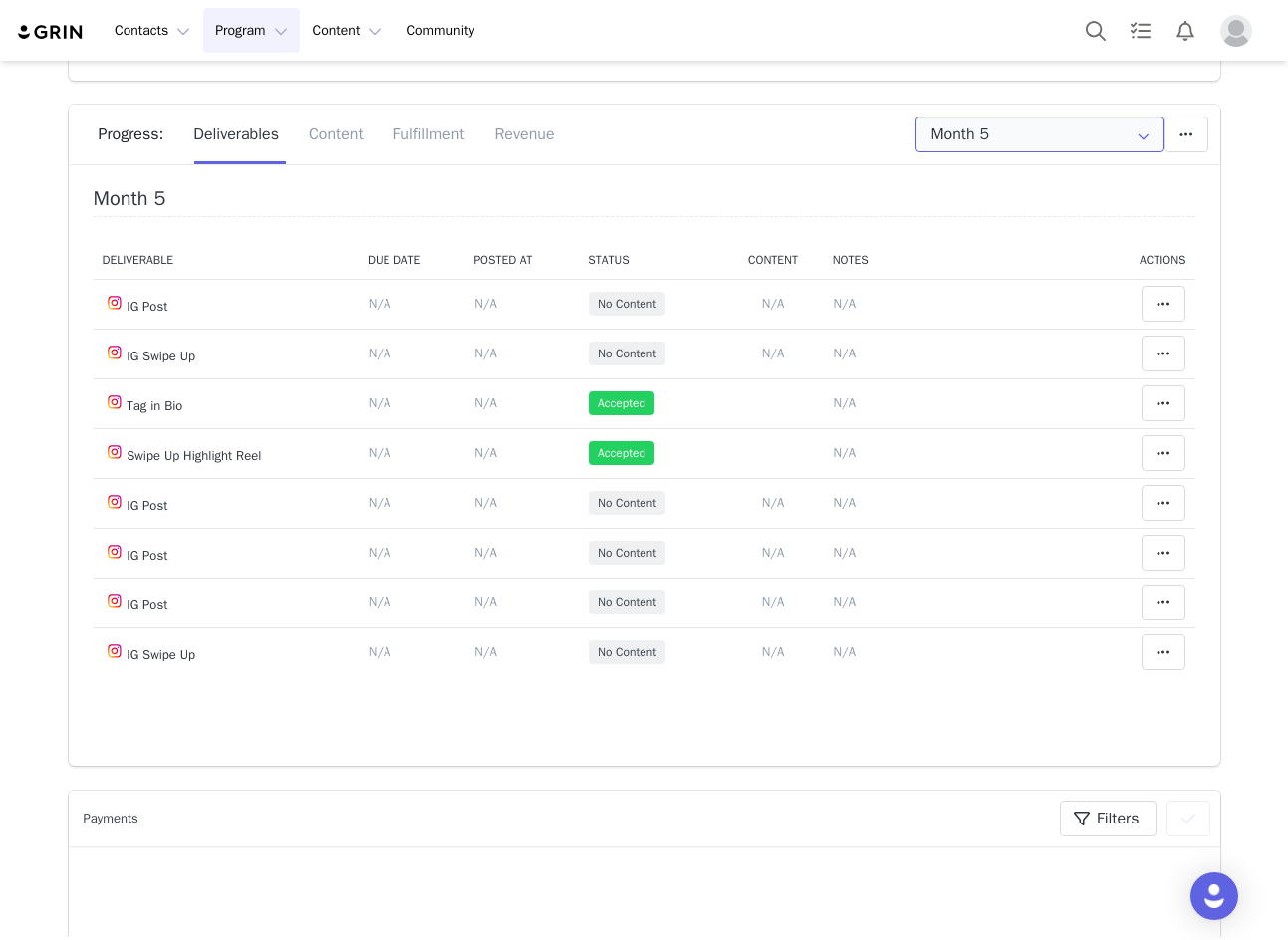 click on "Month 5" at bounding box center [1040, 134] 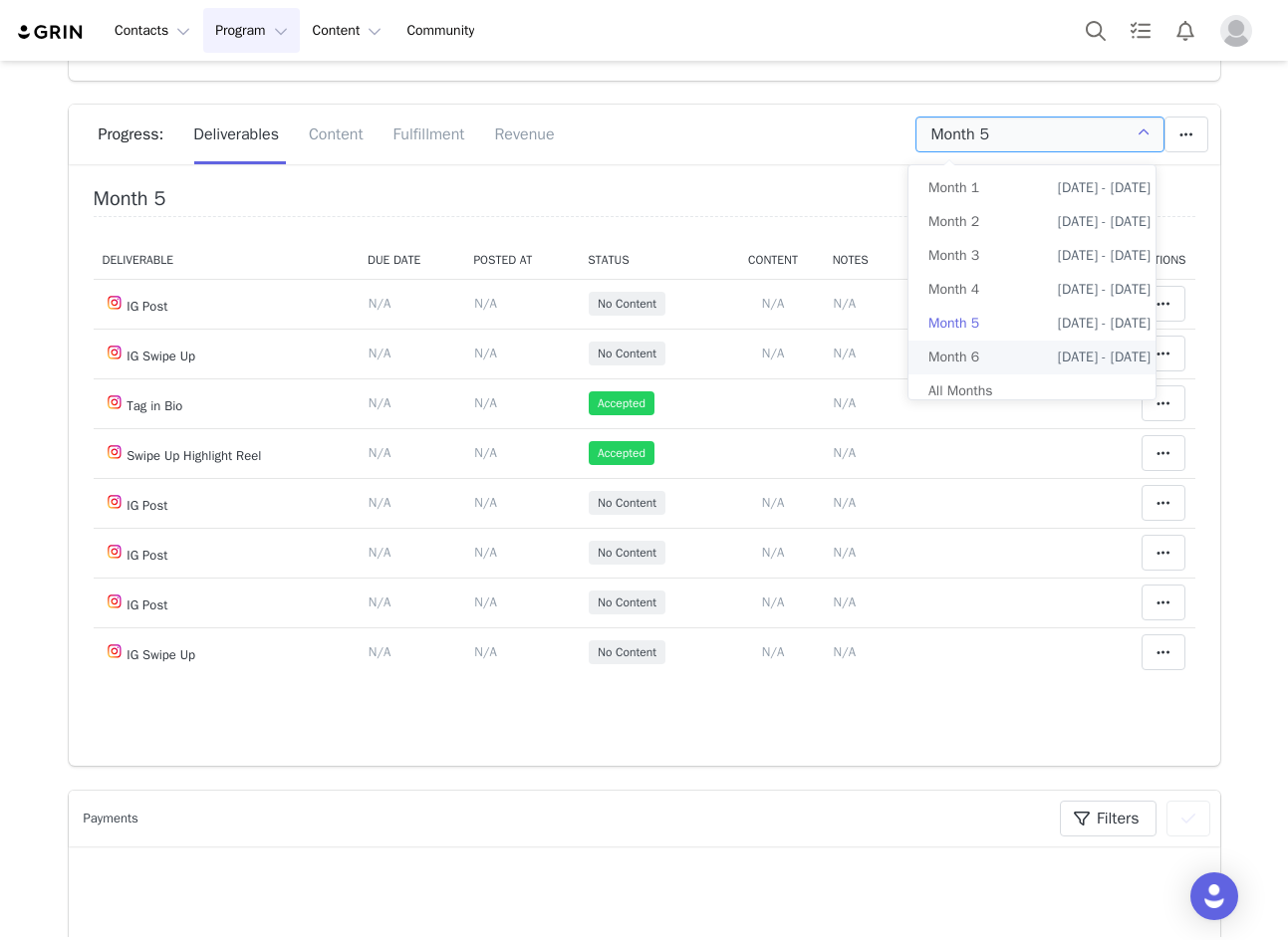 click on "Month 6  Jul 1st - Aug 1st" at bounding box center (1039, 357) 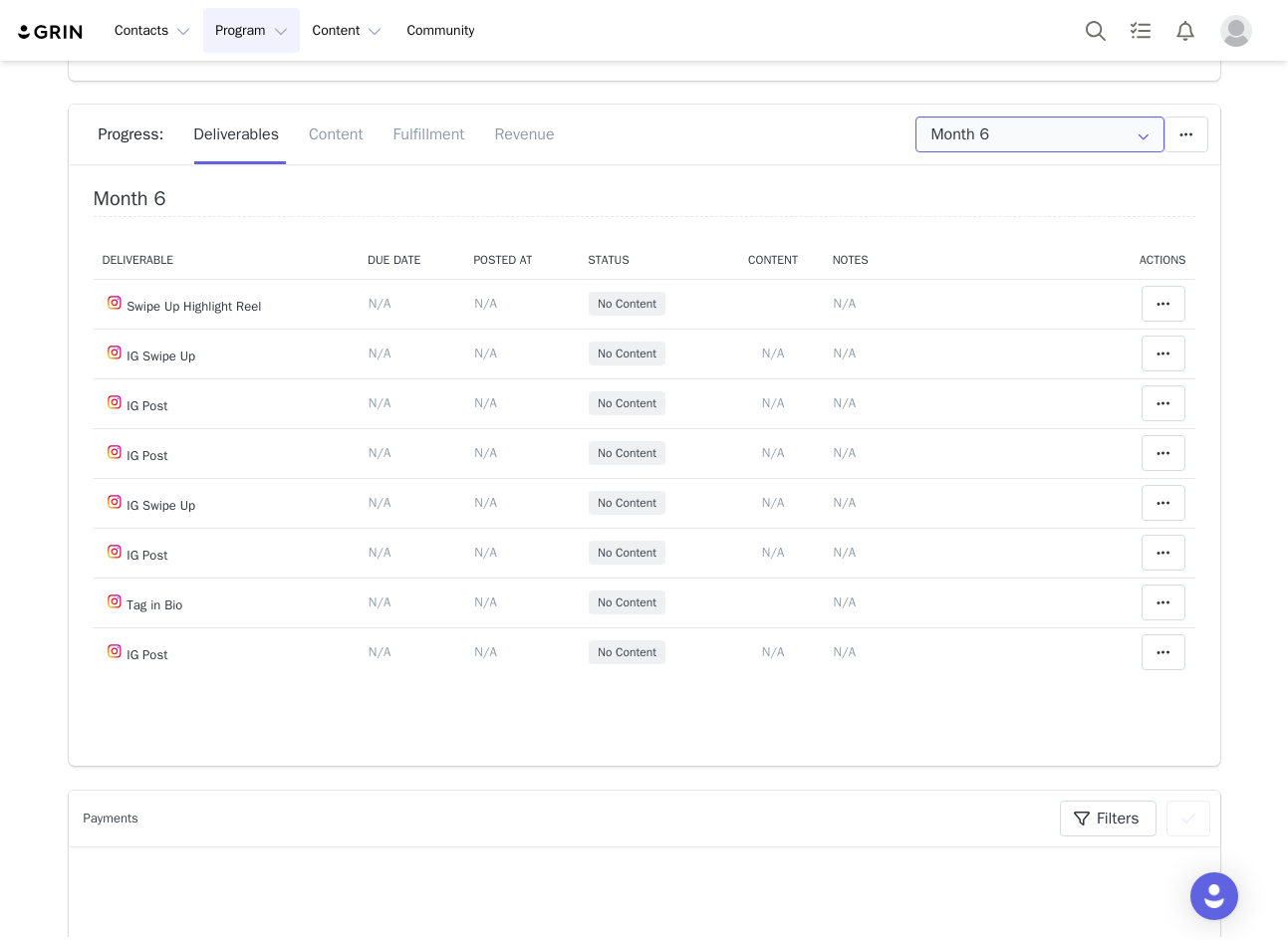 click on "Month 6" at bounding box center [1040, 134] 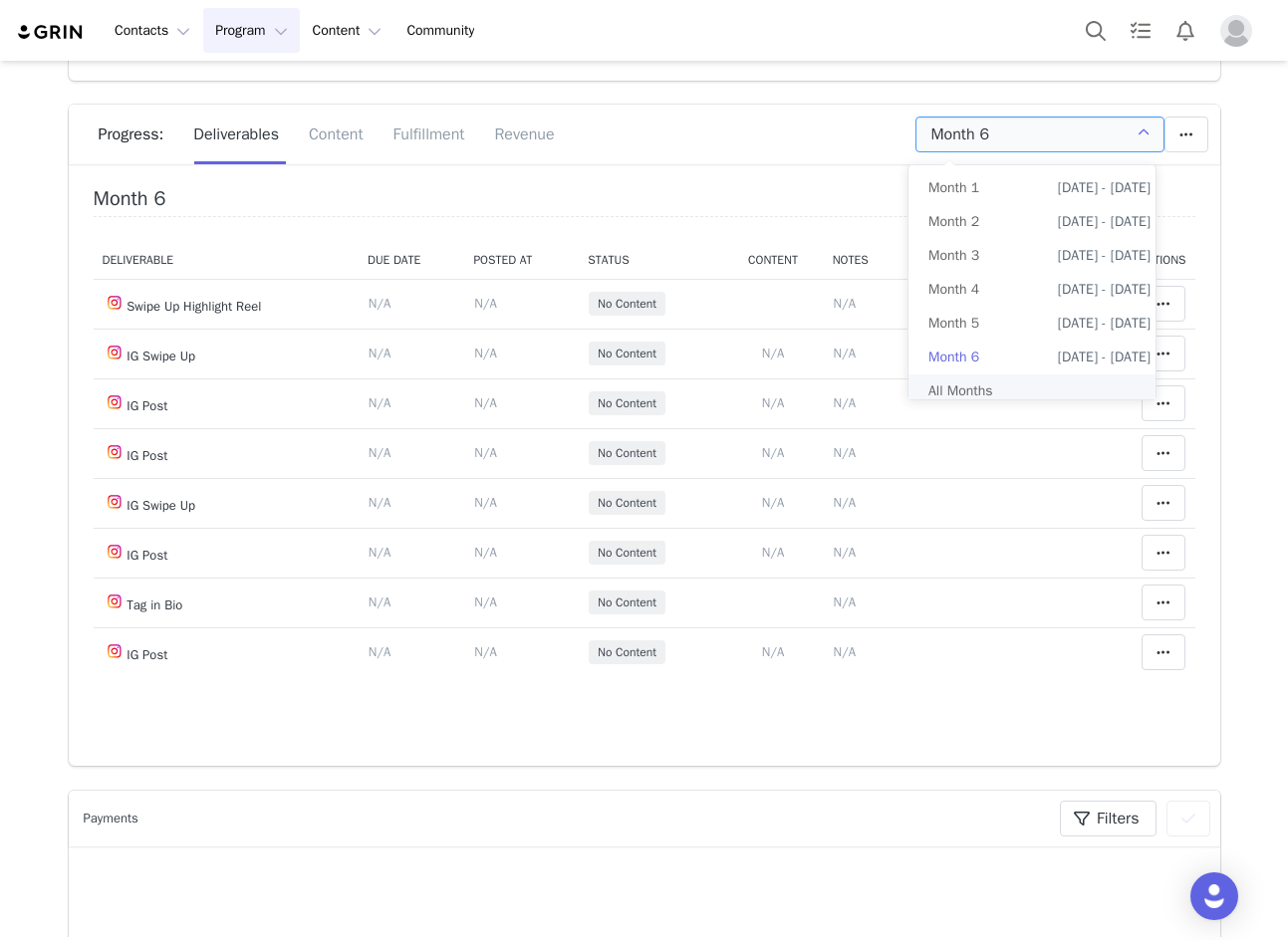 click on "All Months" at bounding box center [1039, 391] 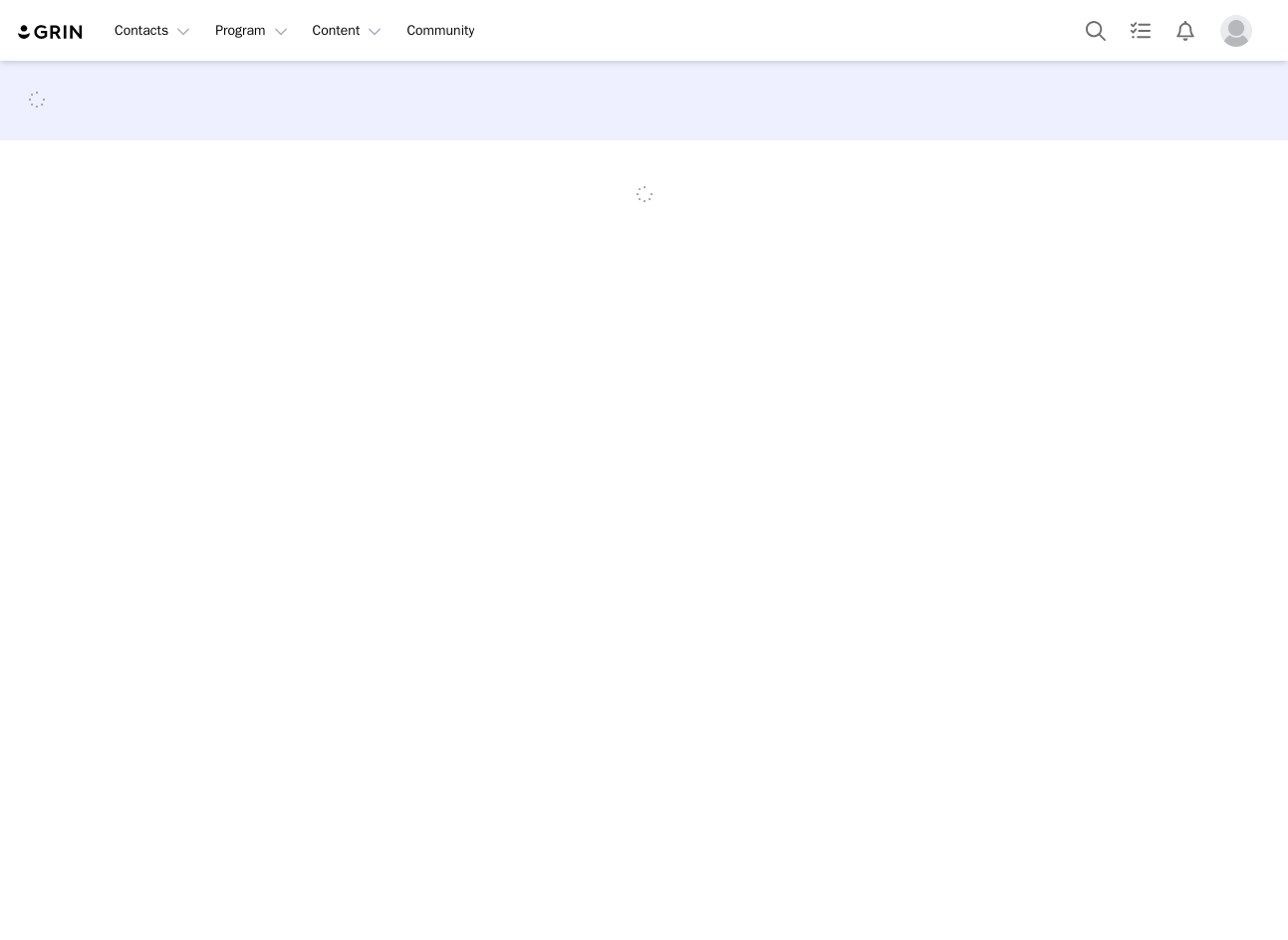 scroll, scrollTop: 0, scrollLeft: 0, axis: both 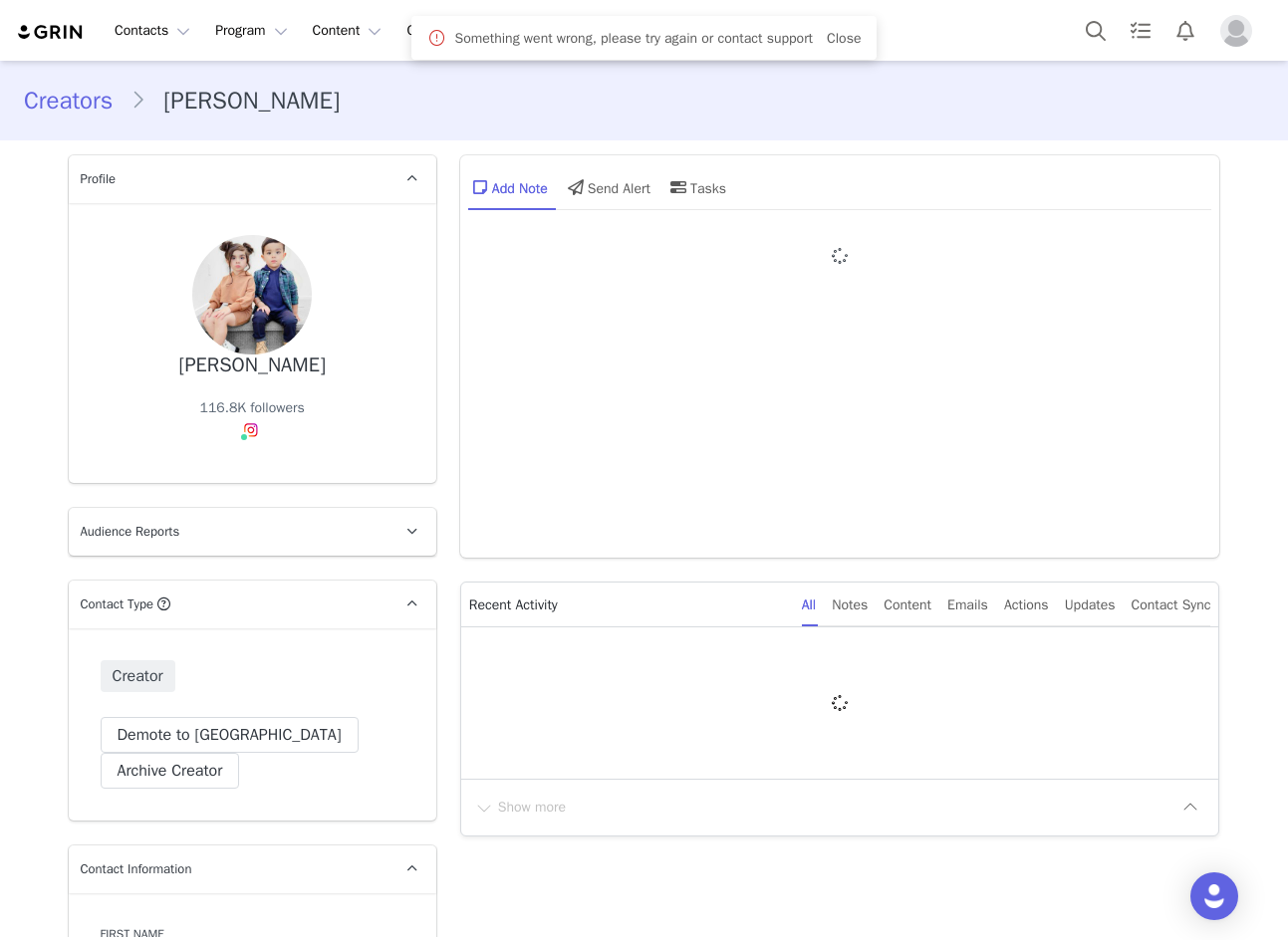type on "+1 ([GEOGRAPHIC_DATA])" 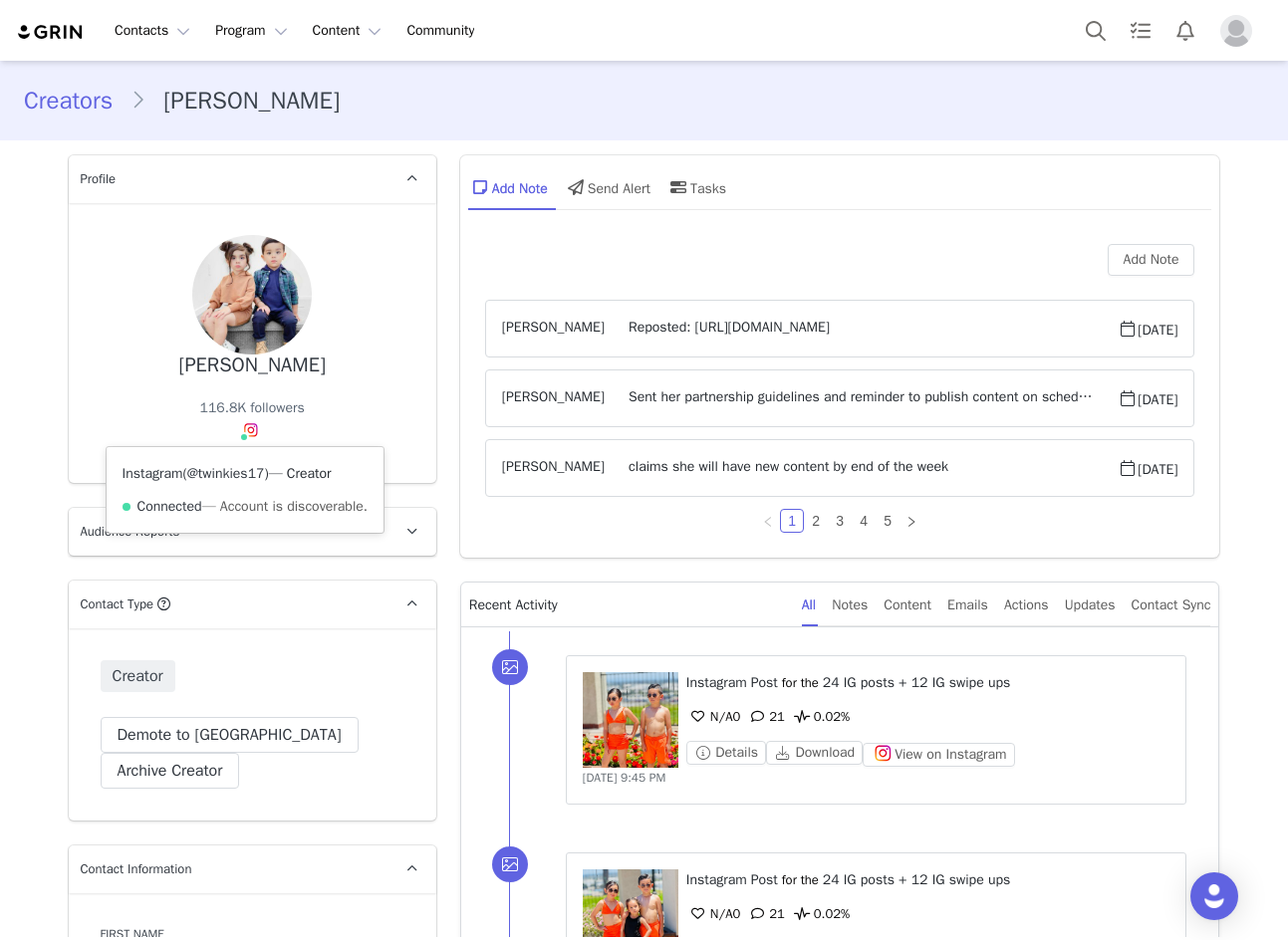 click on "@twinkies17" at bounding box center [226, 473] 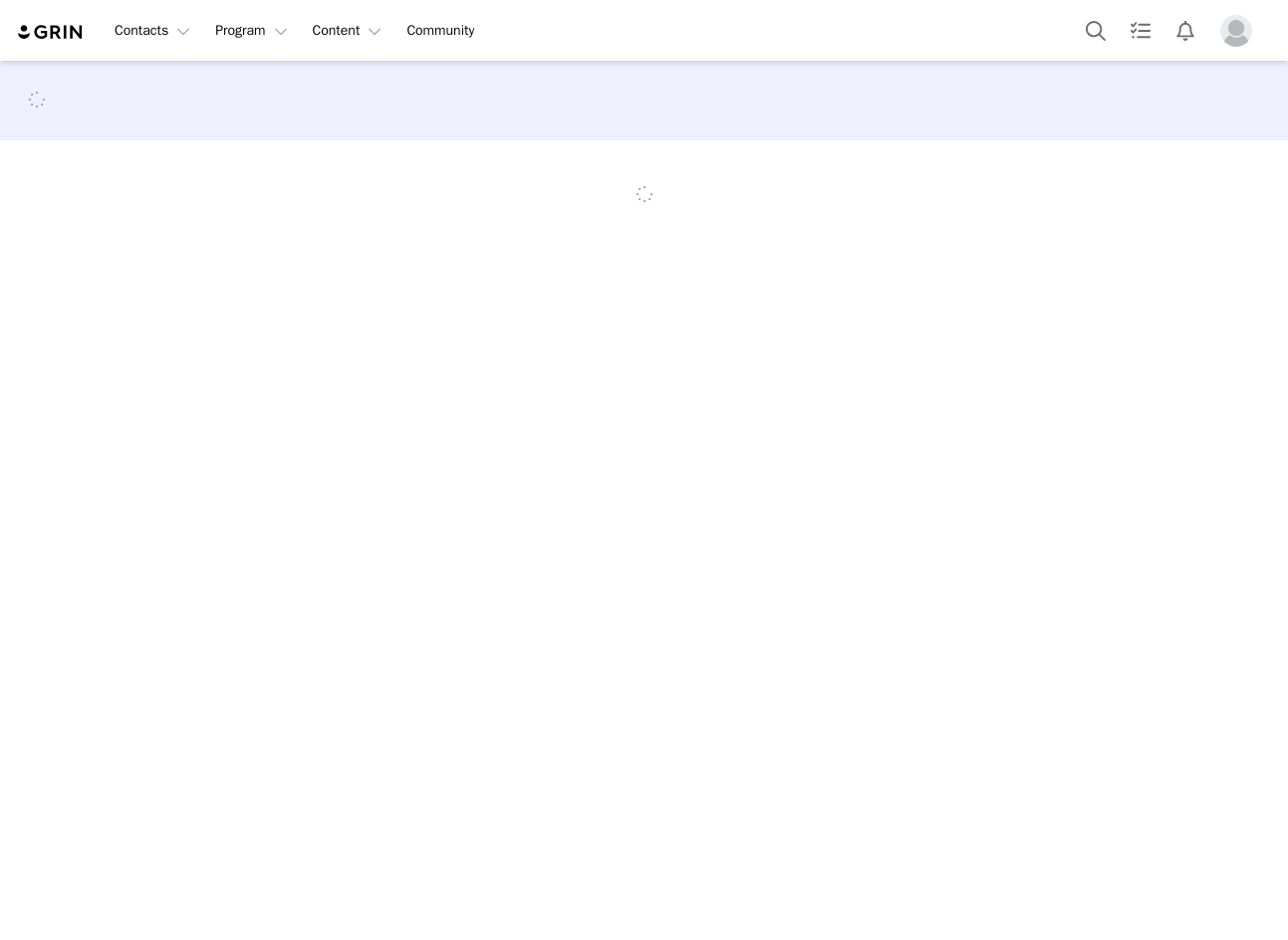 scroll, scrollTop: 0, scrollLeft: 0, axis: both 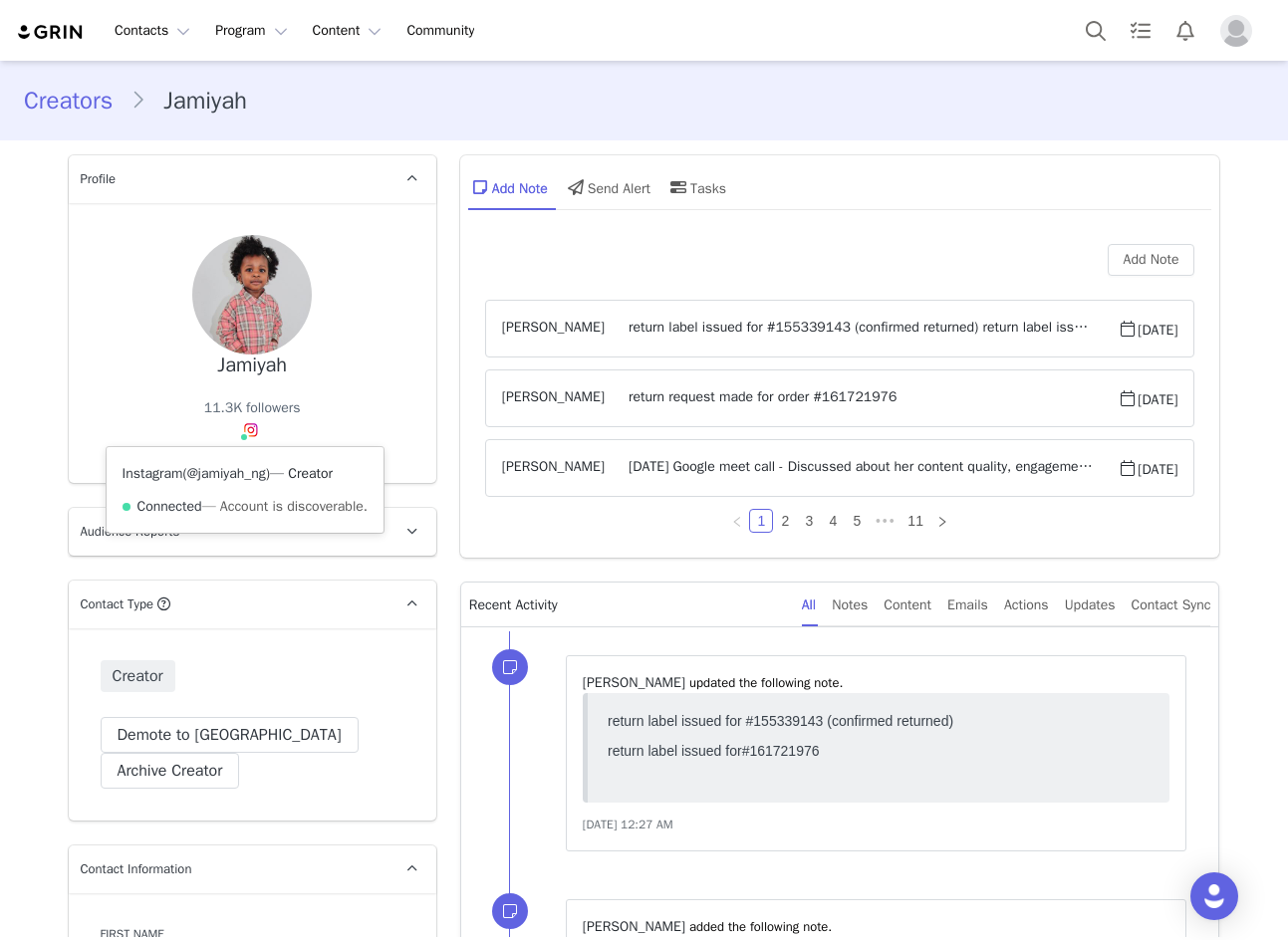 click on "@jamiyah_ng" at bounding box center [226, 473] 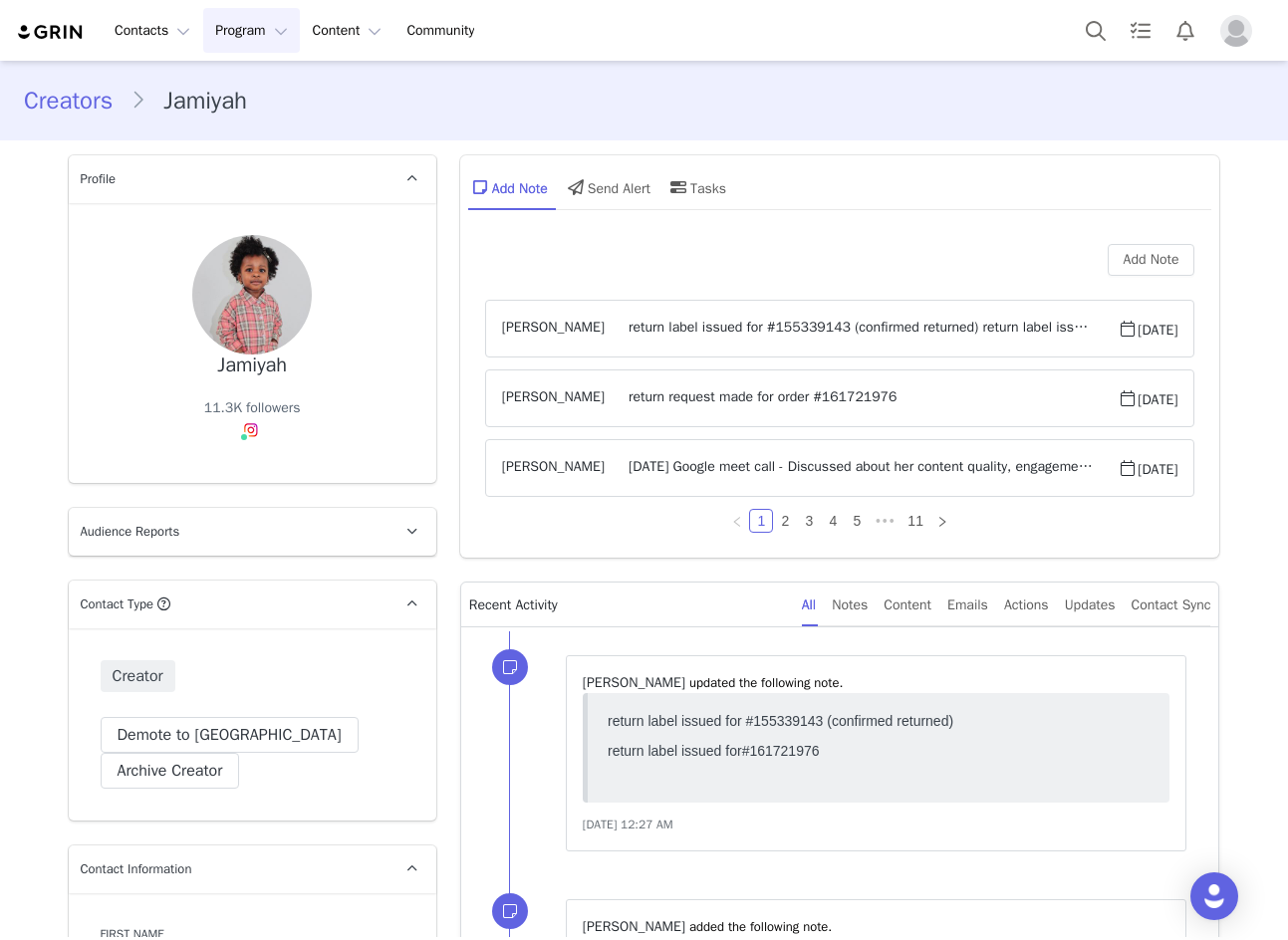 click on "Program Program" at bounding box center [251, 30] 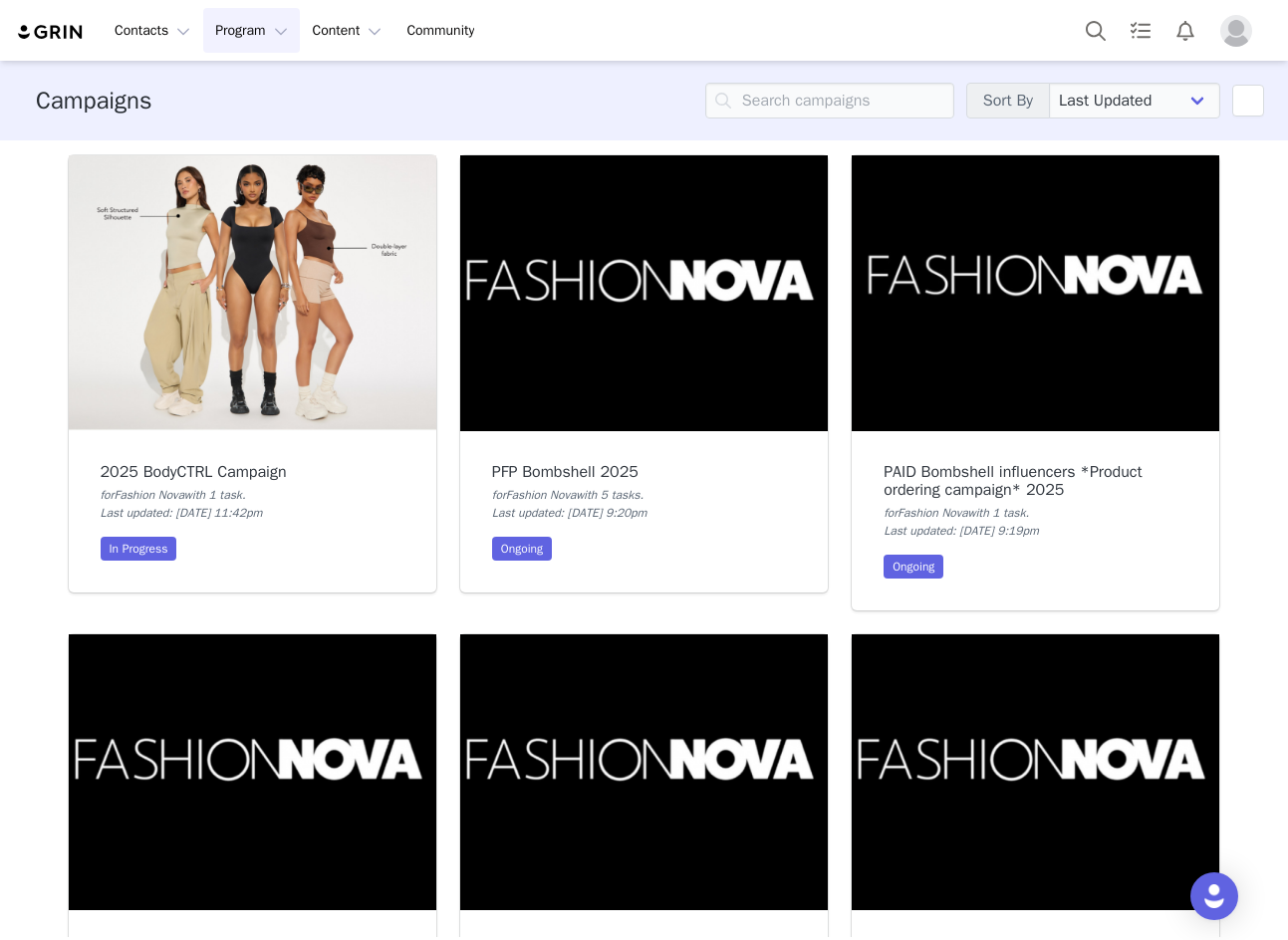 scroll, scrollTop: 0, scrollLeft: 0, axis: both 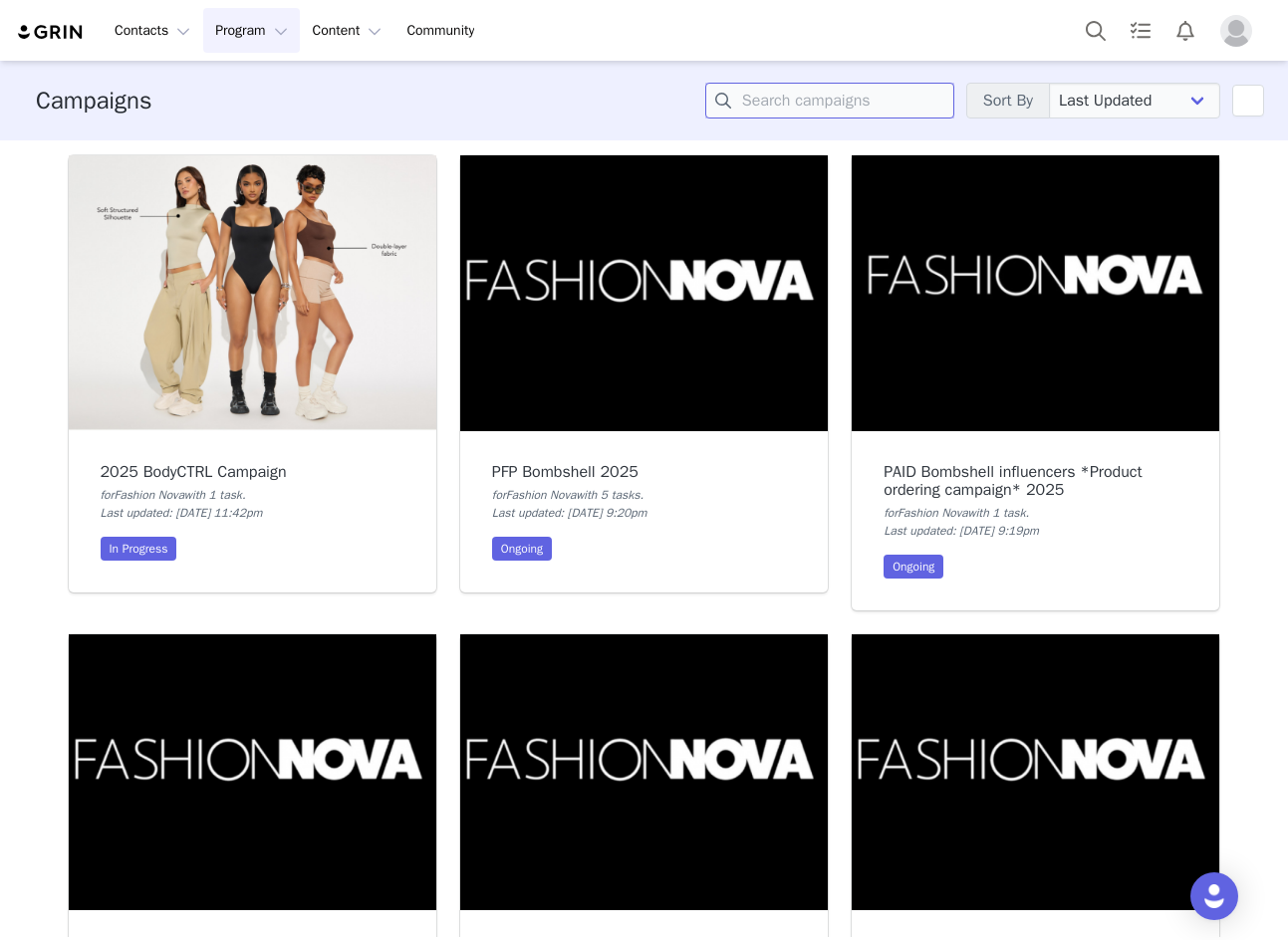 click at bounding box center (830, 101) 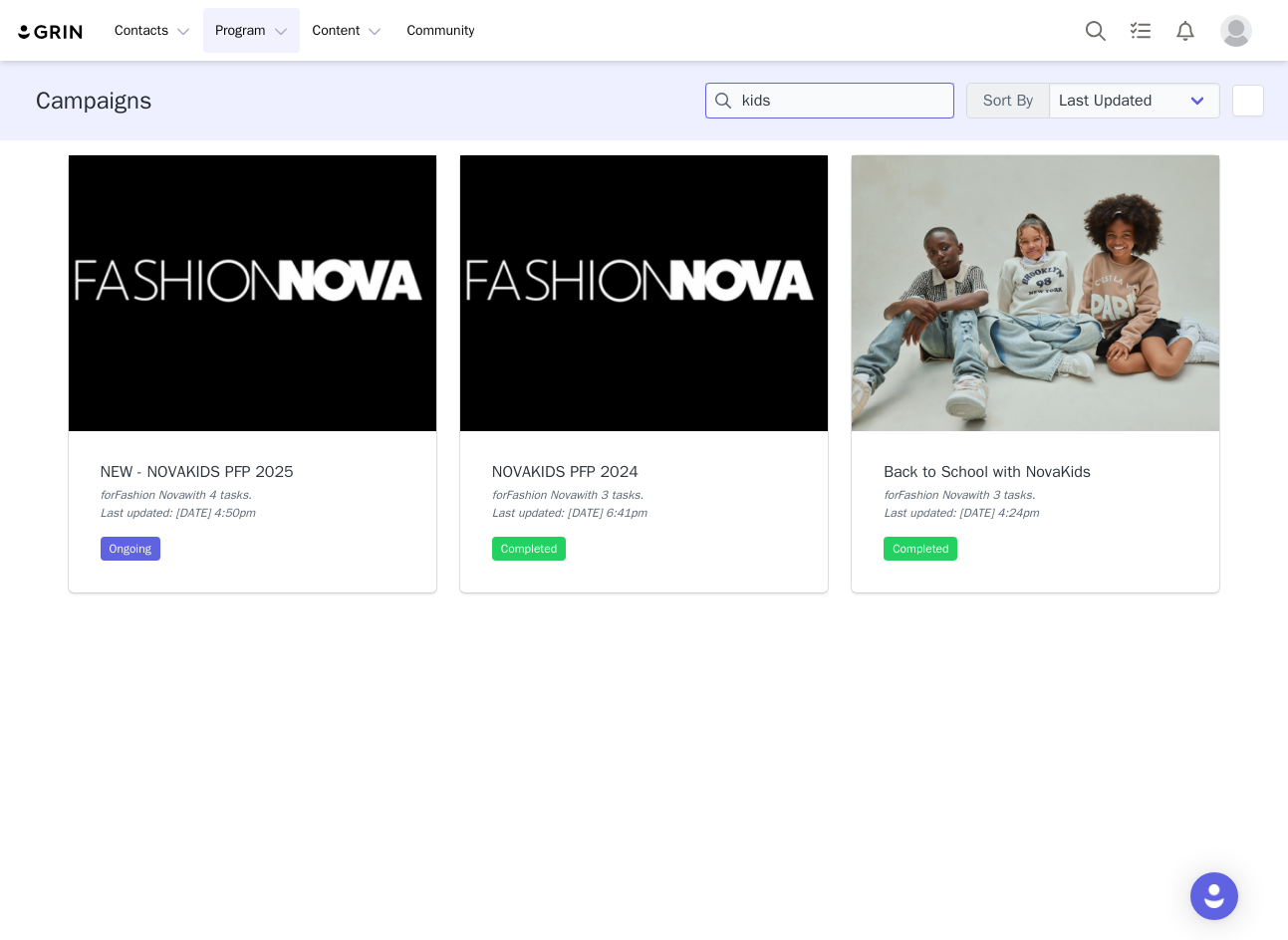 type on "kids" 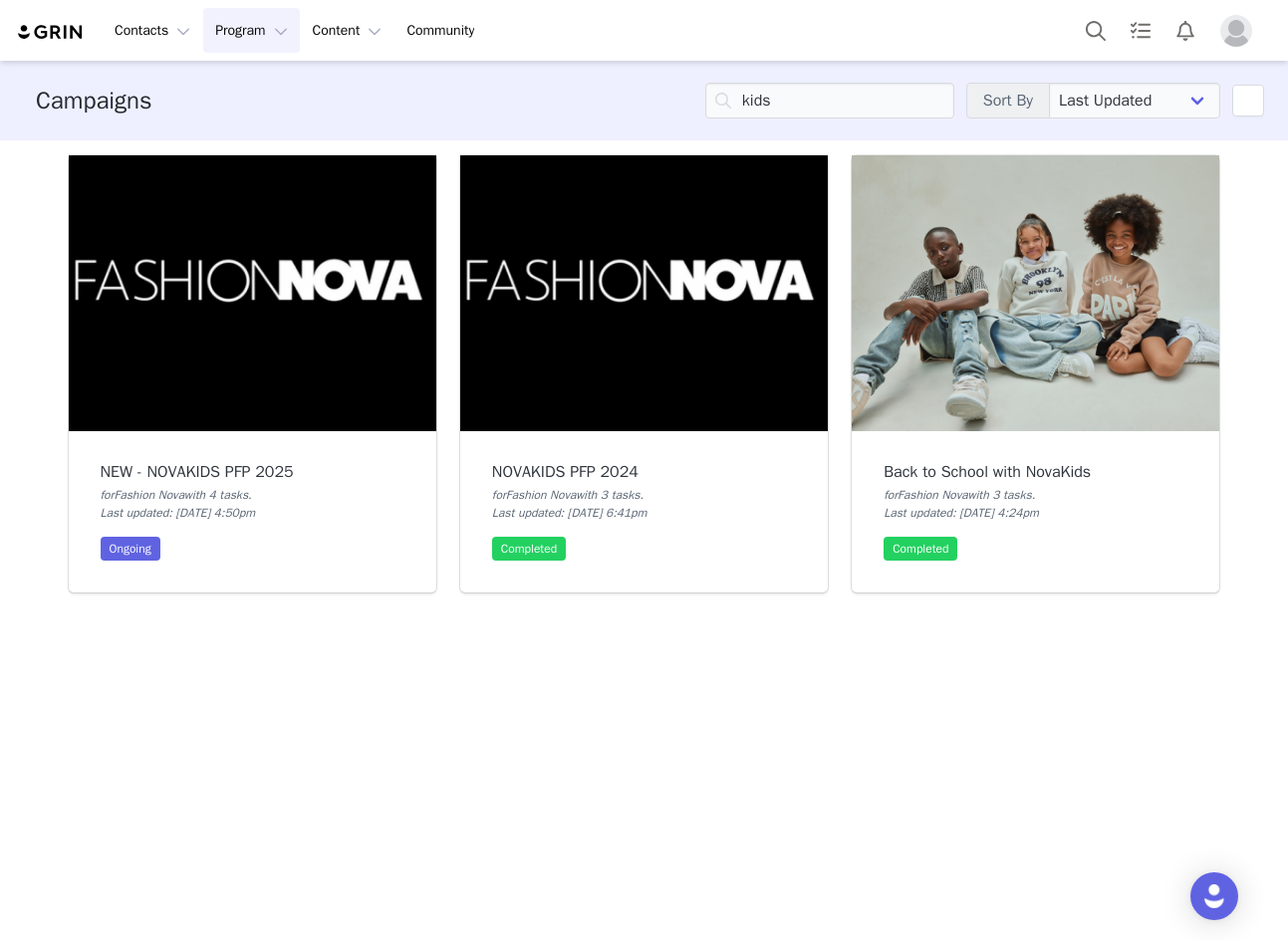 click at bounding box center (252, 293) 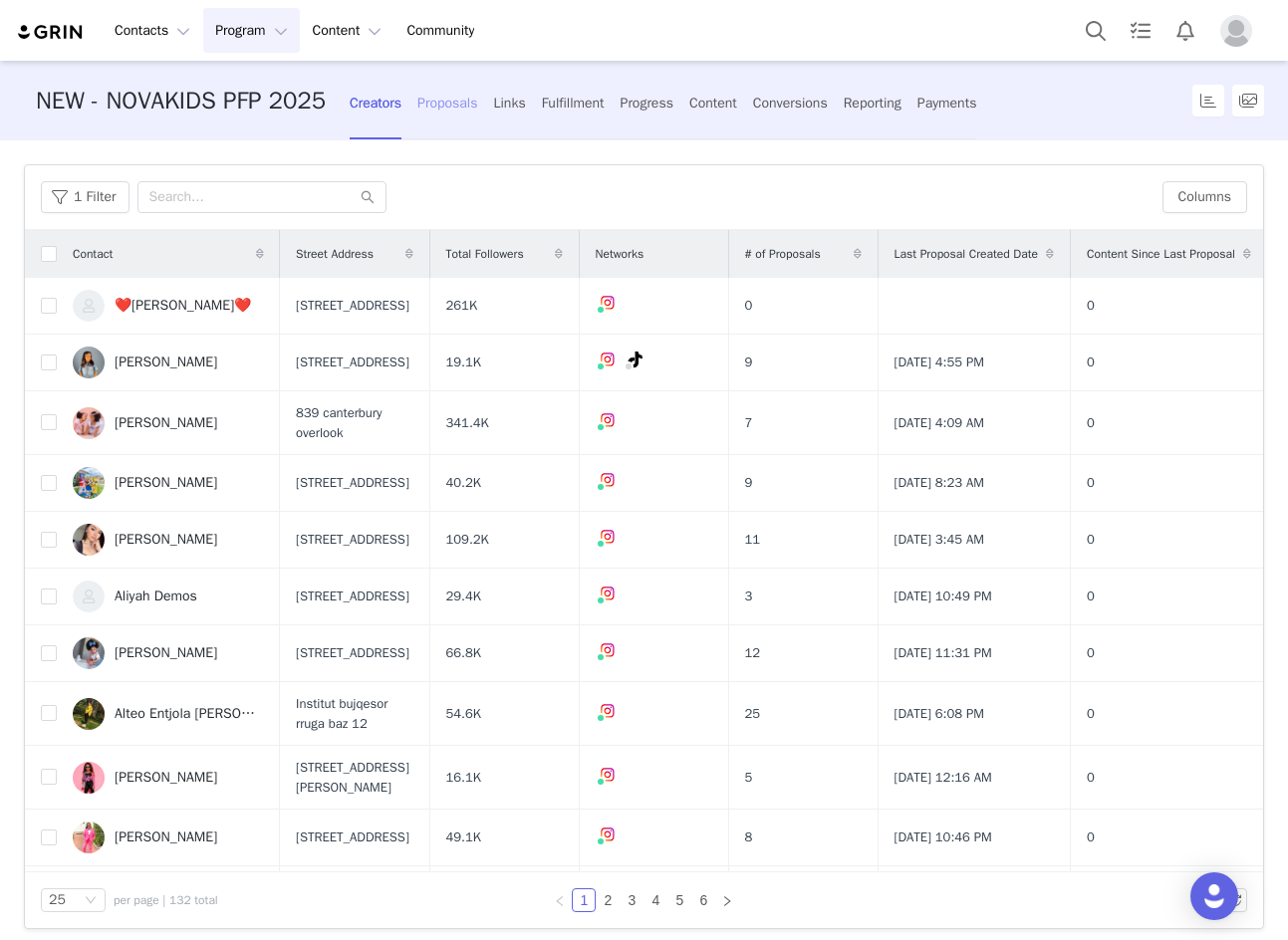click on "Proposals" at bounding box center [447, 103] 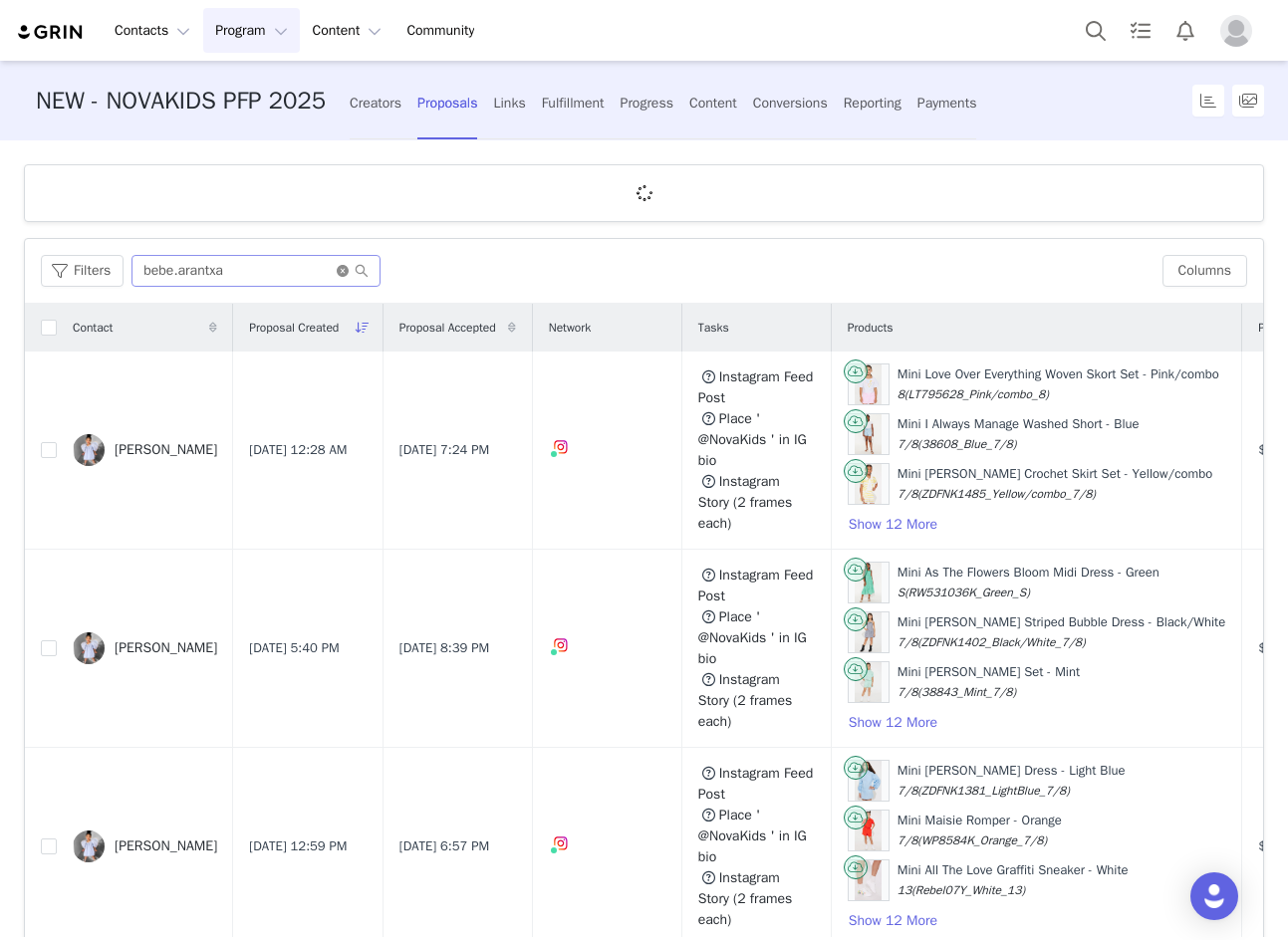 click 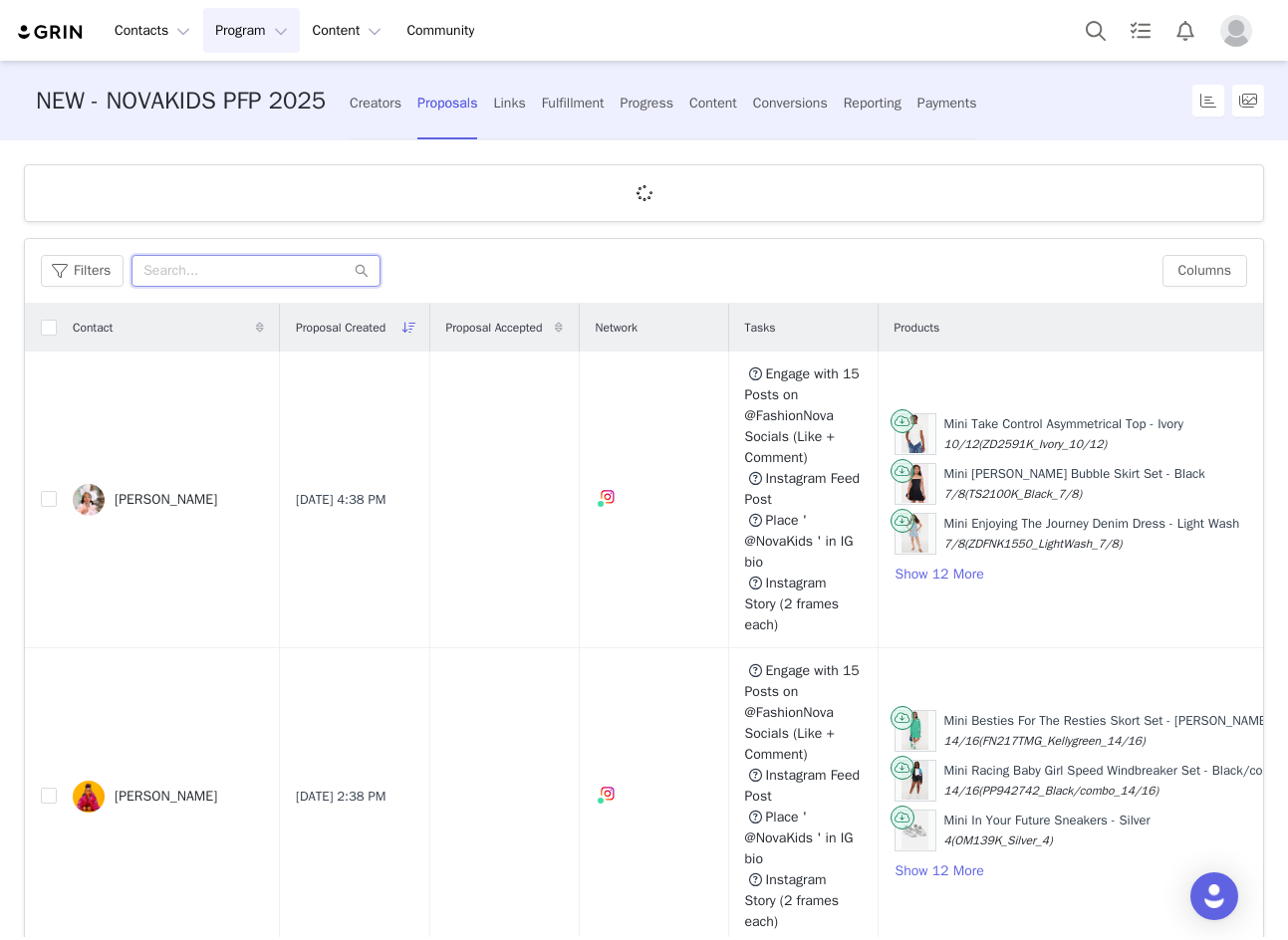 click at bounding box center [256, 271] 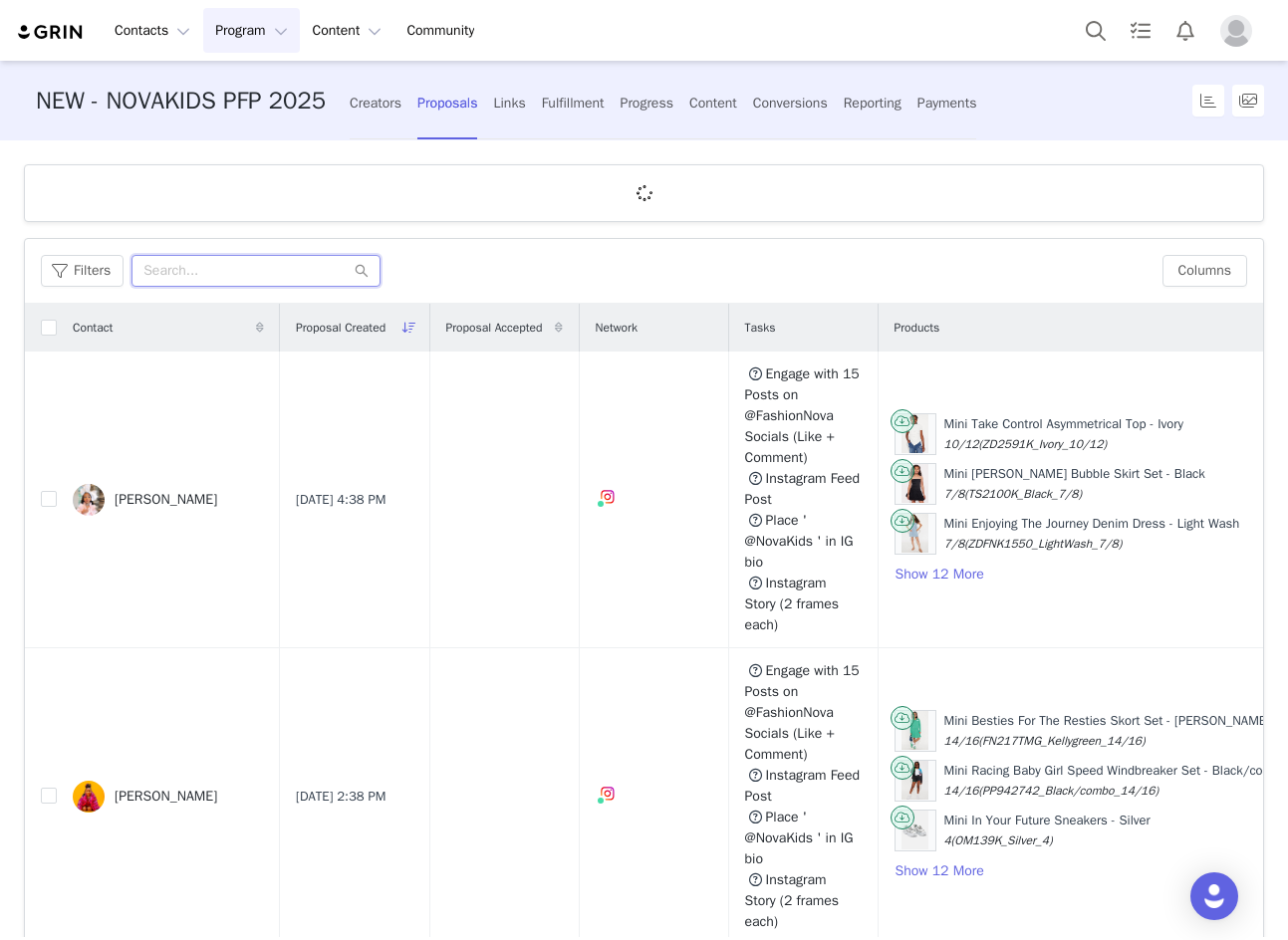 paste on "jamiyah_ng" 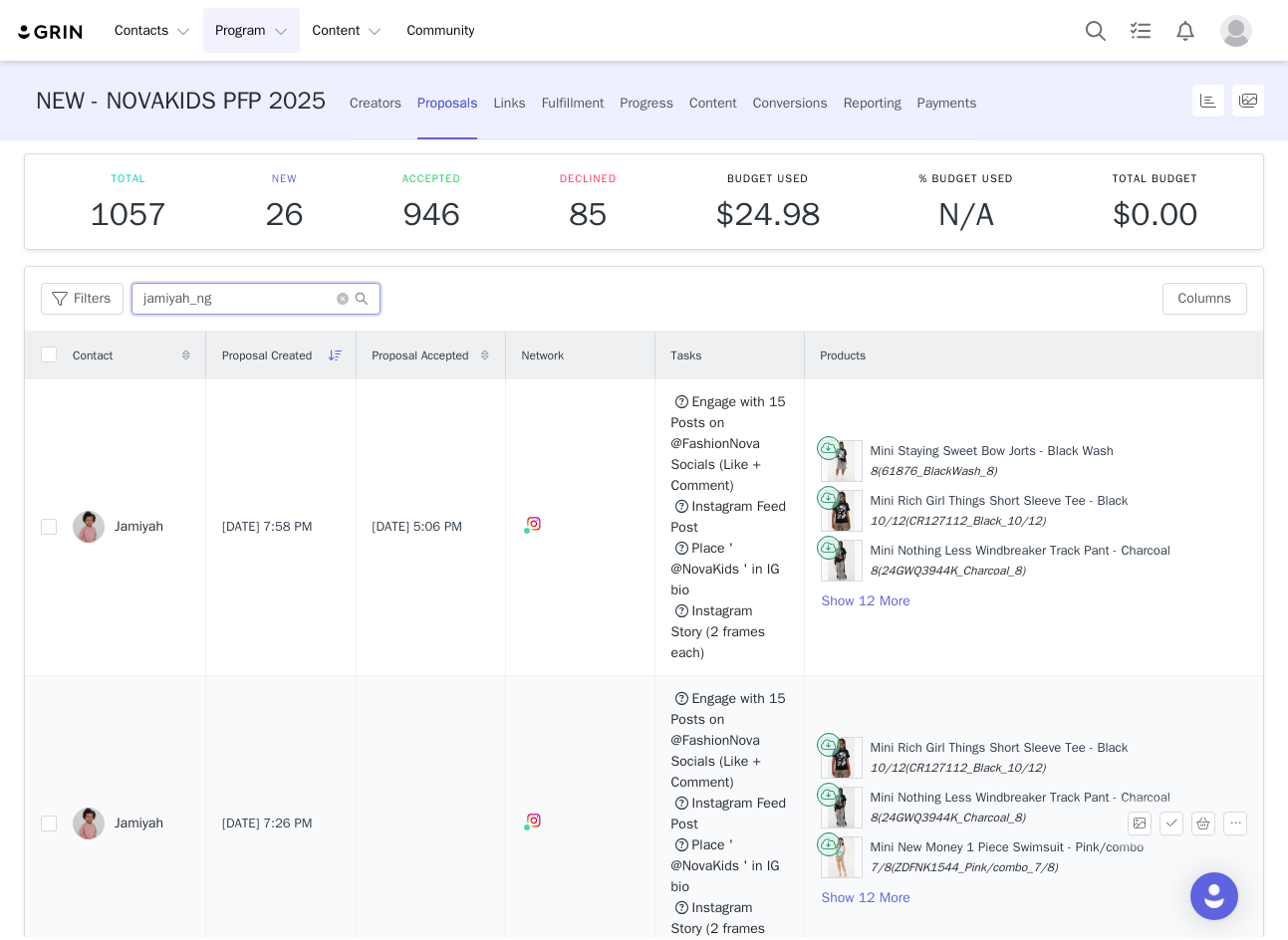 scroll, scrollTop: 0, scrollLeft: 0, axis: both 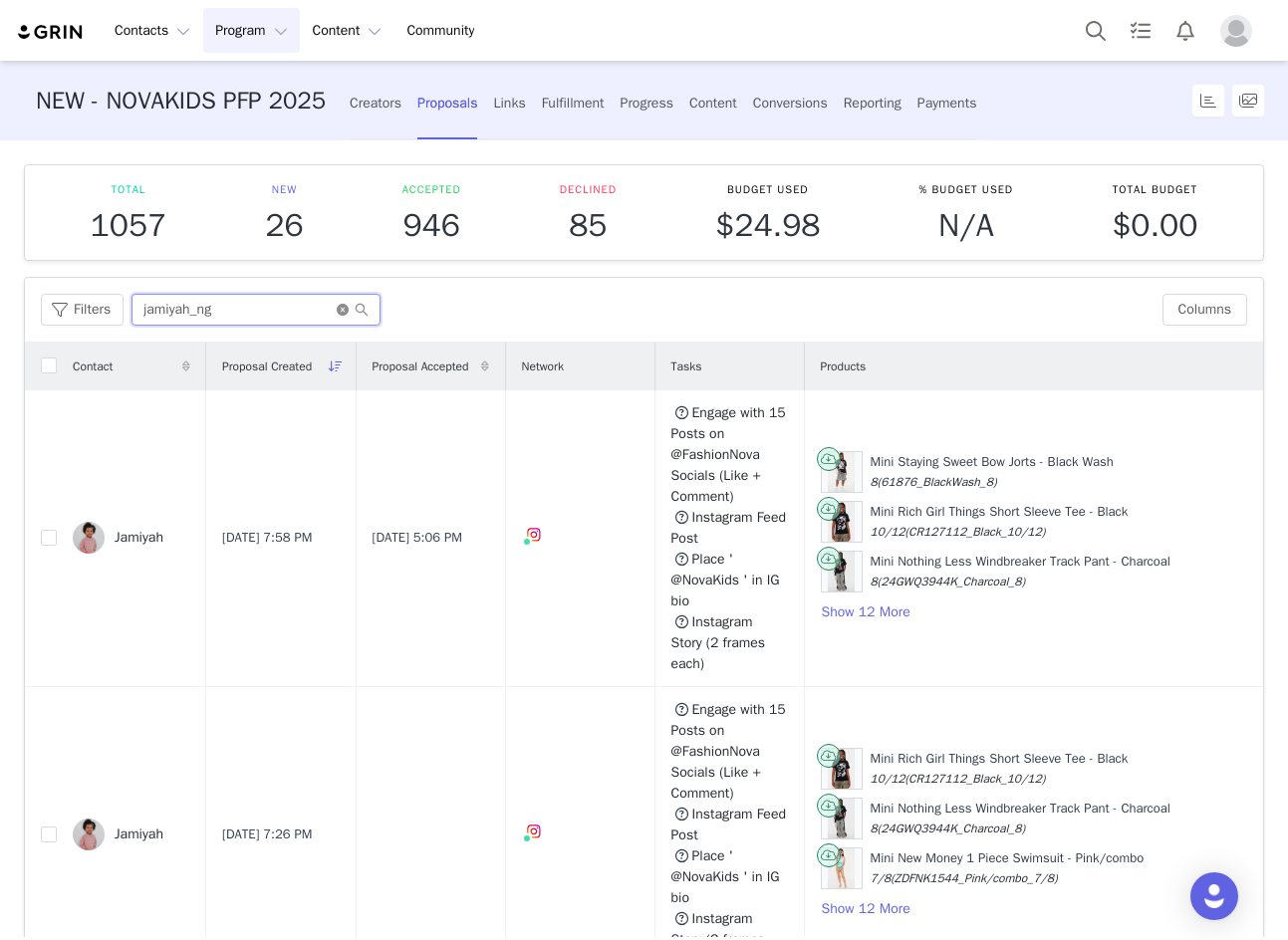 type on "jamiyah_ng" 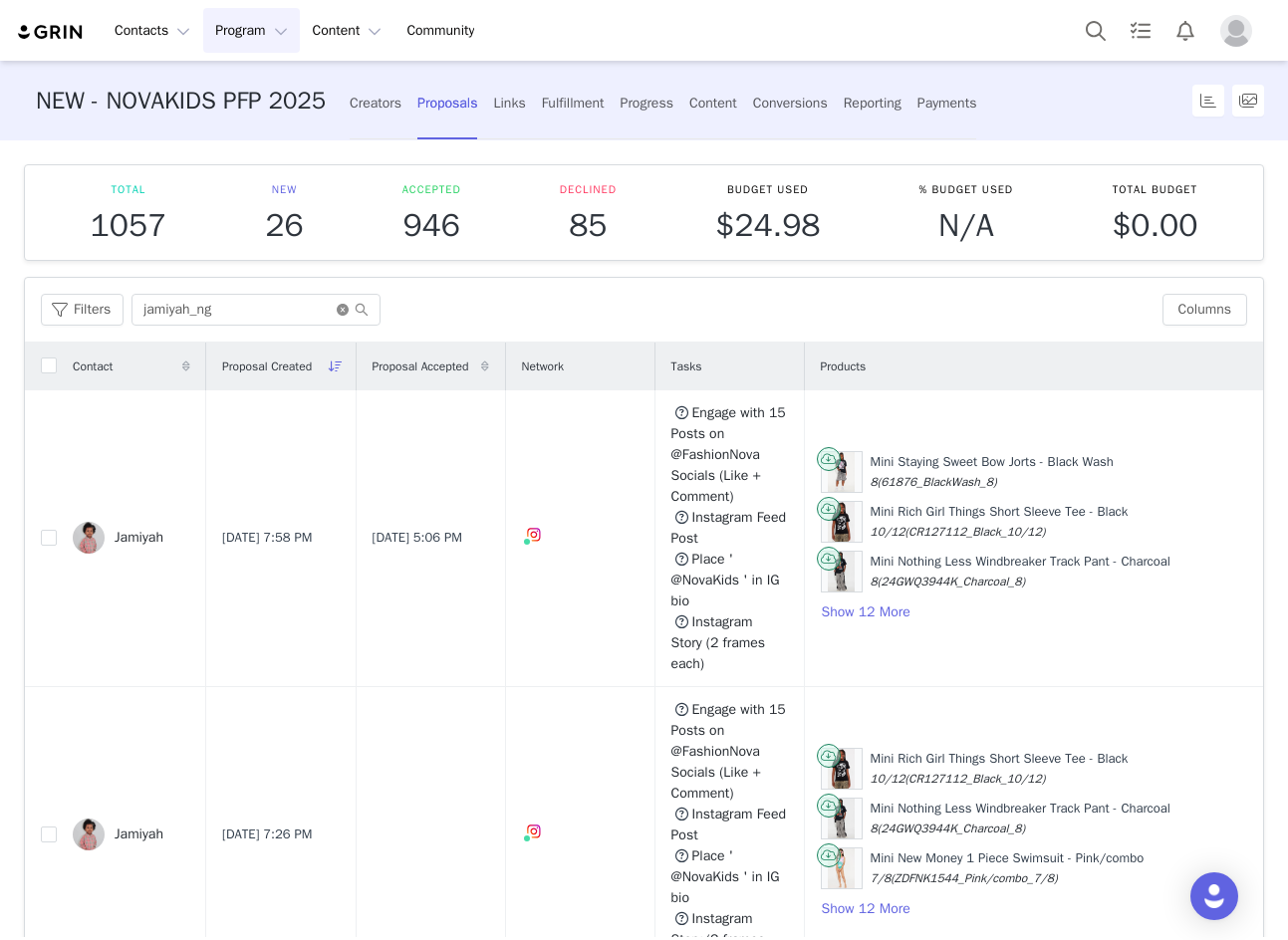 click 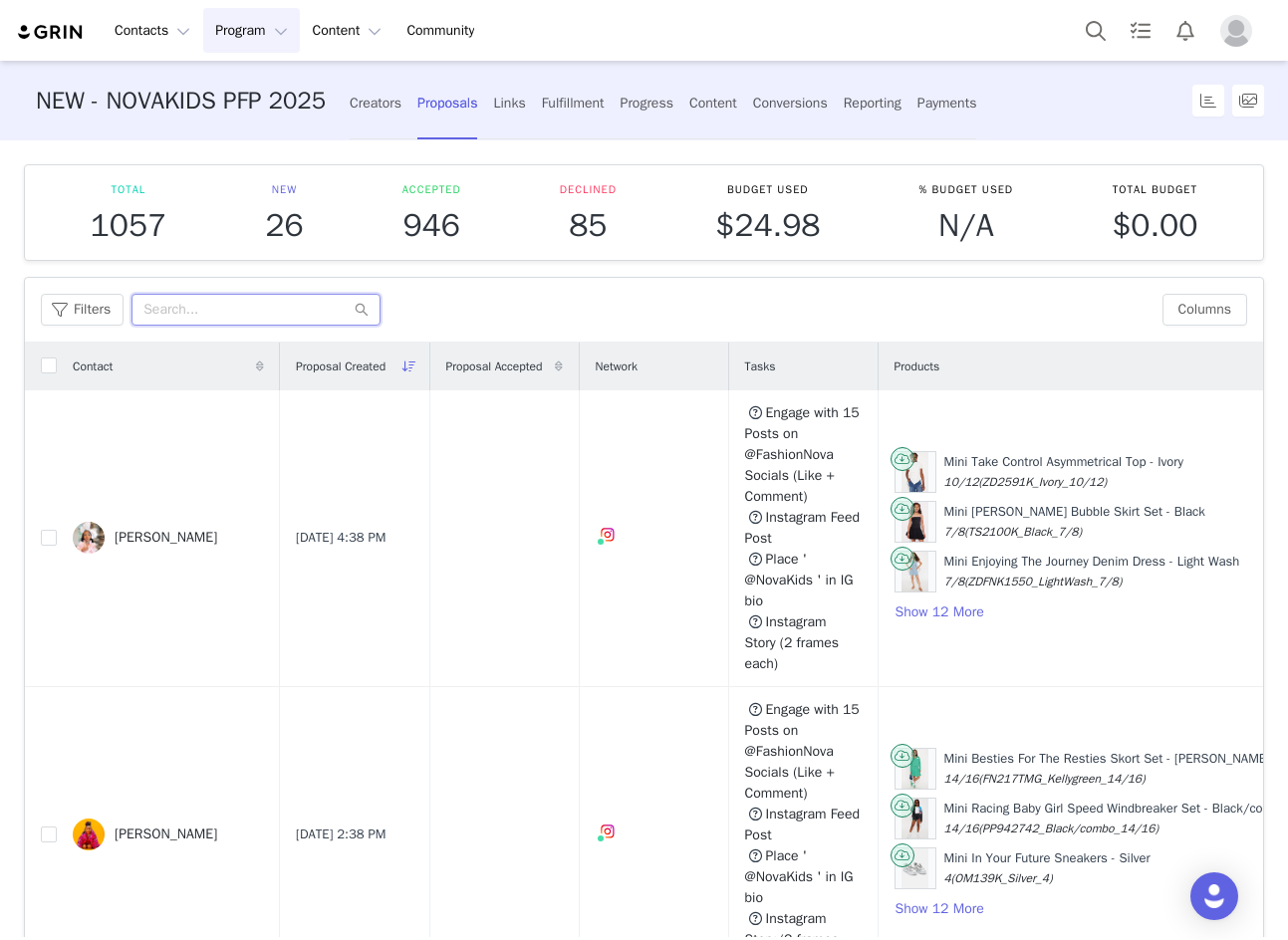 click at bounding box center [256, 310] 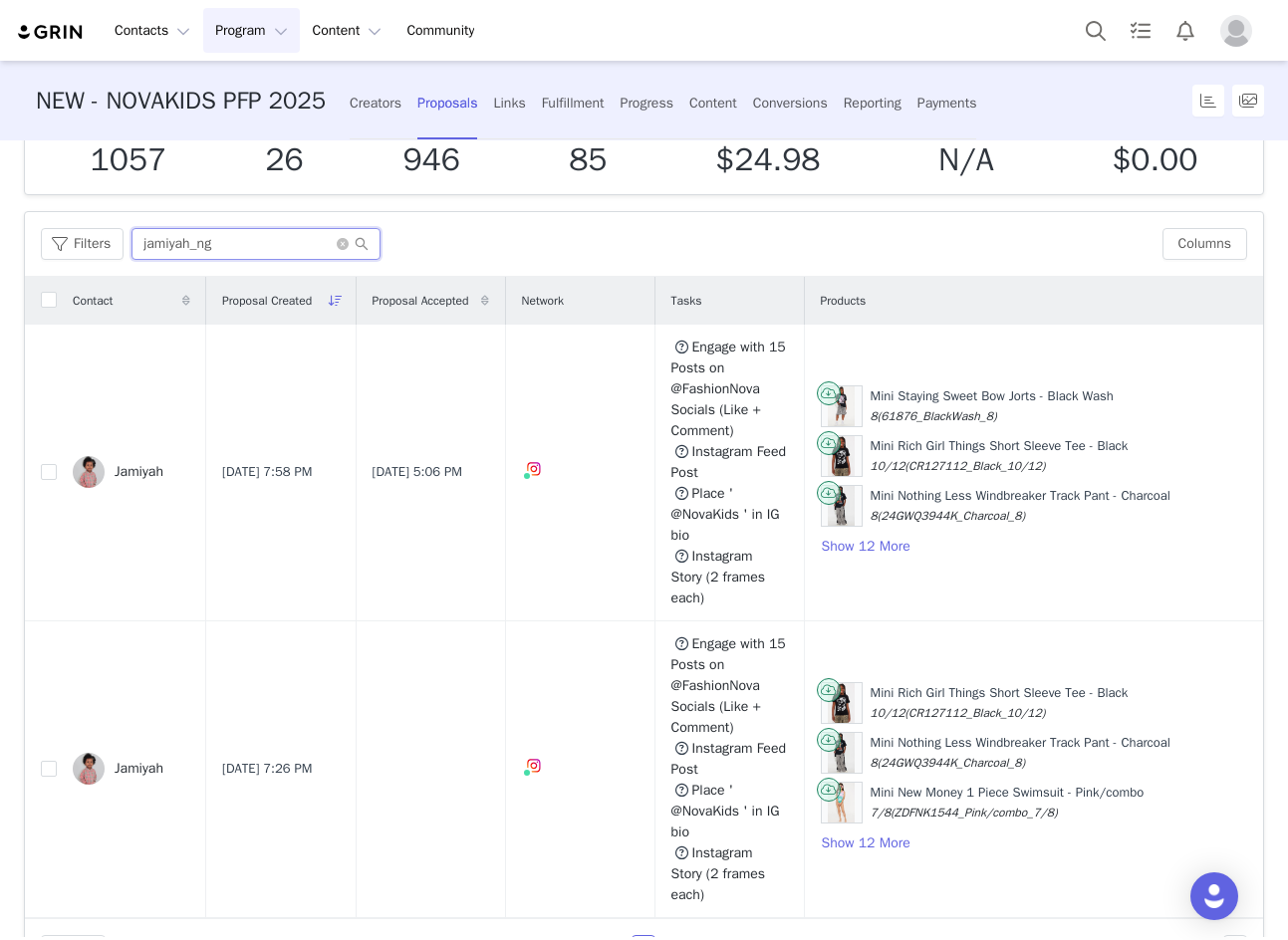scroll, scrollTop: 100, scrollLeft: 0, axis: vertical 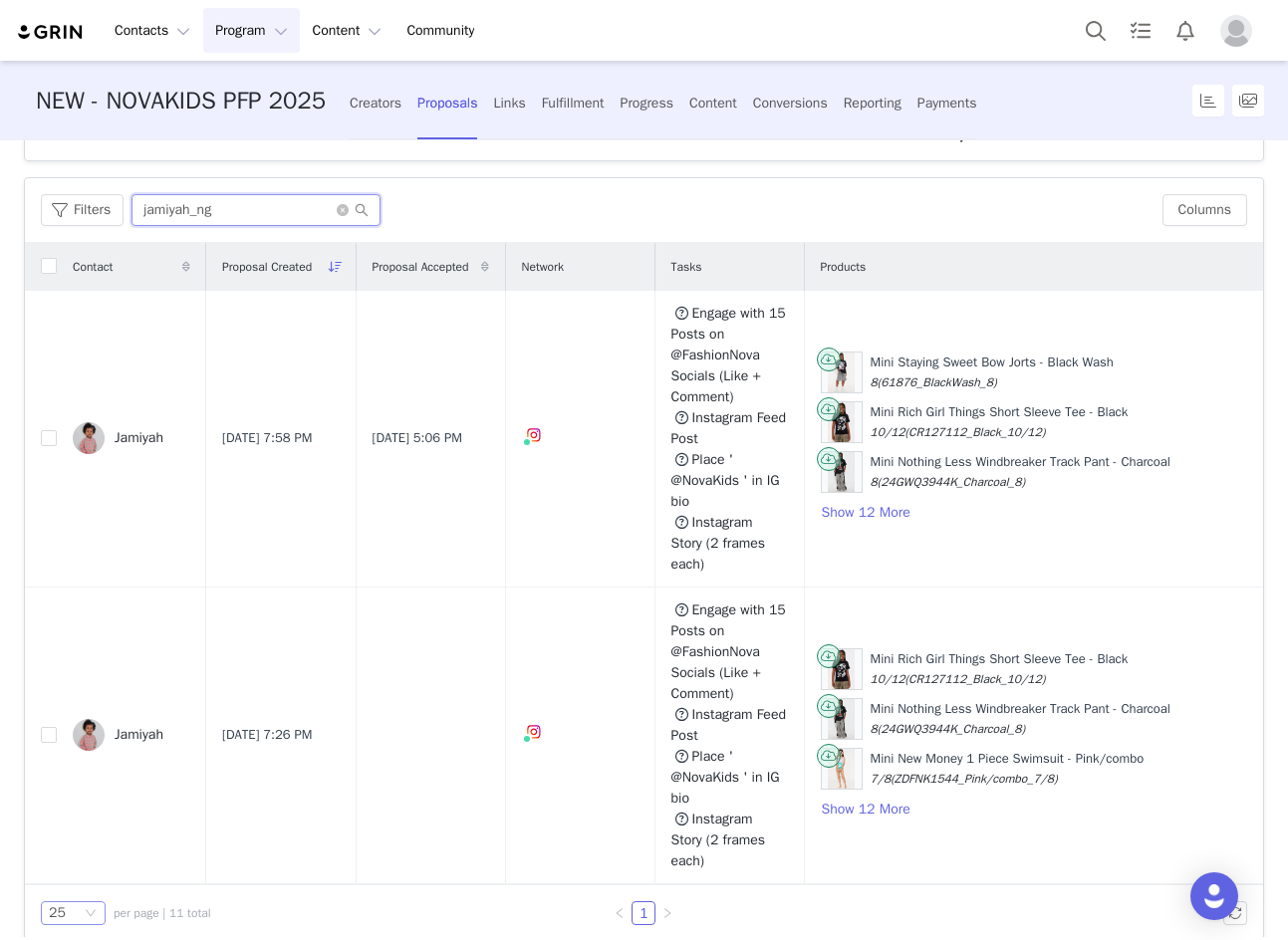 type on "jamiyah_ng" 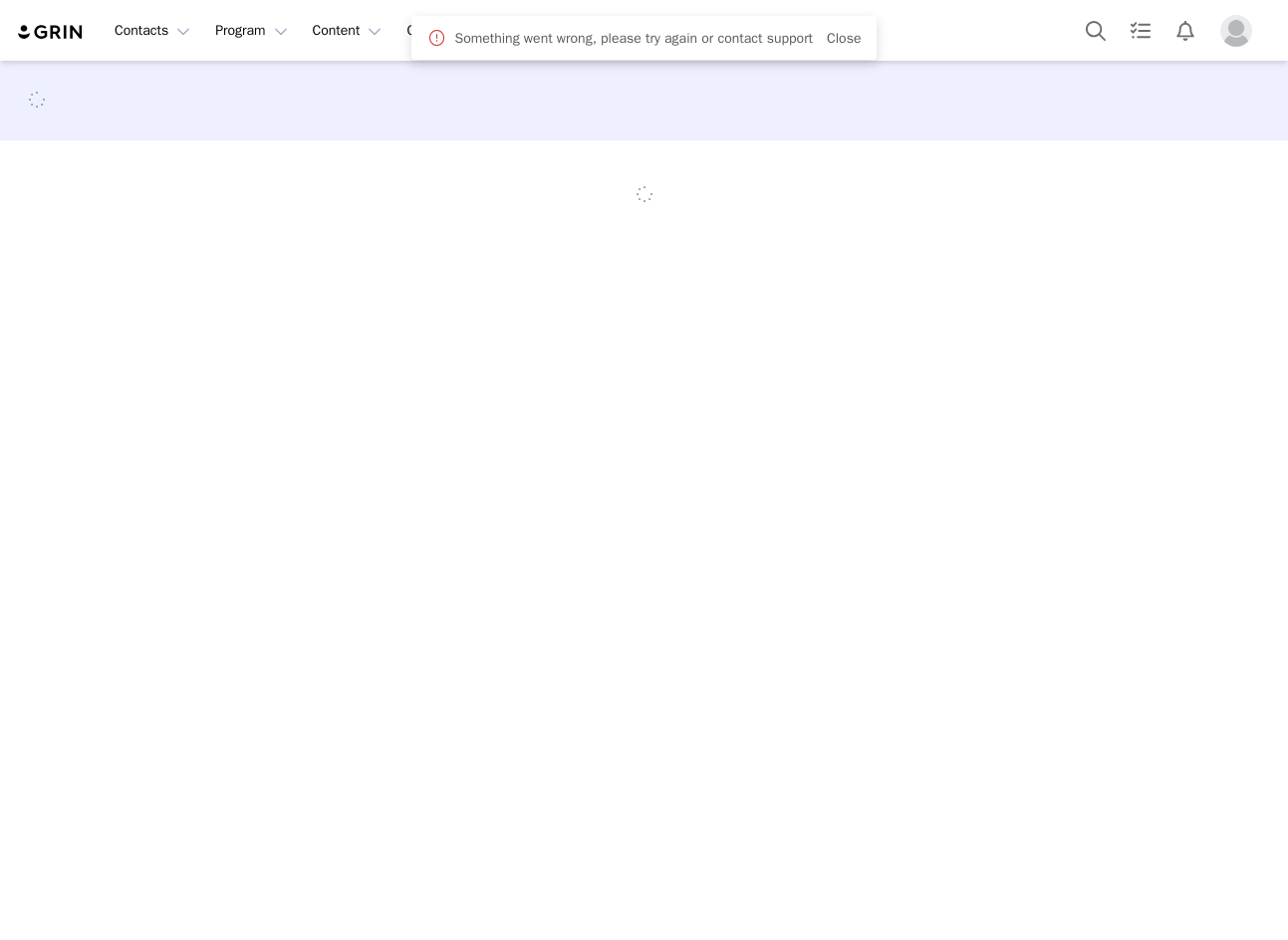 scroll, scrollTop: 0, scrollLeft: 0, axis: both 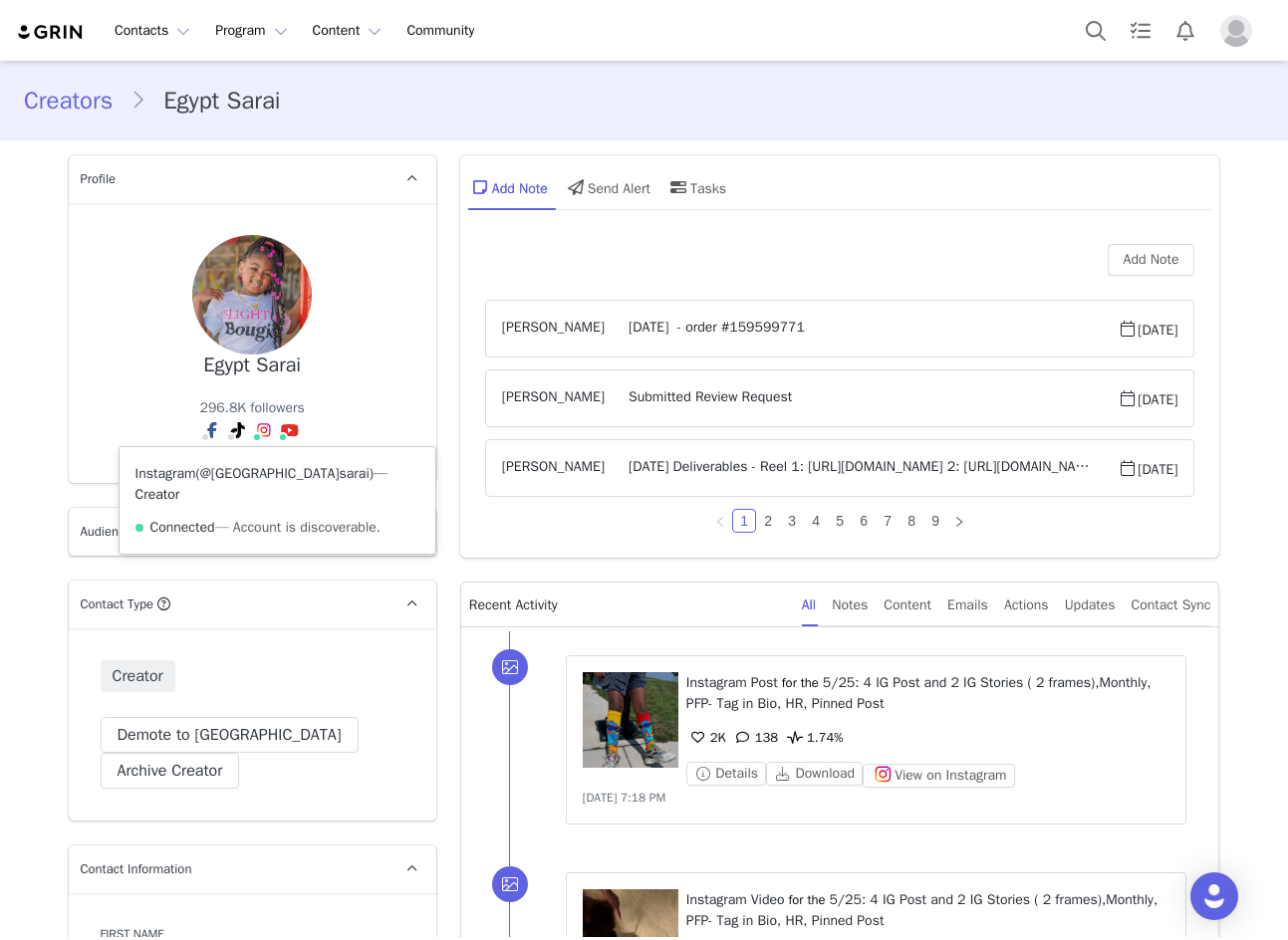 click on "@[GEOGRAPHIC_DATA]sarai" at bounding box center [285, 473] 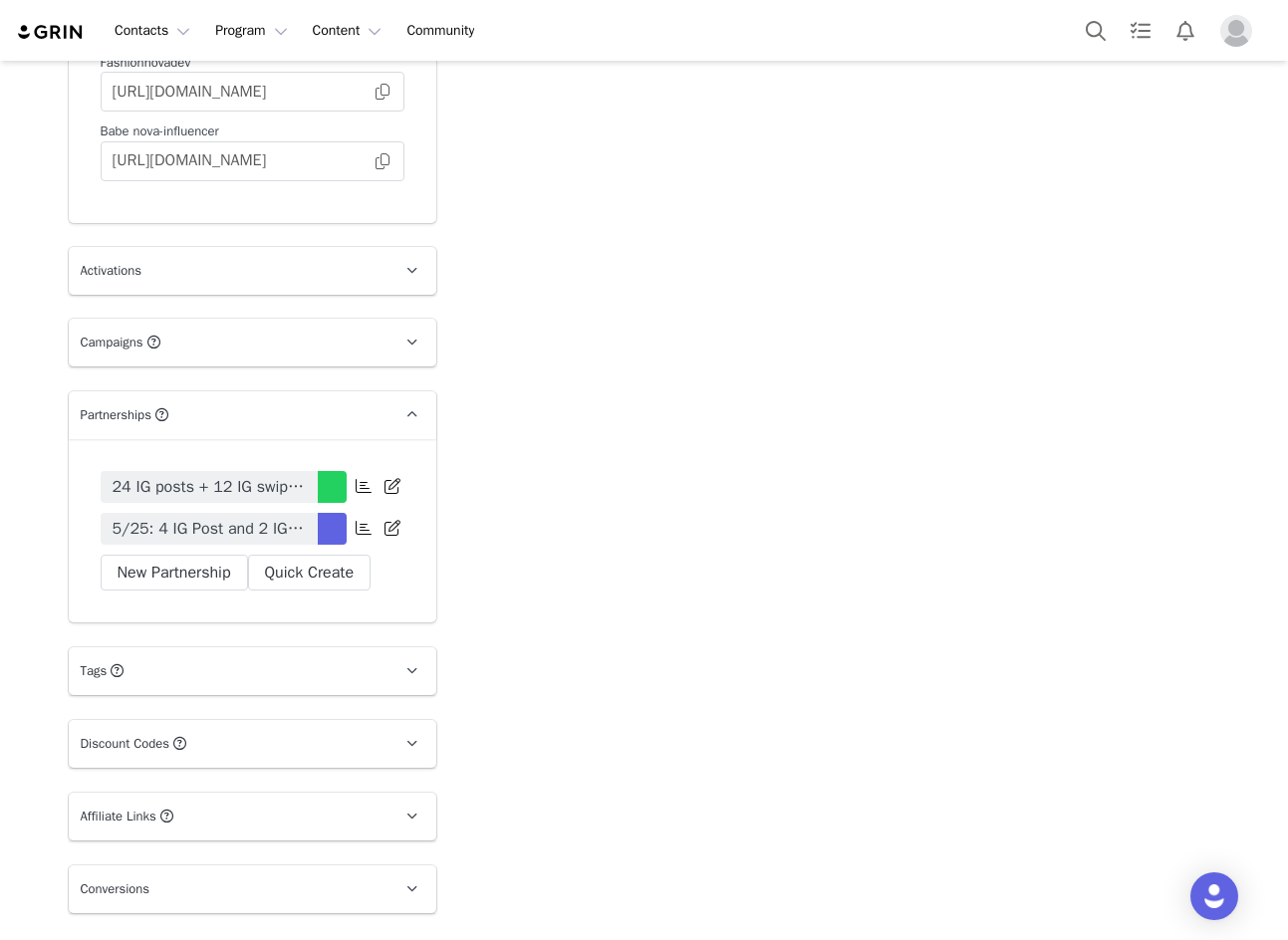scroll, scrollTop: 4559, scrollLeft: 0, axis: vertical 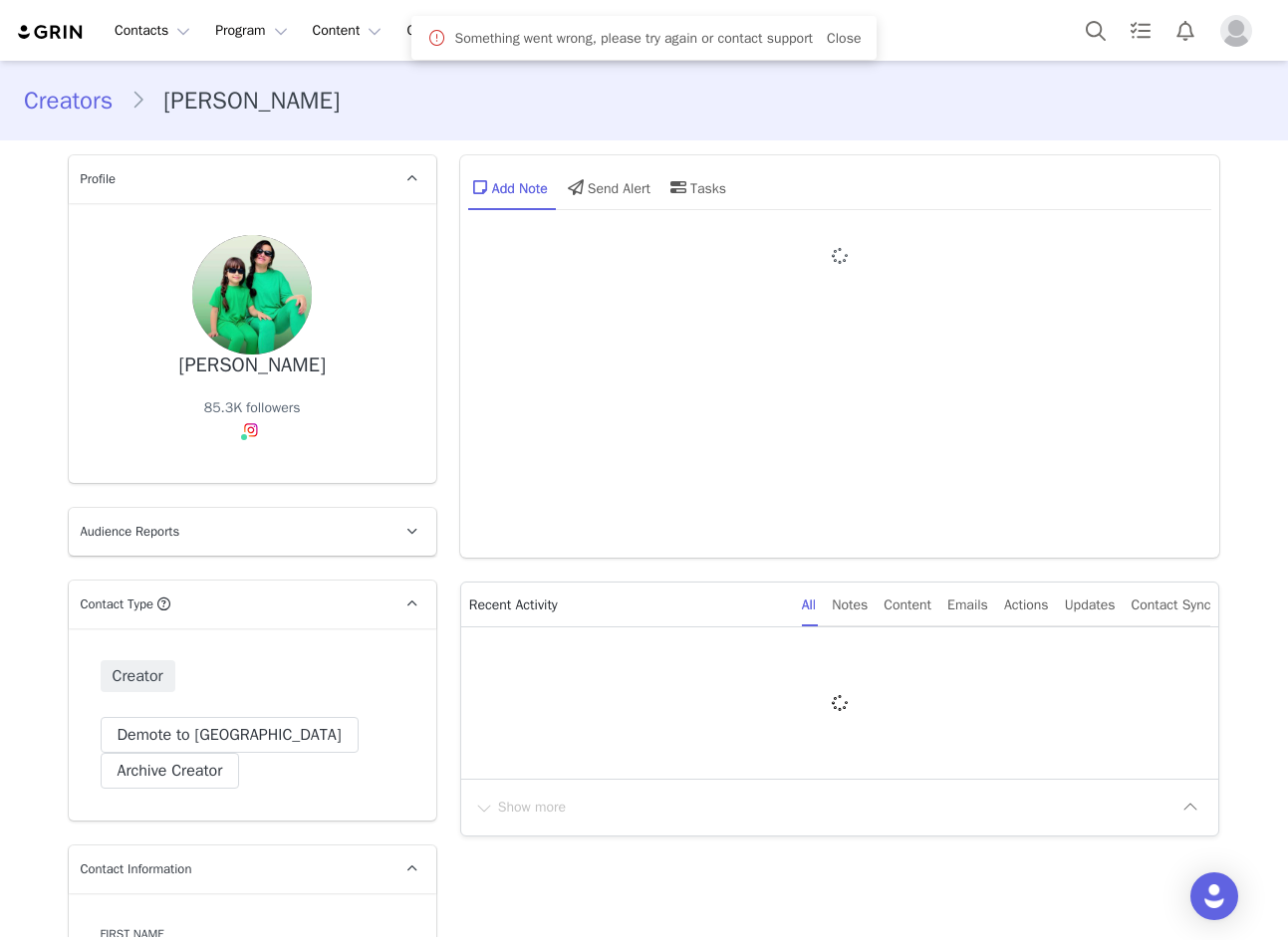 type on "+55 ([GEOGRAPHIC_DATA])" 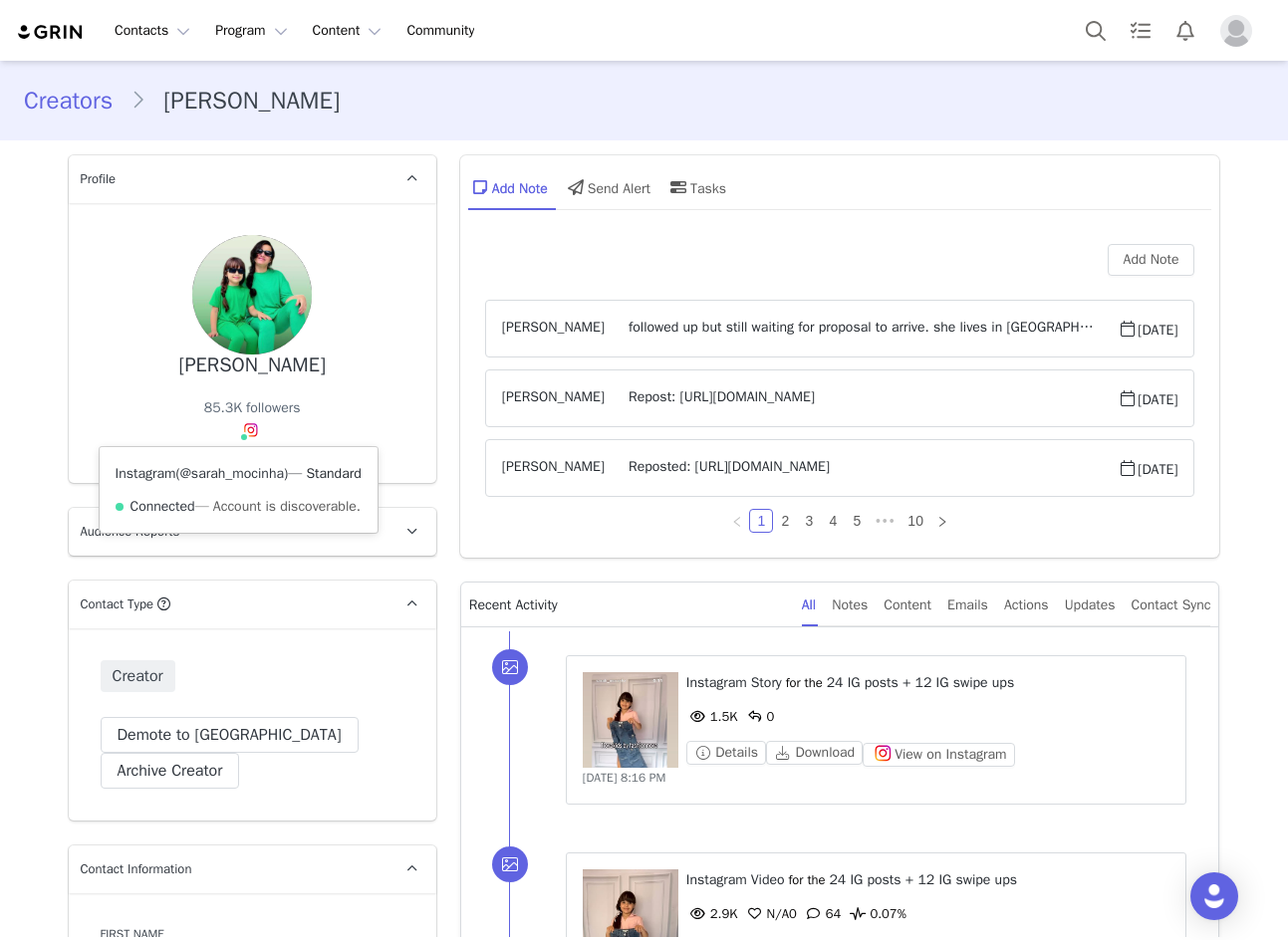 click on "@sarah_mocinha" at bounding box center [232, 473] 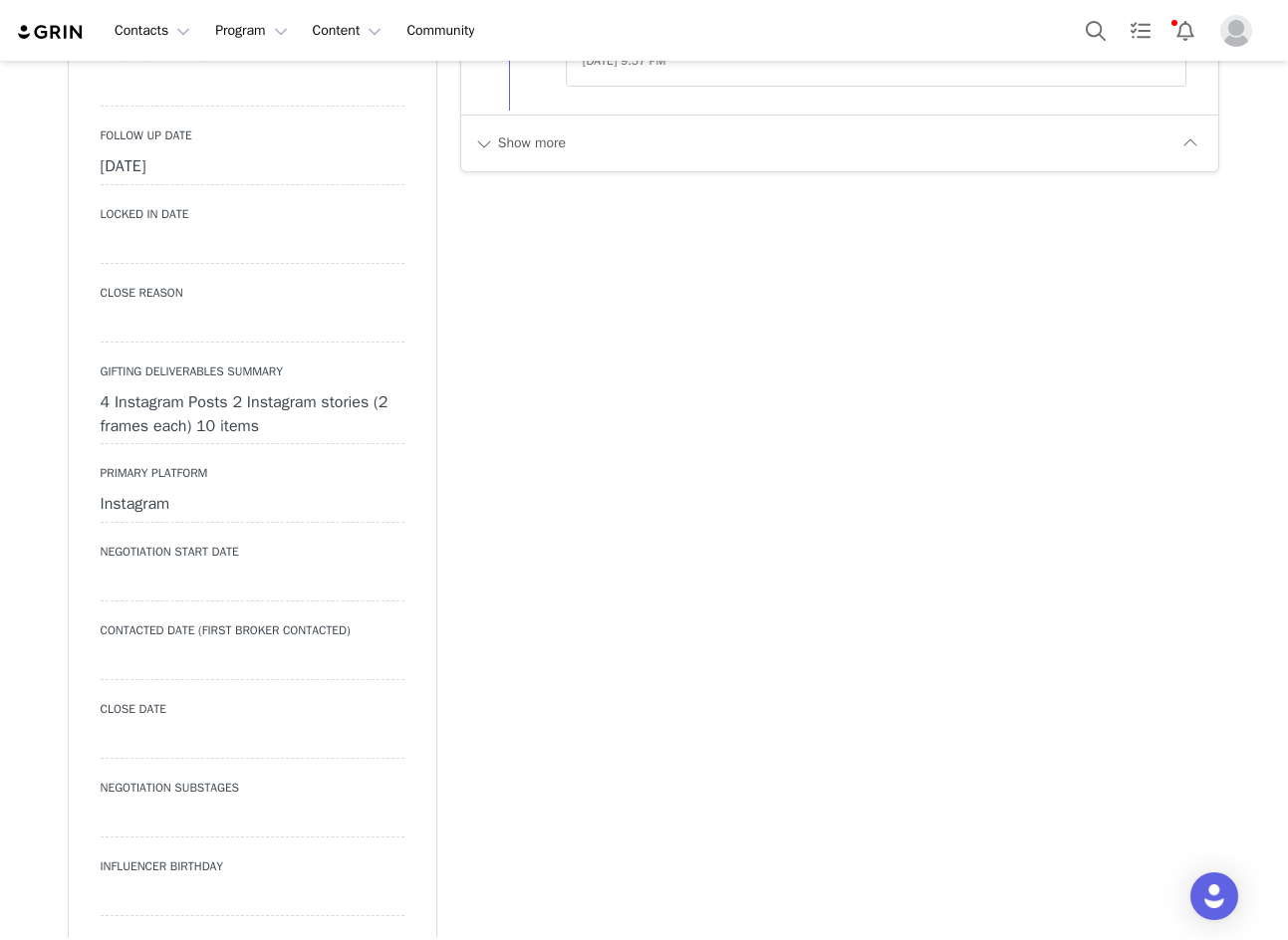 scroll, scrollTop: 2390, scrollLeft: 0, axis: vertical 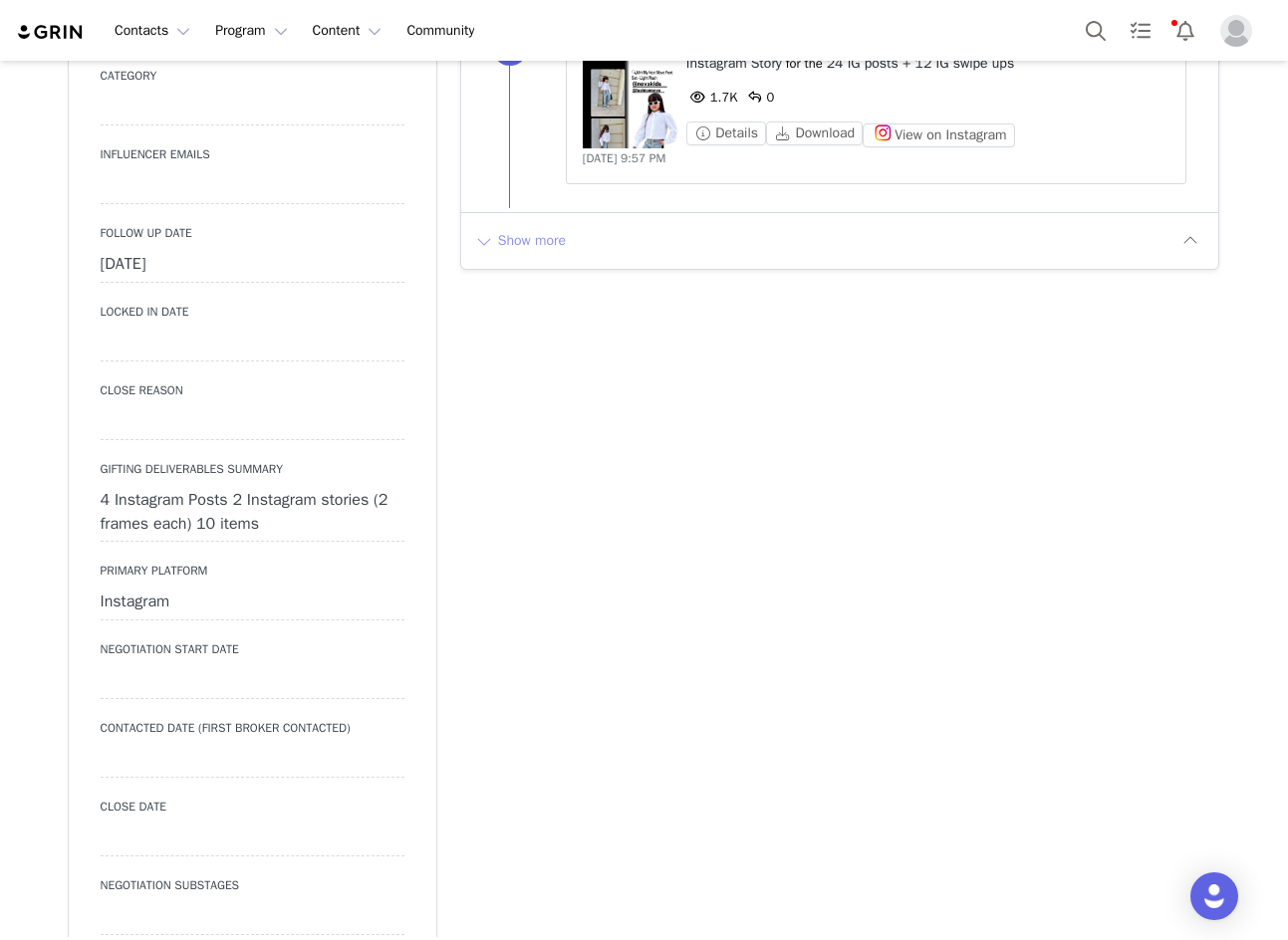 click on "Show more" at bounding box center (520, 241) 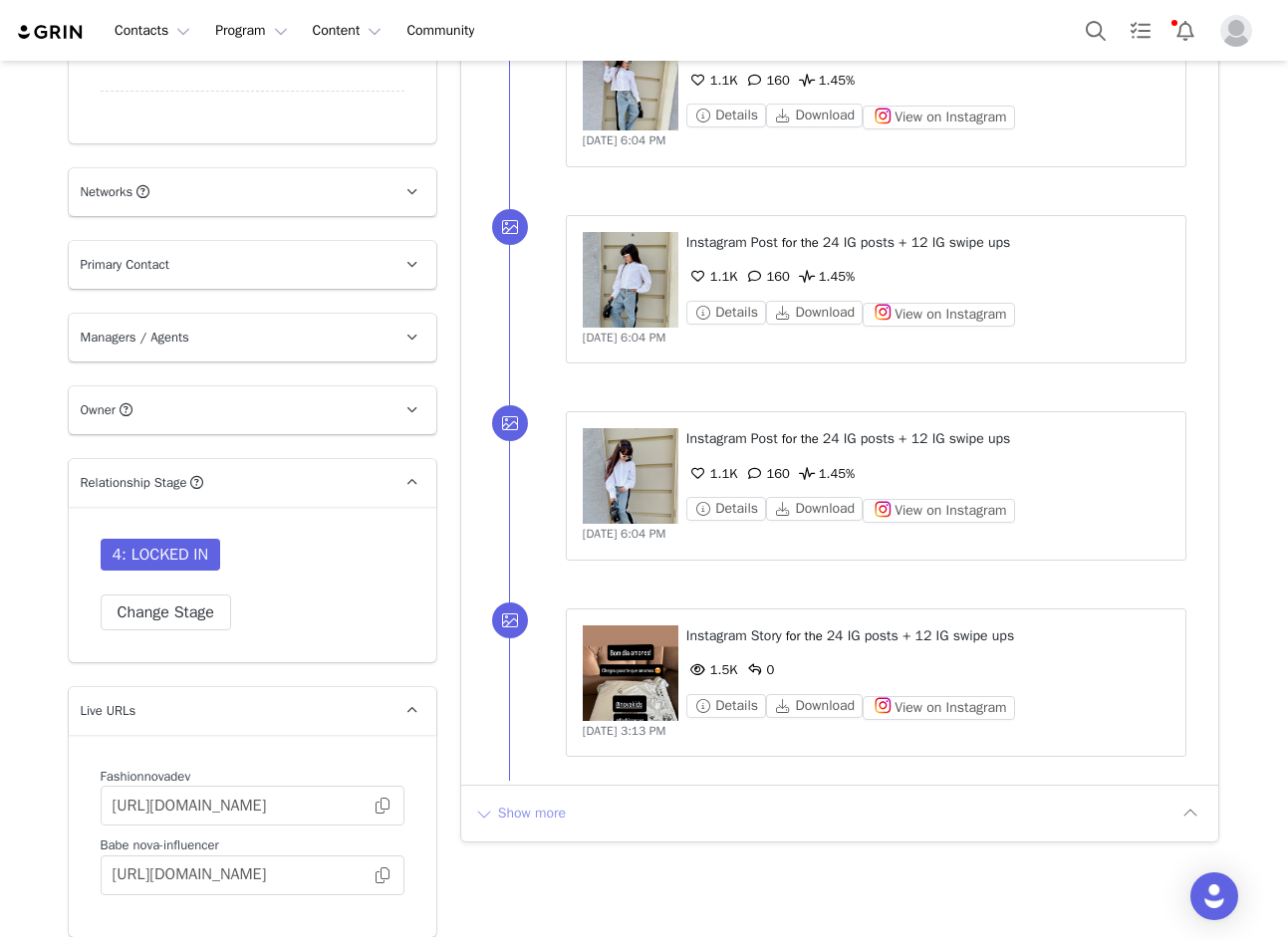 scroll, scrollTop: 4282, scrollLeft: 0, axis: vertical 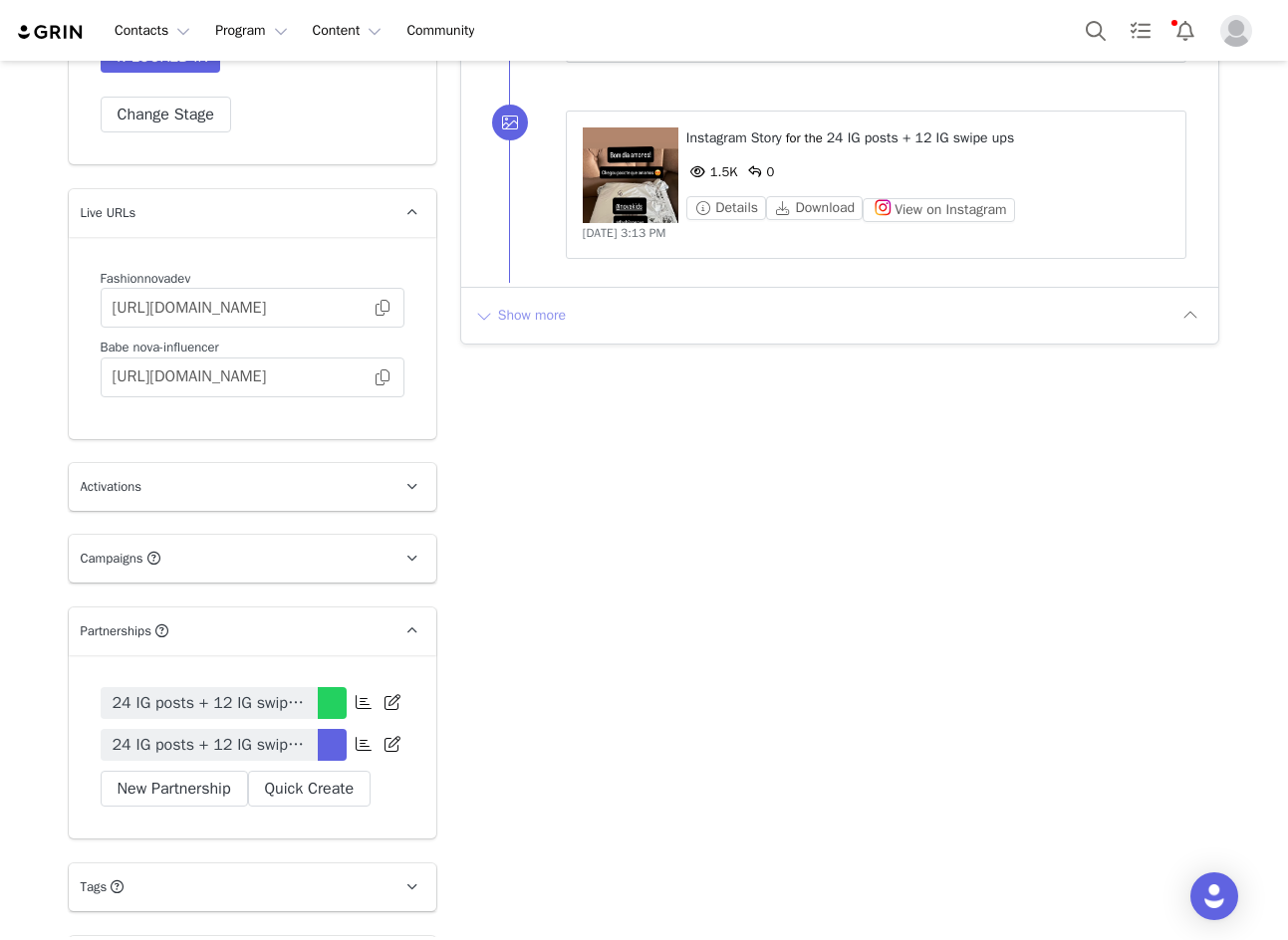 click on "Show more" at bounding box center [520, 316] 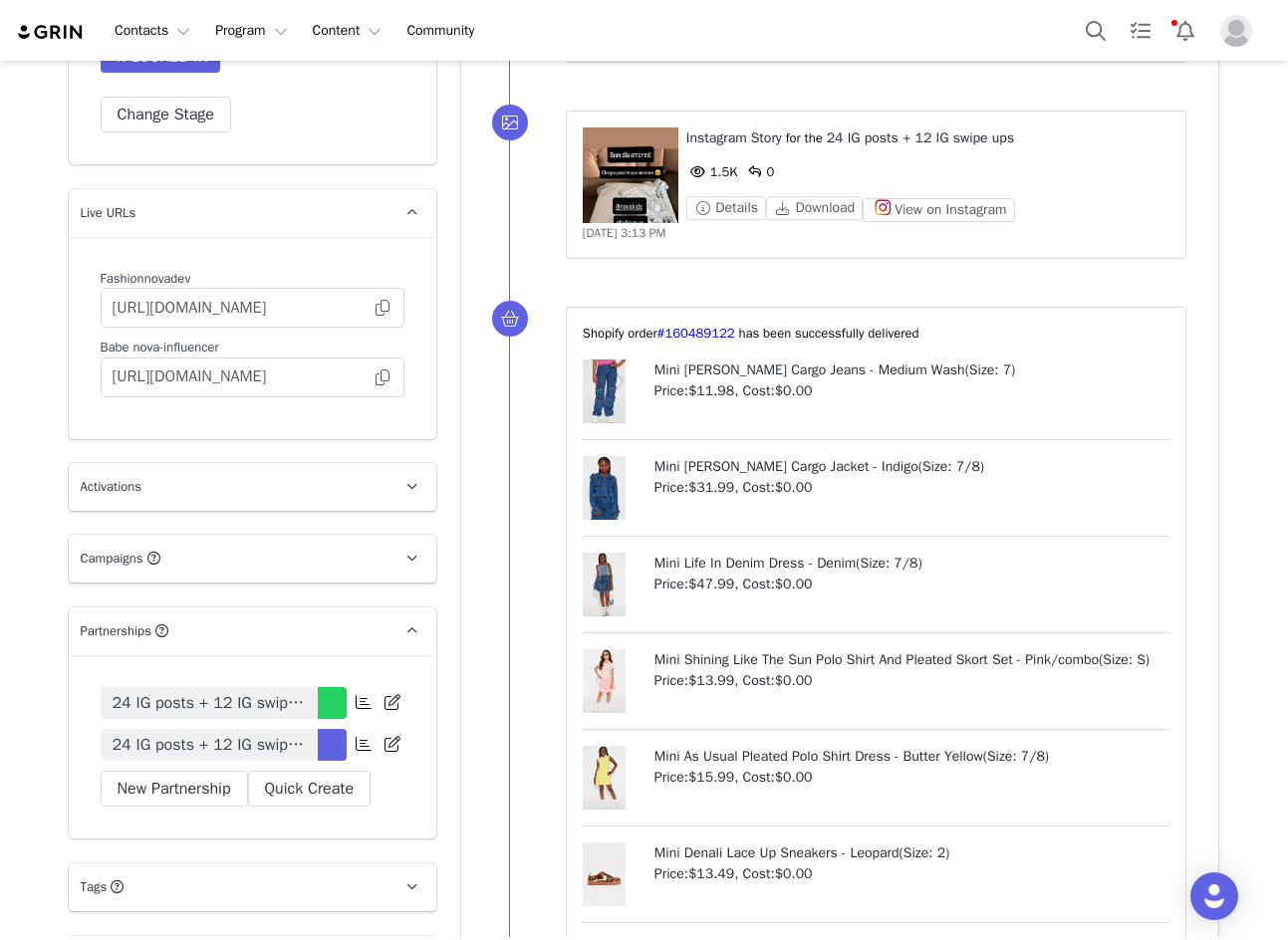 scroll, scrollTop: 4541, scrollLeft: 0, axis: vertical 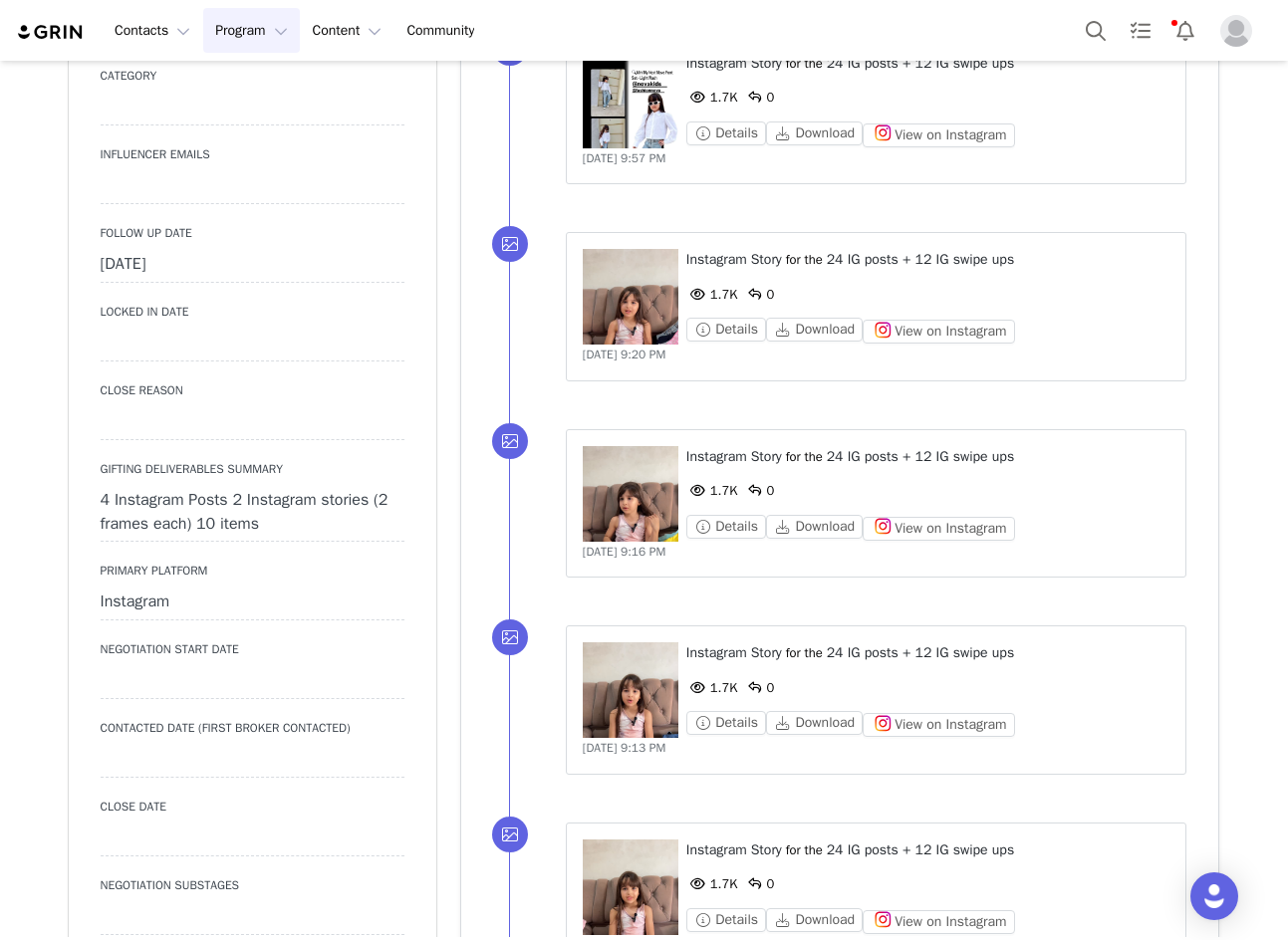 click on "Program Program" at bounding box center [251, 30] 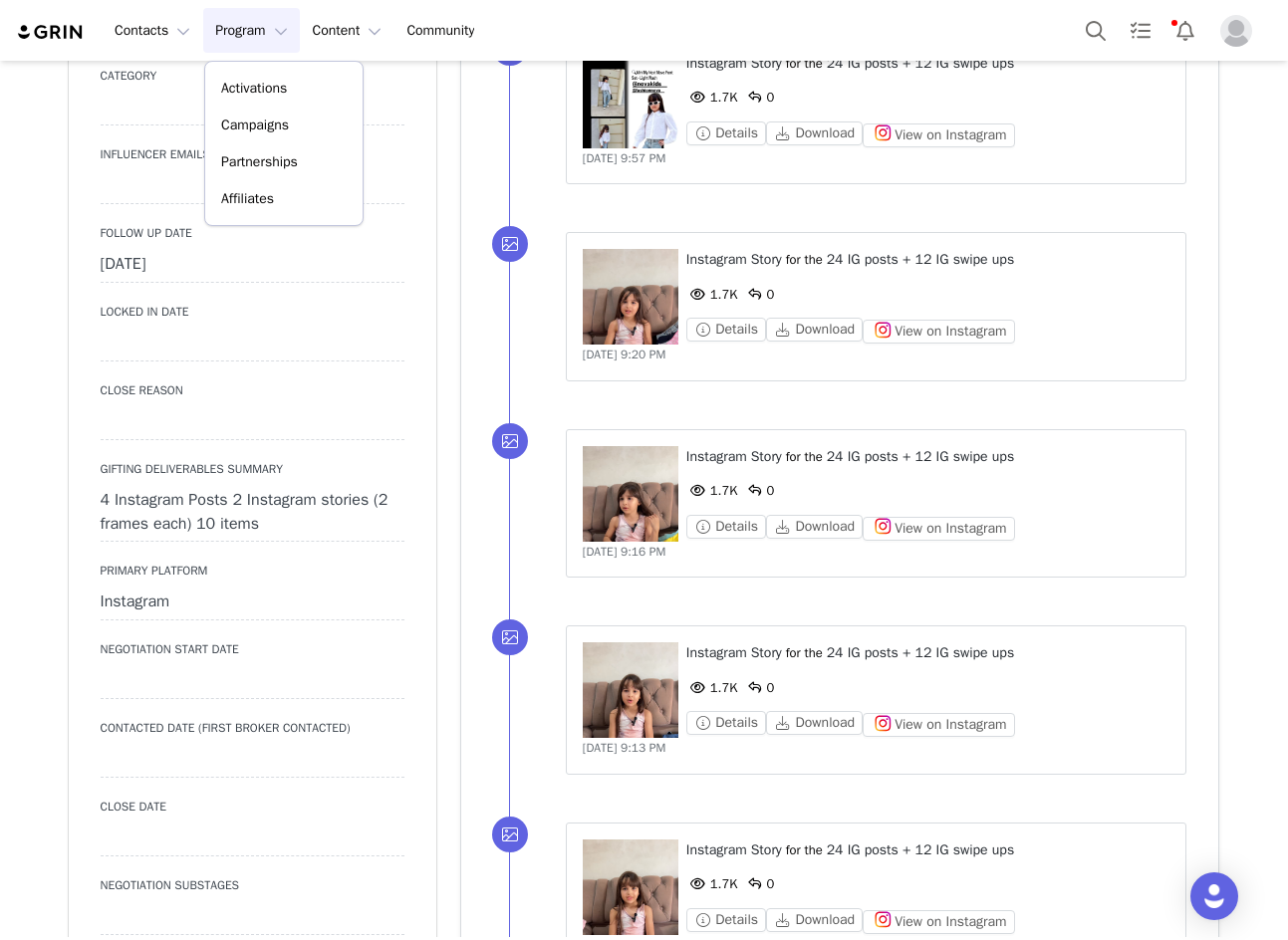 click on "Profile  Geisa Pinho Mota      85.3K followers  Instagram  (   @sarah_mocinha   )   — Standard  Connected  — Account is discoverable. Audience Reports  Request a detailed report of this creator's audience demographics and content performance for each social channel. Limit 100 reports per month.  54 / 400 reports used this month  Instagram          Request Report Contact Type  Contact type can be Creator, Prospect, Application, or Manager.   Creator  Demote this Creator? This will remove all accepted proposals attached to this creator.  Yes, demote  Demote to Prospect Archive this Creator? Important:  marking a creator as "Archived" will stop conversion and content tracking. Previous conversions and content will still be available for reporting purposes. Are you sure you want to continue?   Yes, archive  Archive Creator Contact Information  First Name  Geisa  Last Name  Pinho Mota Email Address geisaluc@hotmail.com  Phone Number  +55 (Brazil) +93 (Afghanistan) +358 (Aland Islands) +355 (Albania) +53 (Cuba)" at bounding box center [252, 2372] 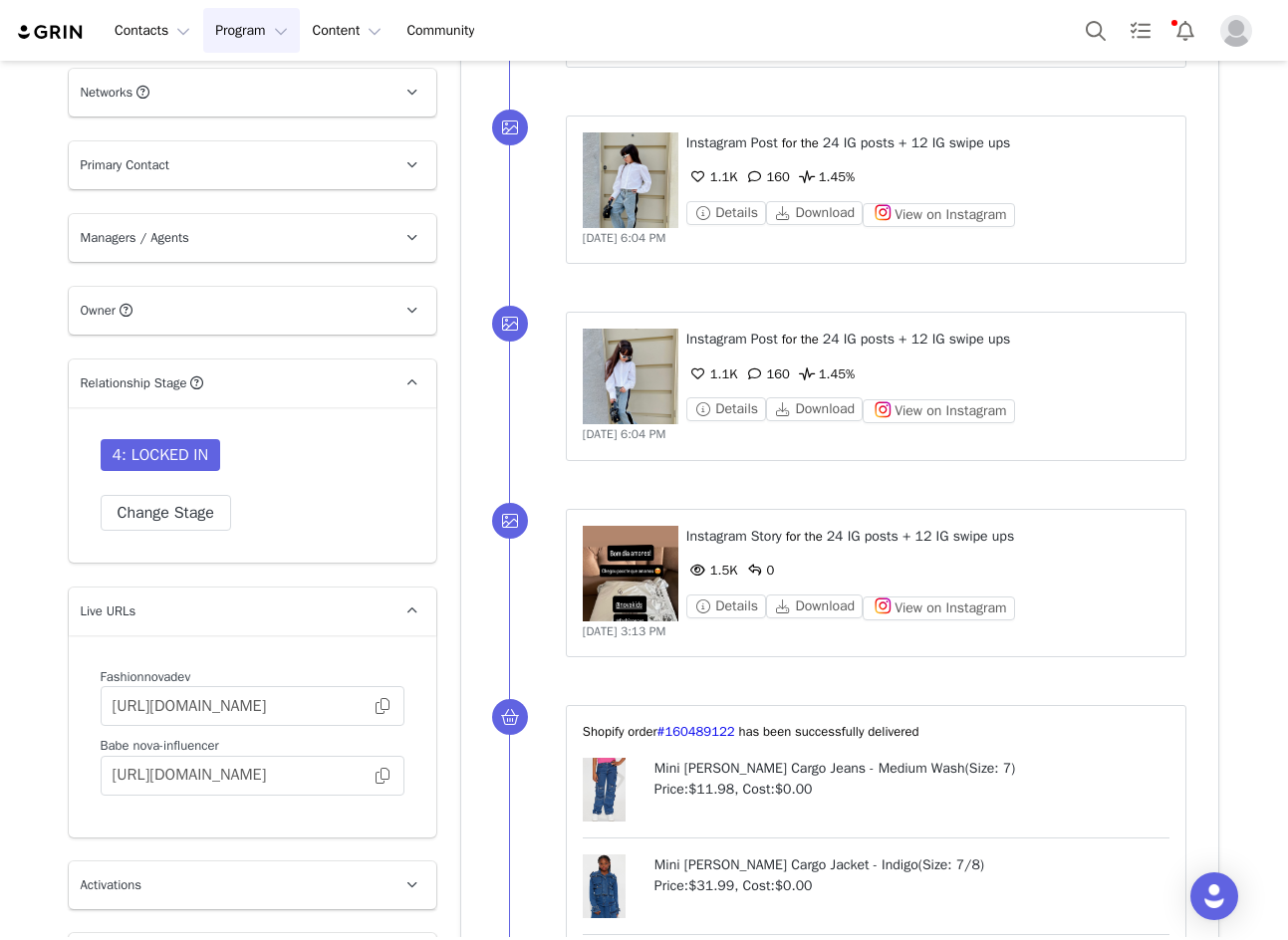 scroll, scrollTop: 4282, scrollLeft: 0, axis: vertical 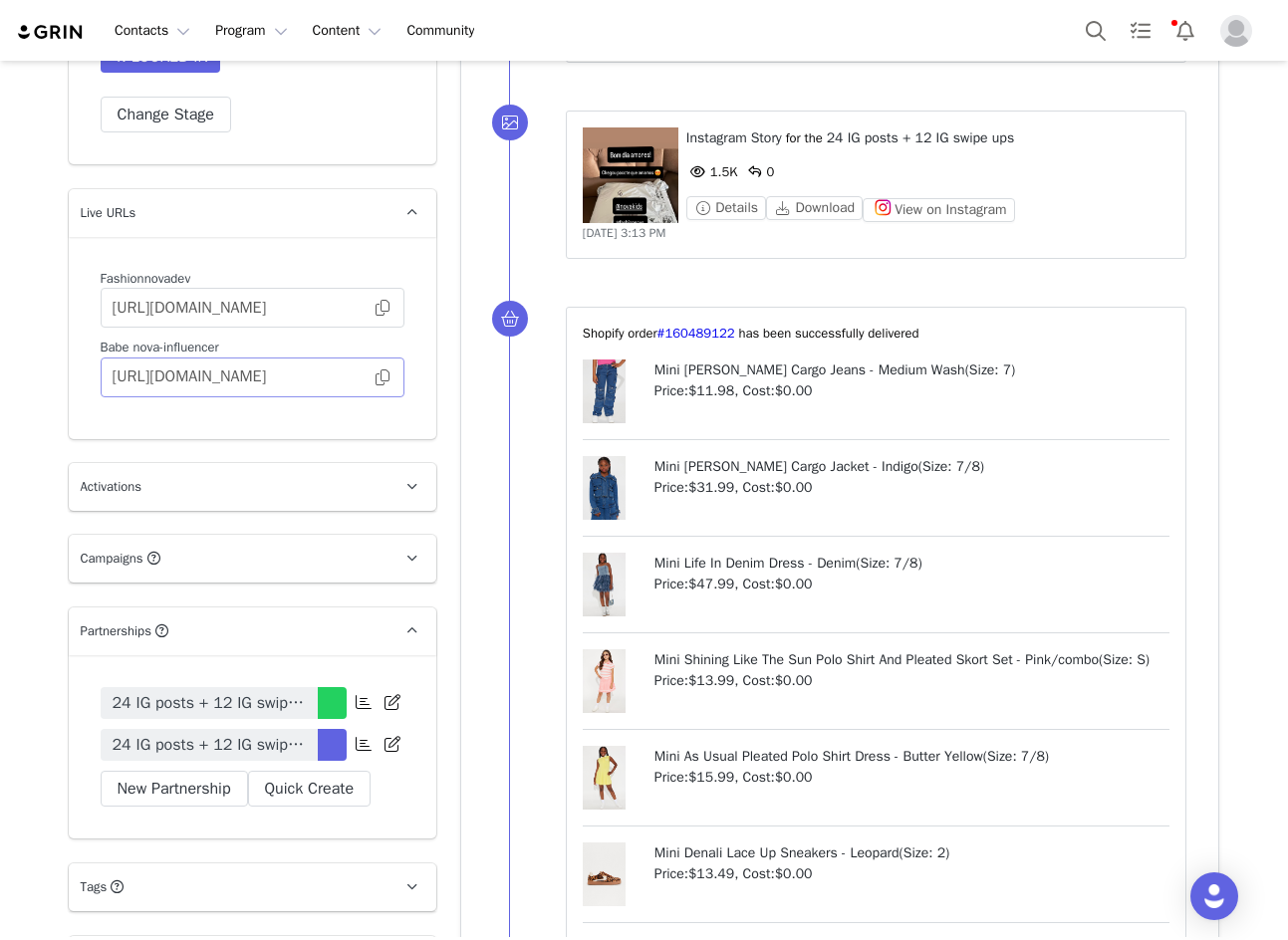 click at bounding box center (383, 377) 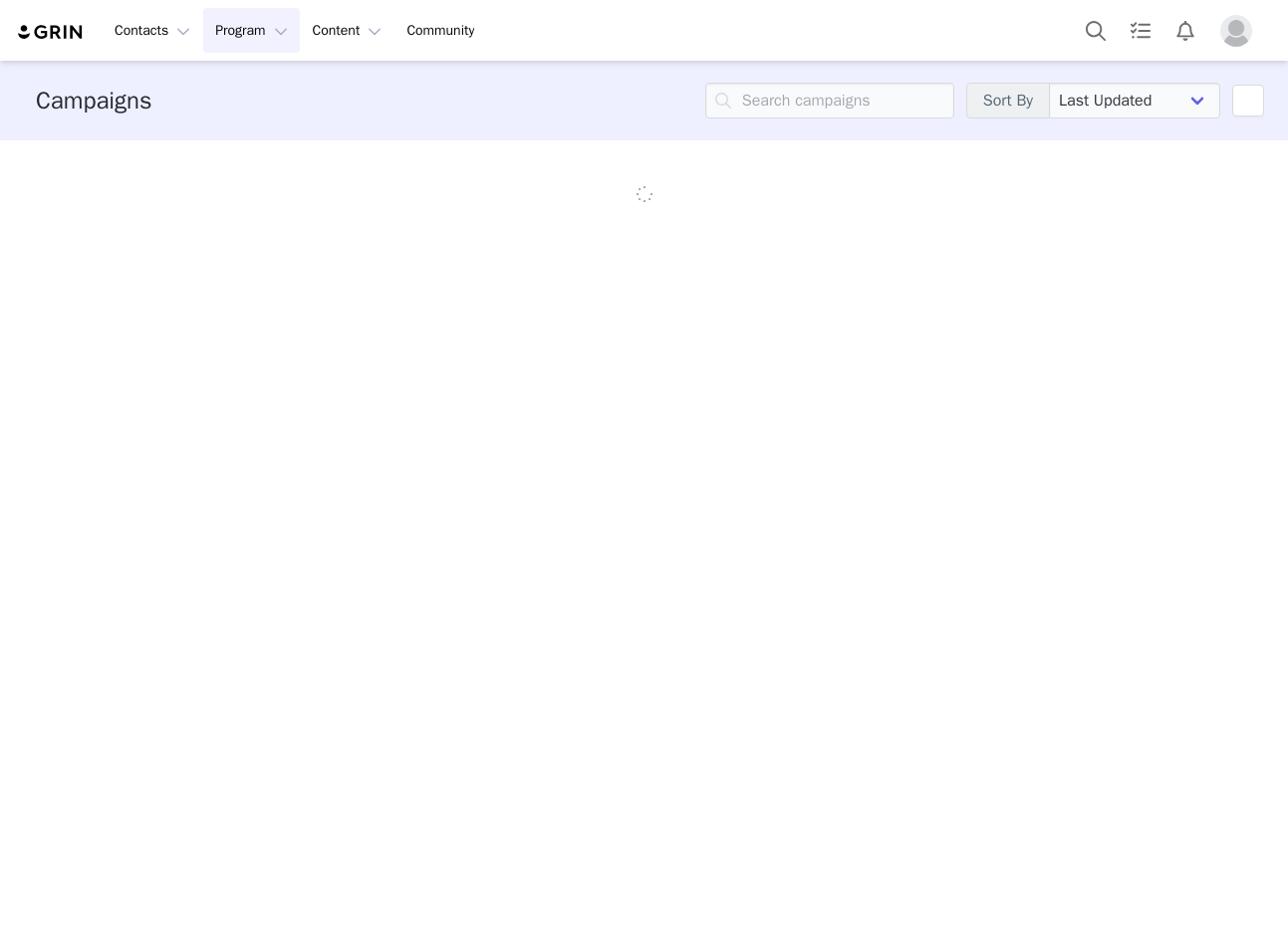scroll, scrollTop: 0, scrollLeft: 0, axis: both 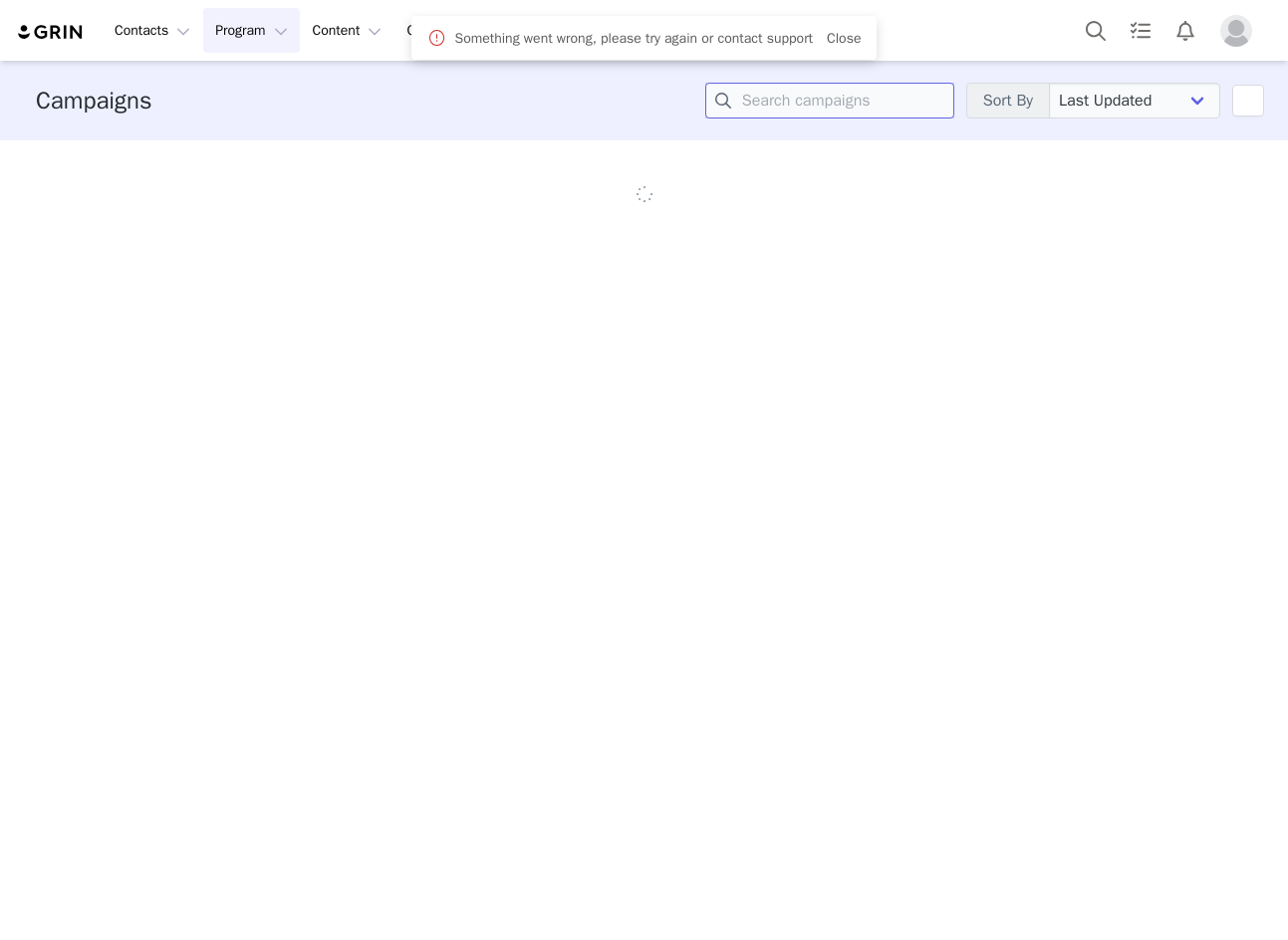 click at bounding box center [830, 101] 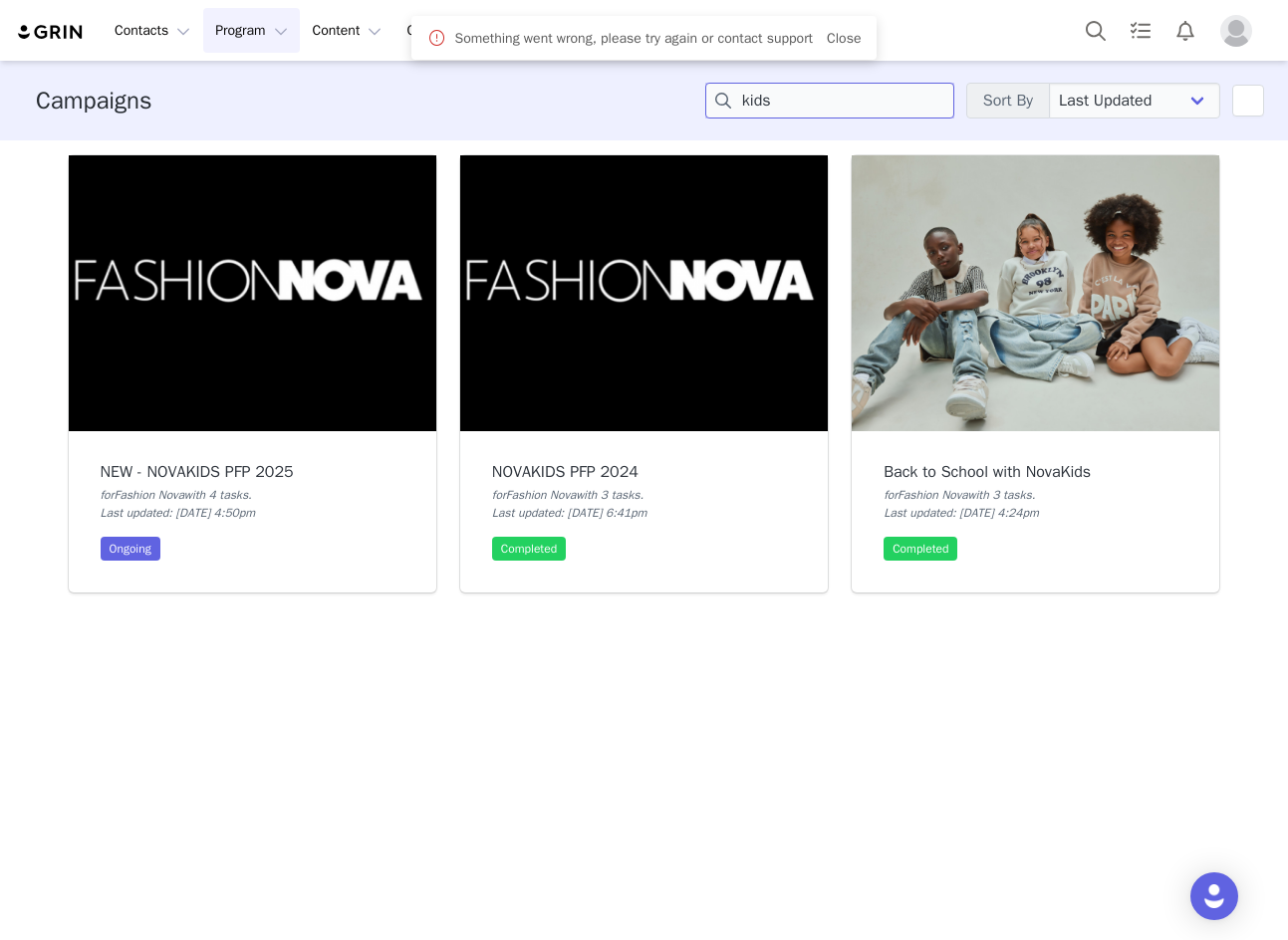 type on "kids" 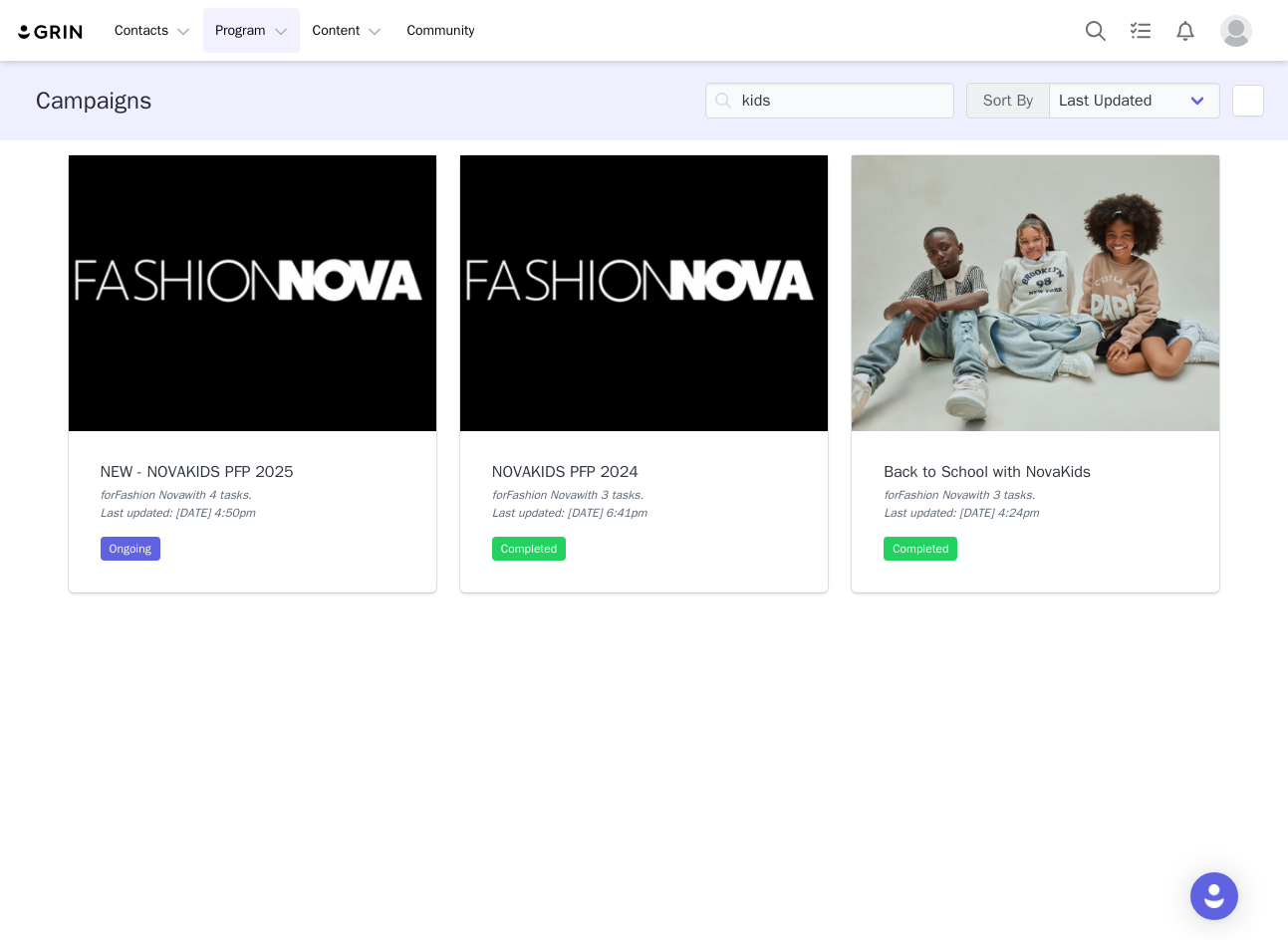 click at bounding box center (252, 293) 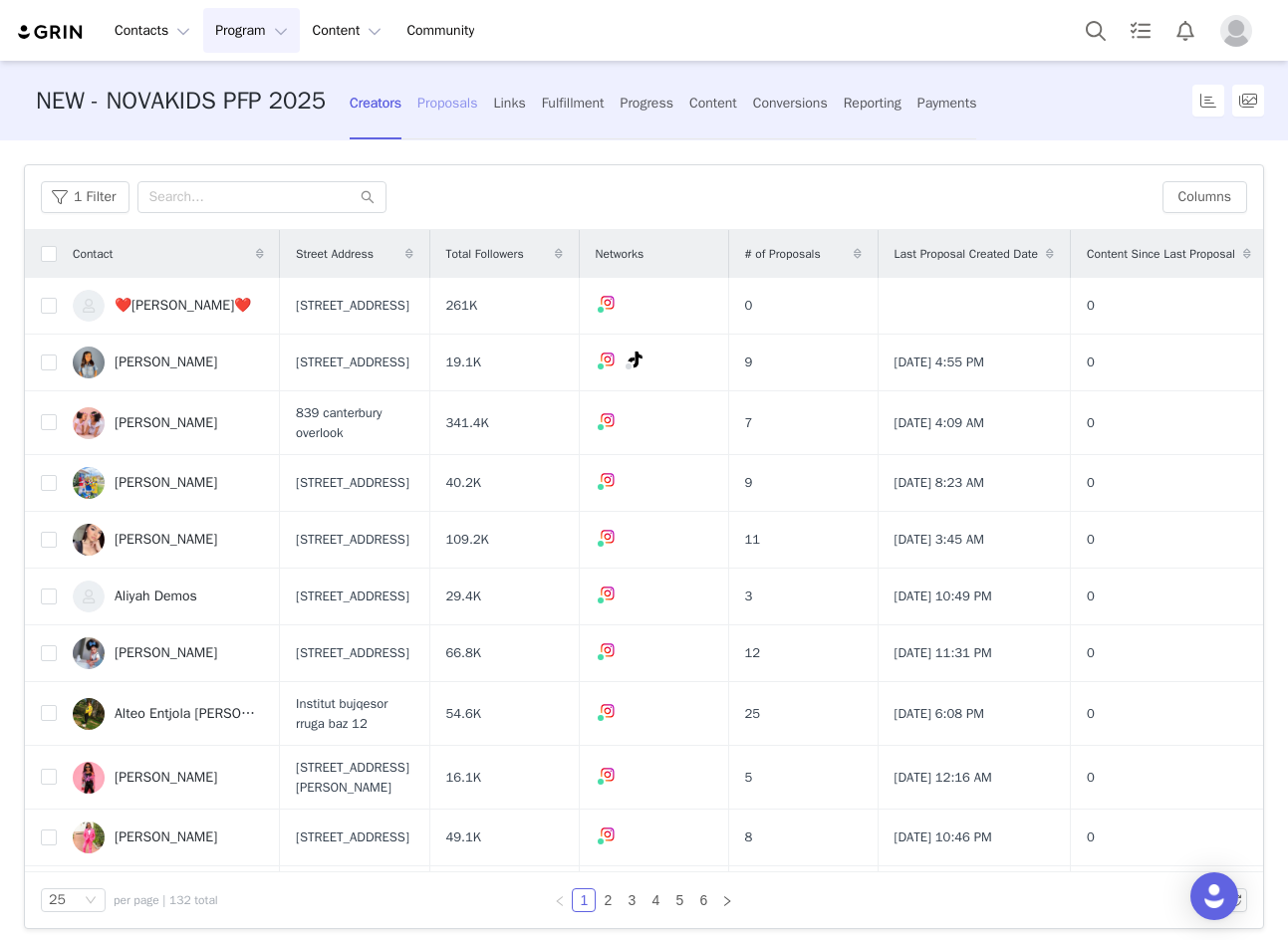 click on "Proposals" at bounding box center (447, 103) 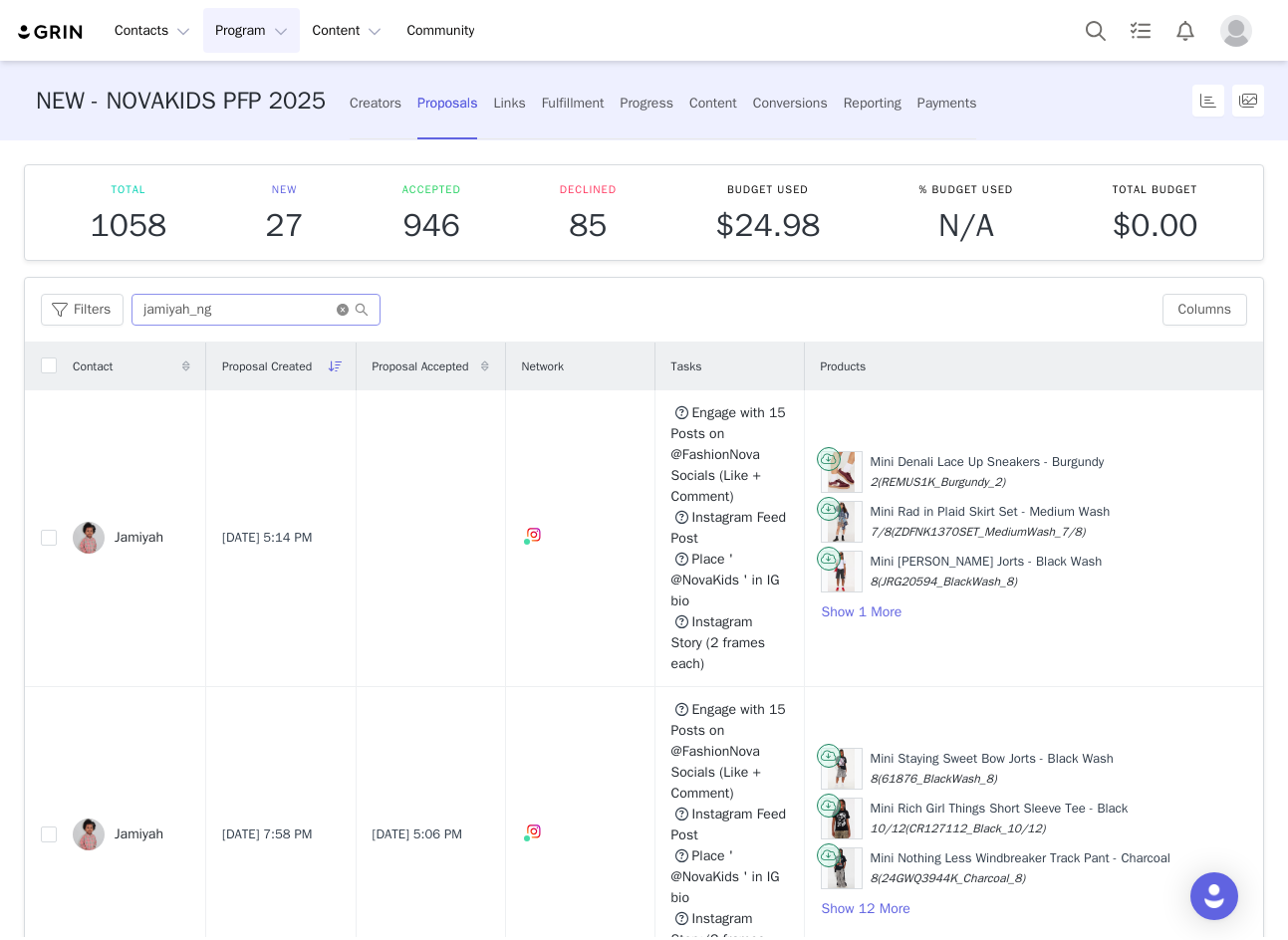 click 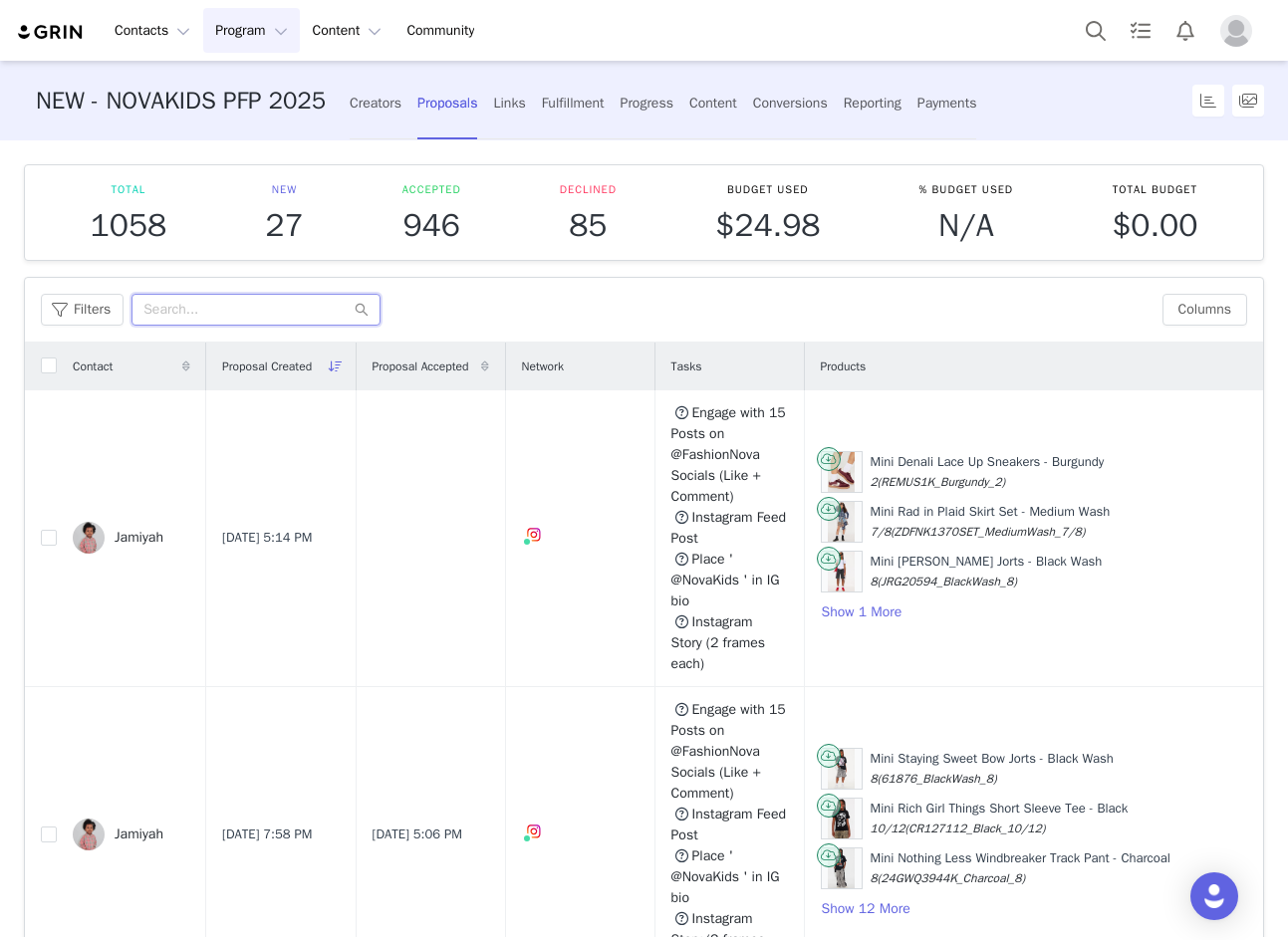 click at bounding box center (256, 310) 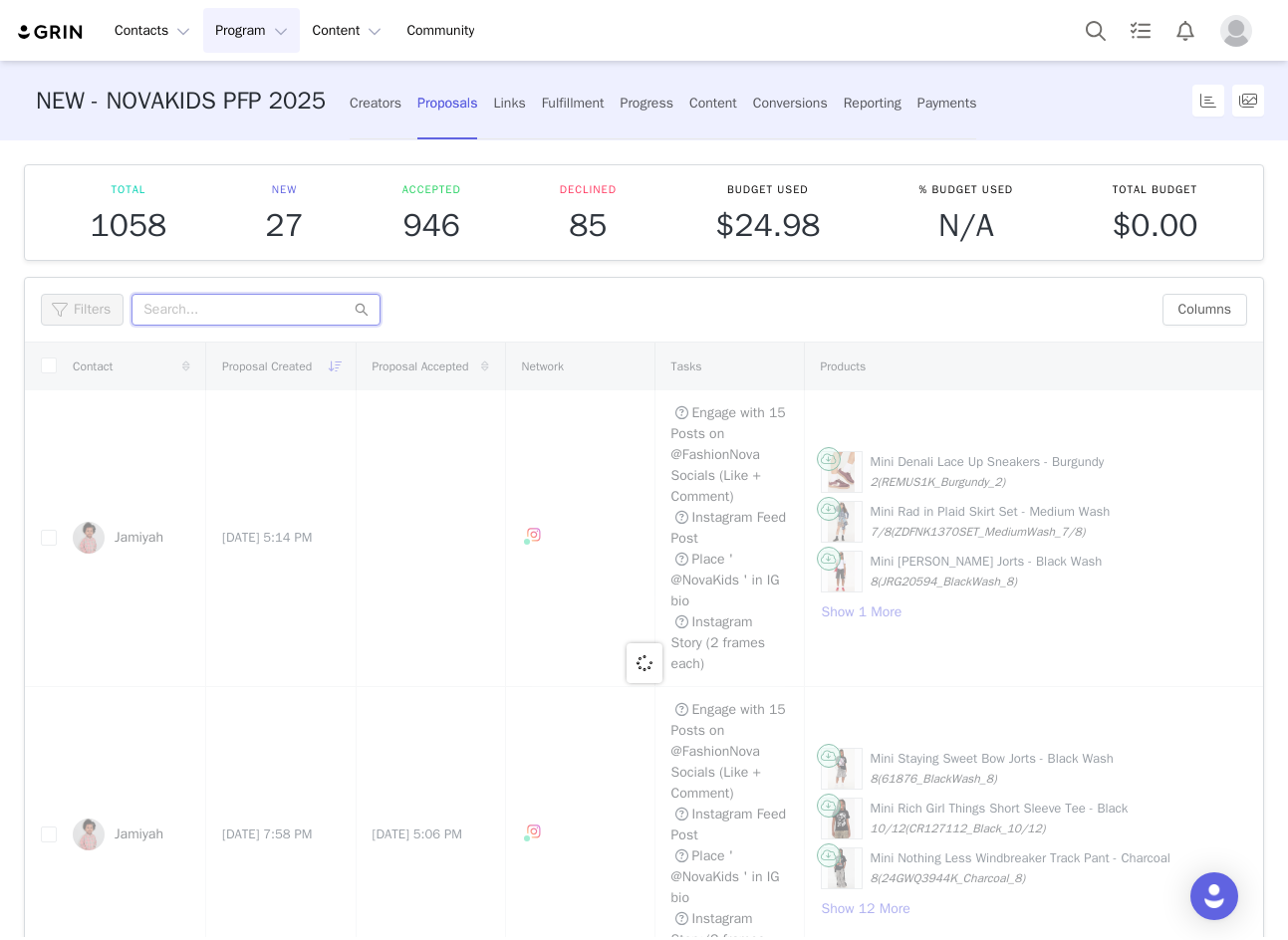 paste on "[PERSON_NAME]" 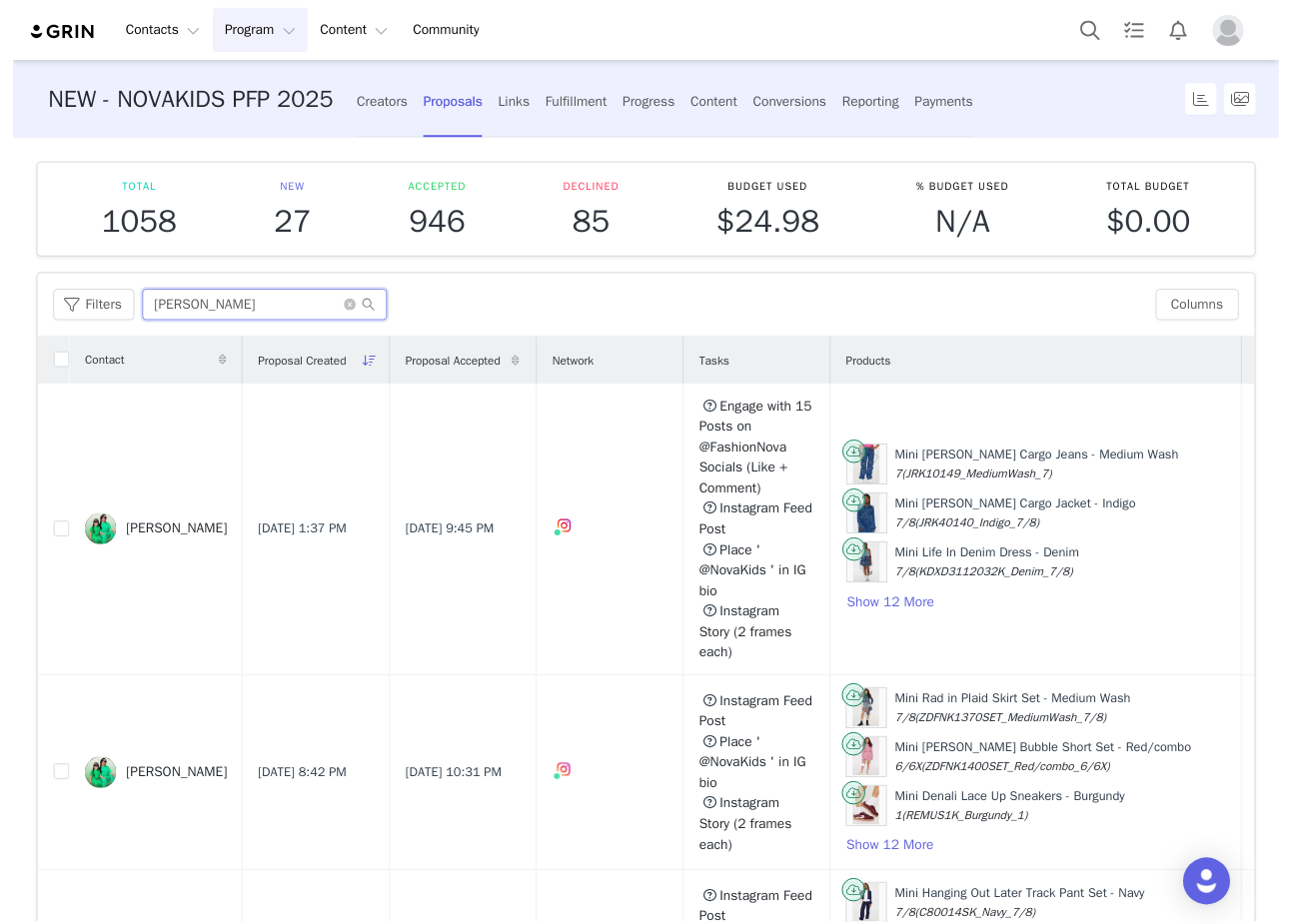 scroll, scrollTop: 100, scrollLeft: 0, axis: vertical 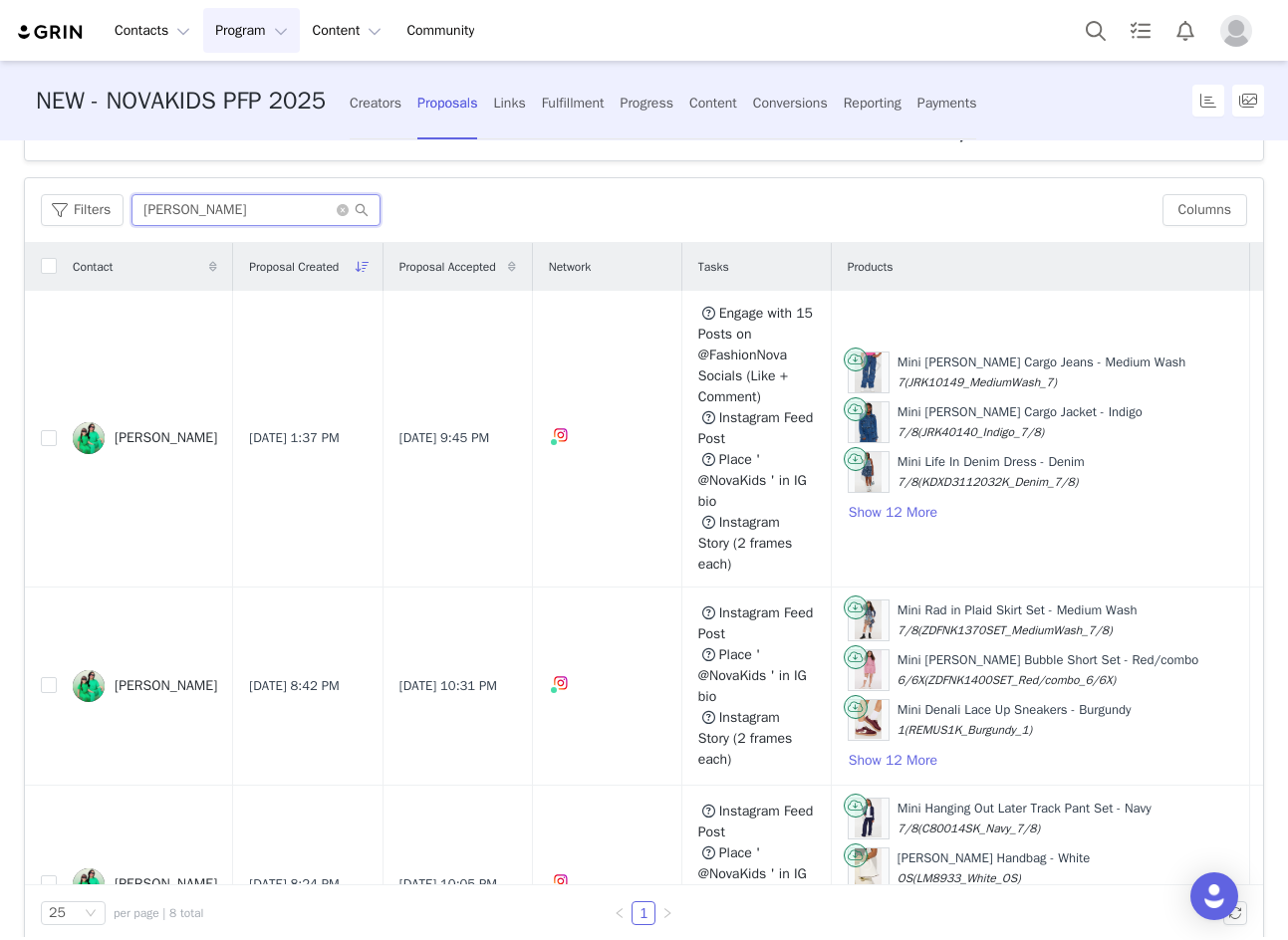 type on "[PERSON_NAME]" 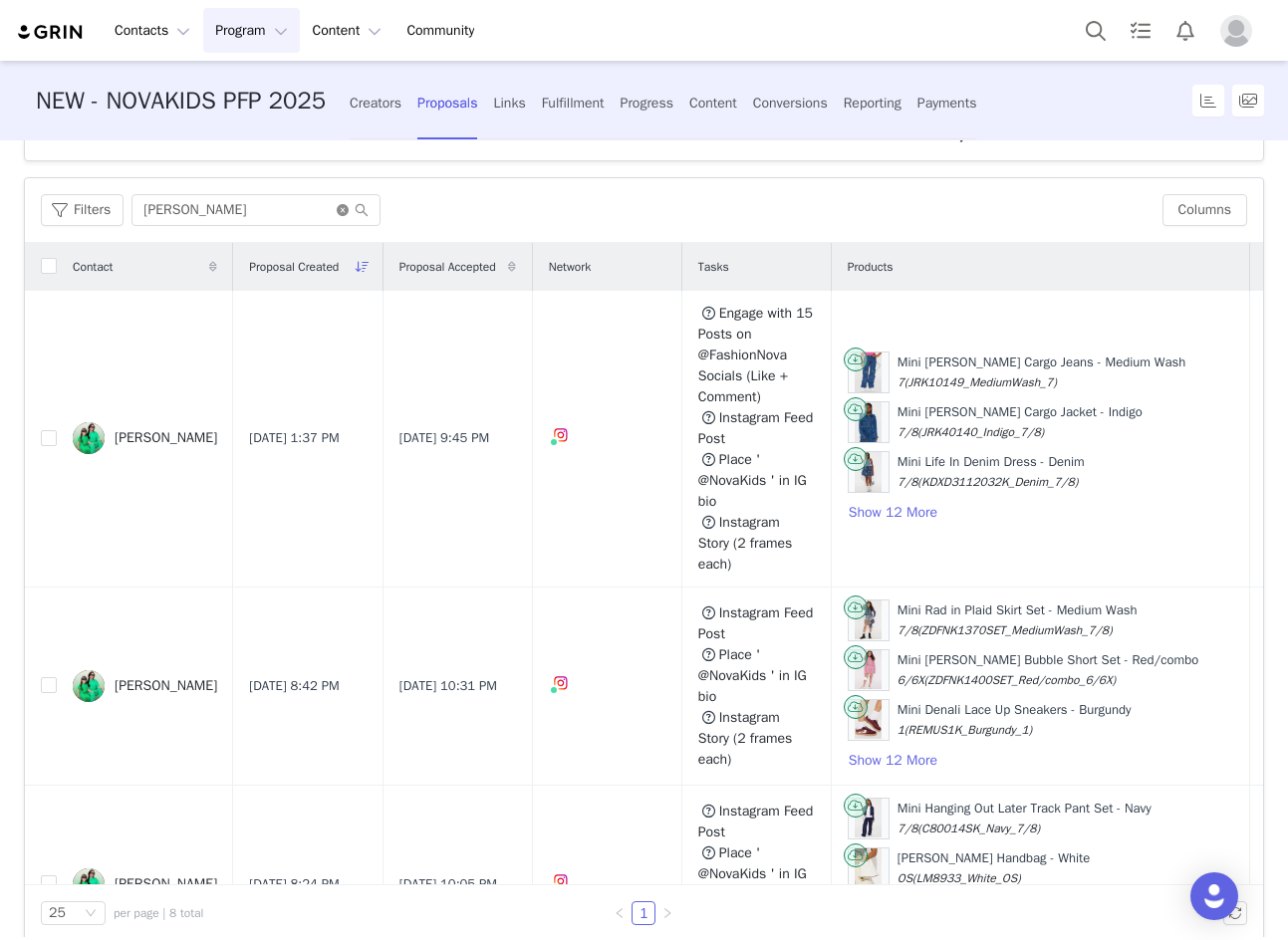 click 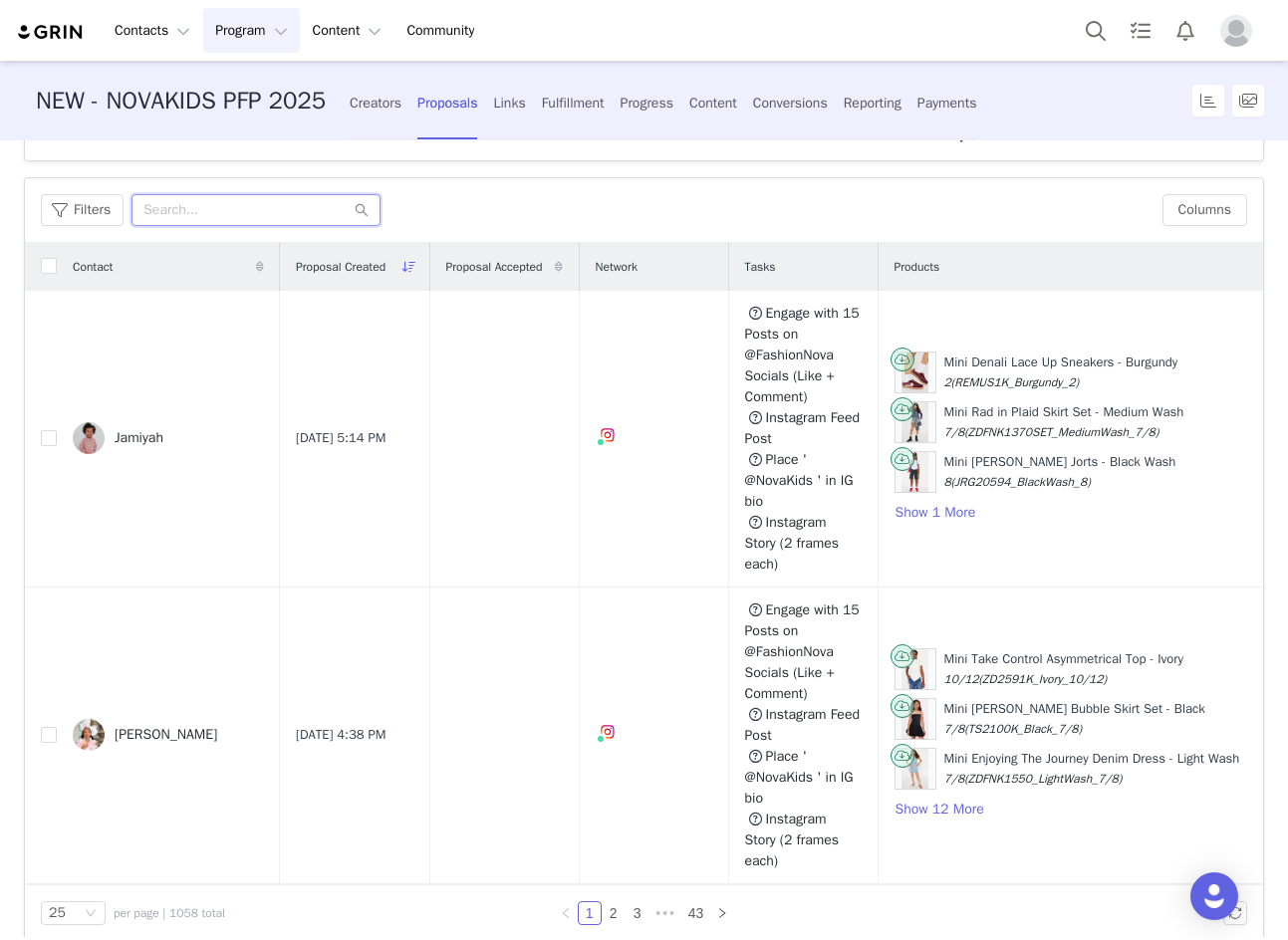 click at bounding box center [256, 210] 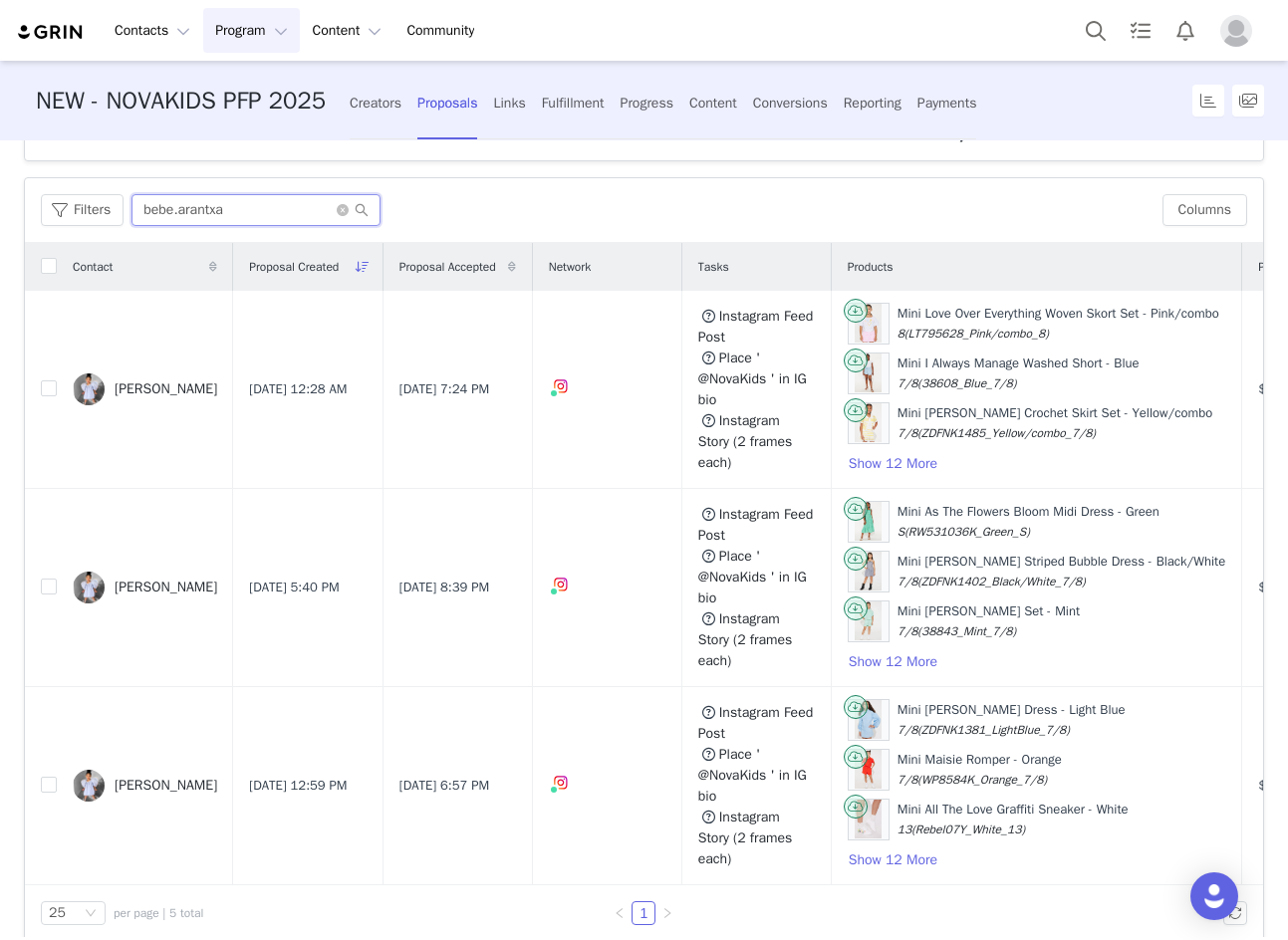 type on "bebe.arantxa" 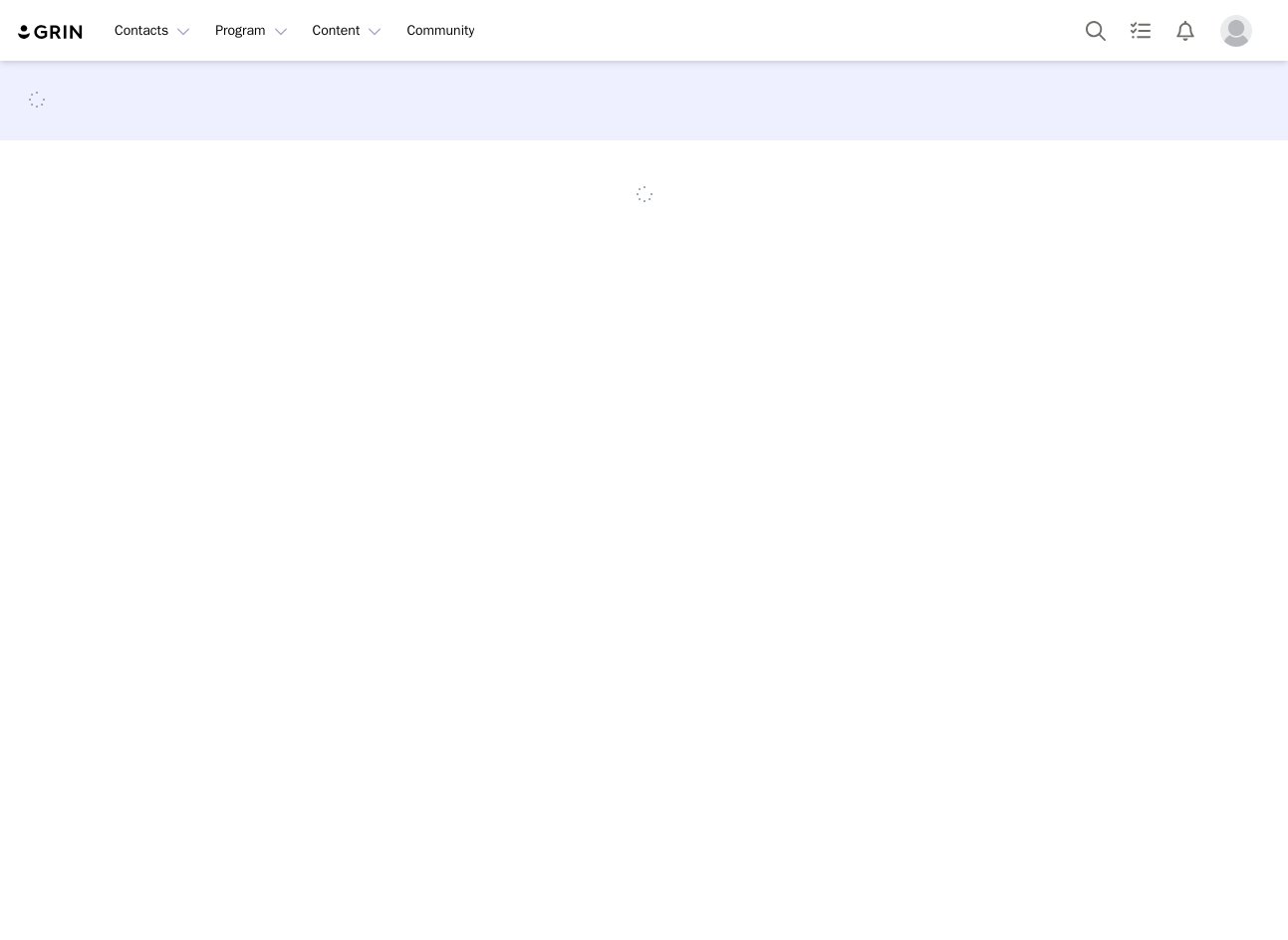 scroll, scrollTop: 0, scrollLeft: 0, axis: both 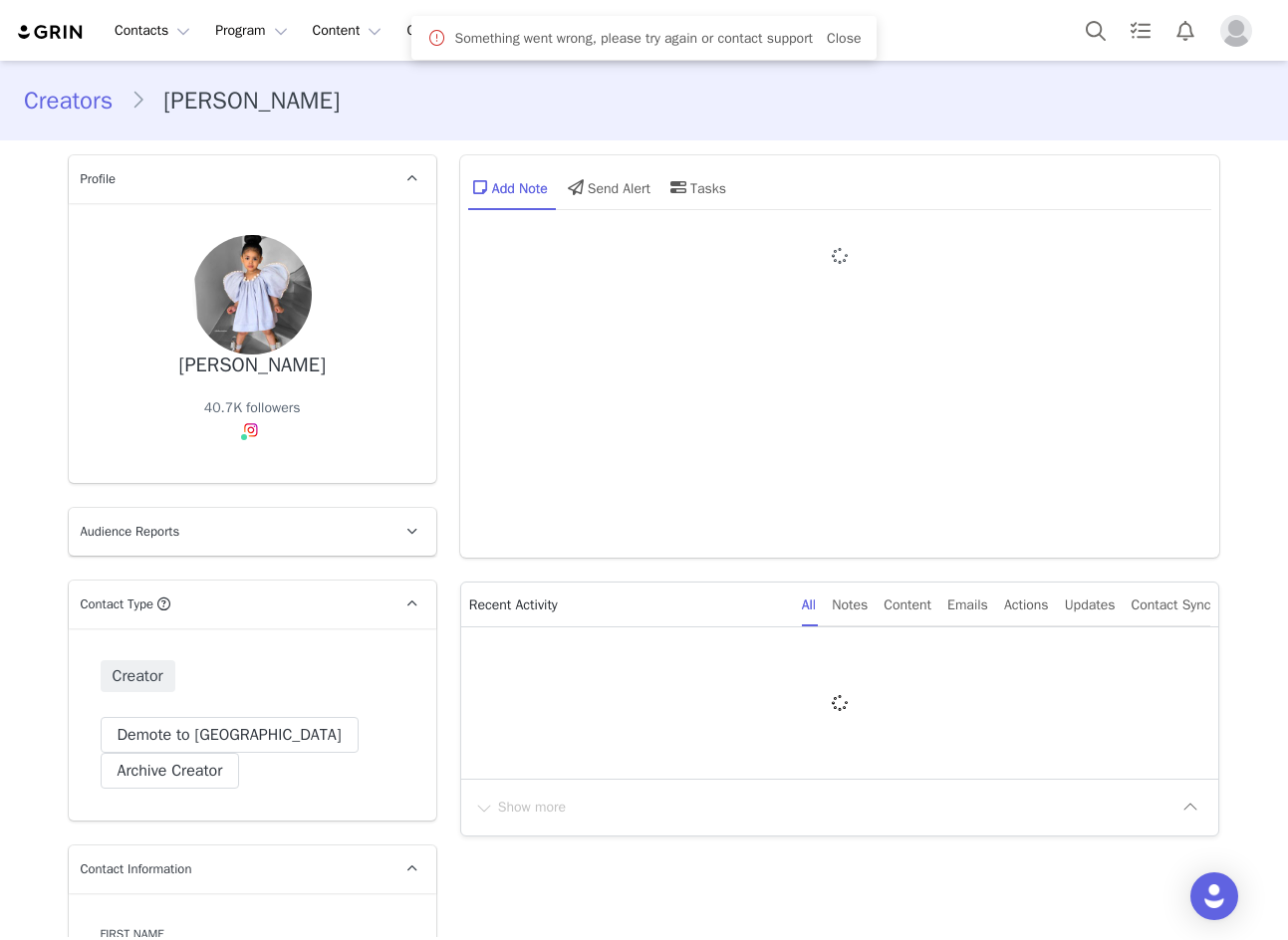 type on "+1 ([GEOGRAPHIC_DATA])" 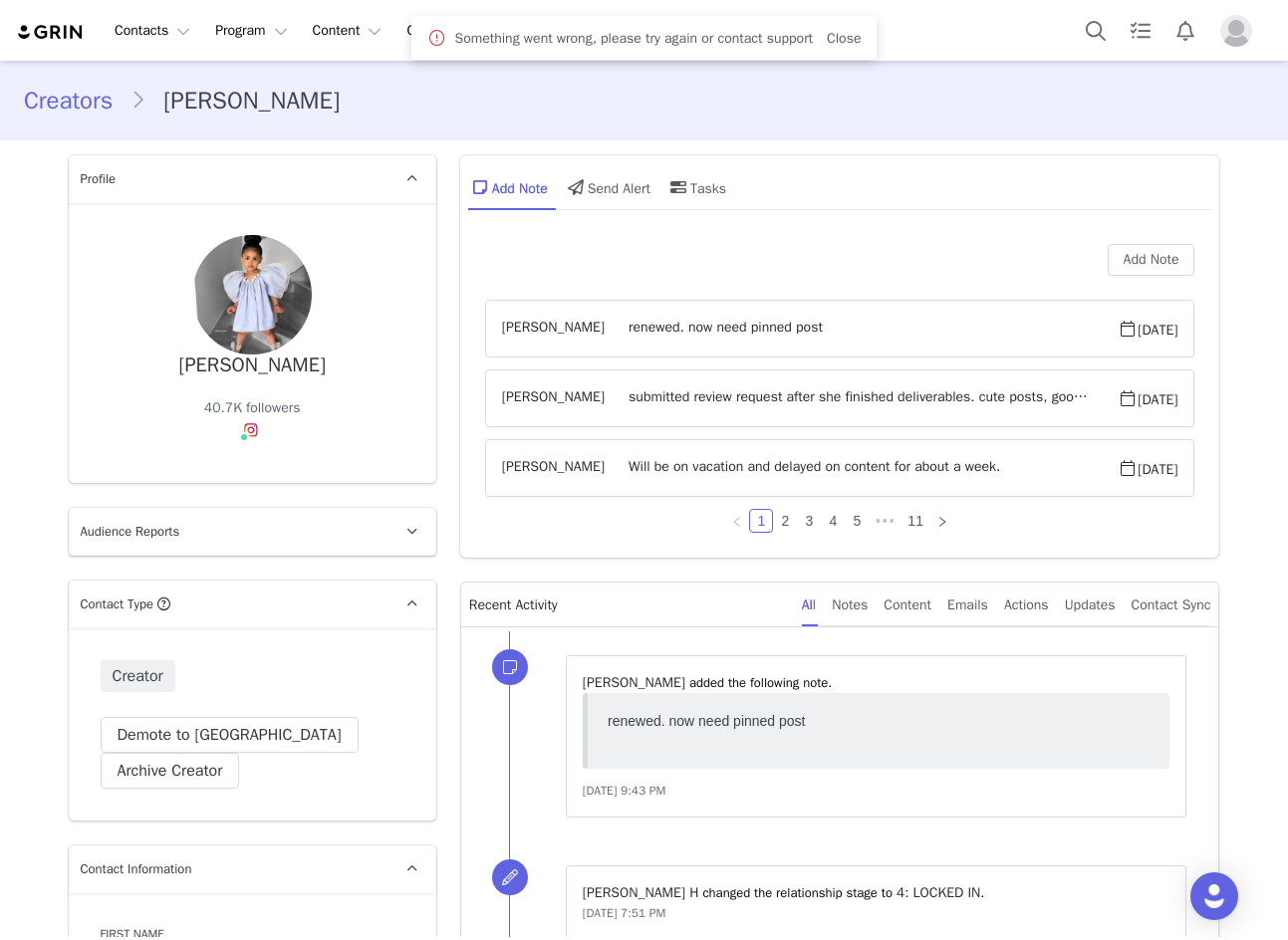 scroll, scrollTop: 0, scrollLeft: 0, axis: both 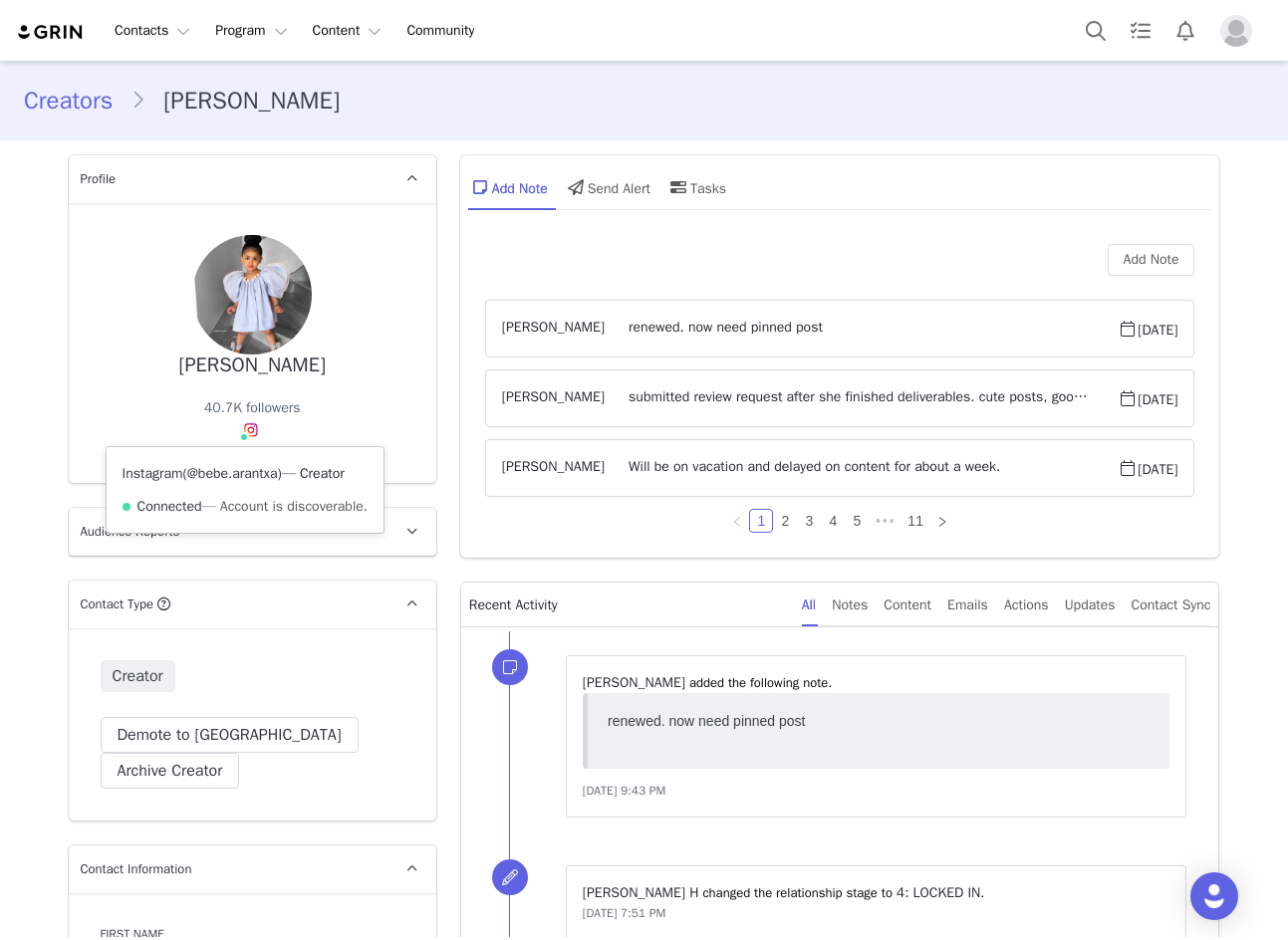 click on "@bebe.arantxa" at bounding box center (232, 473) 